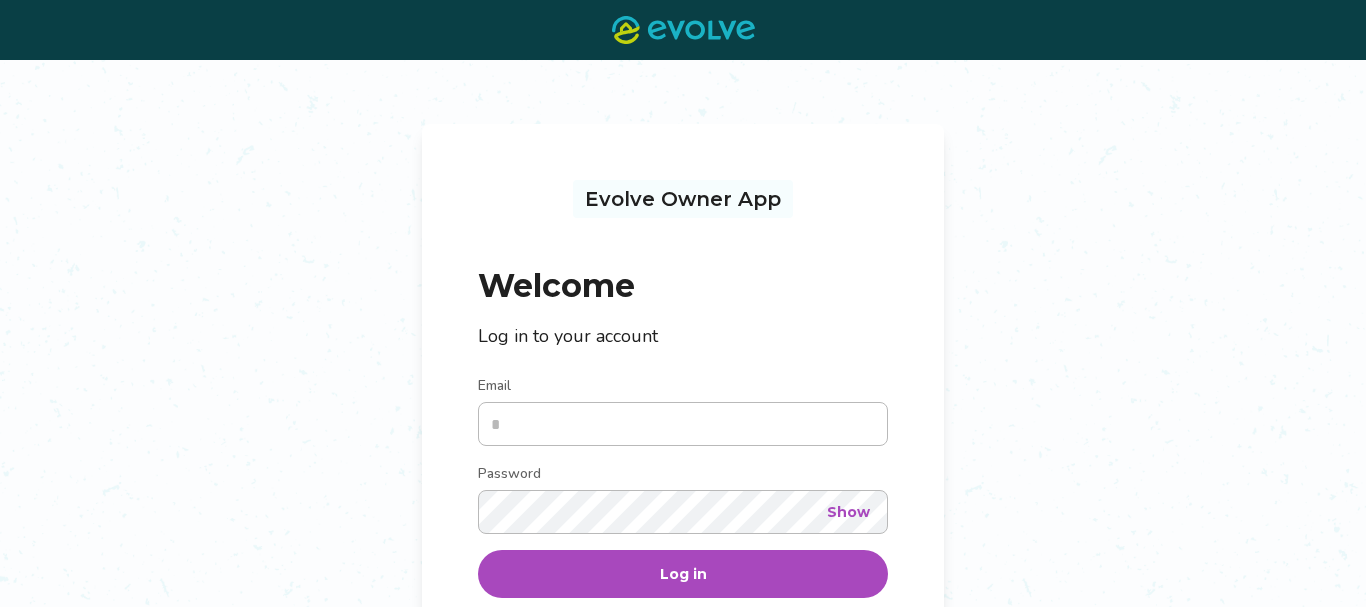 scroll, scrollTop: 0, scrollLeft: 0, axis: both 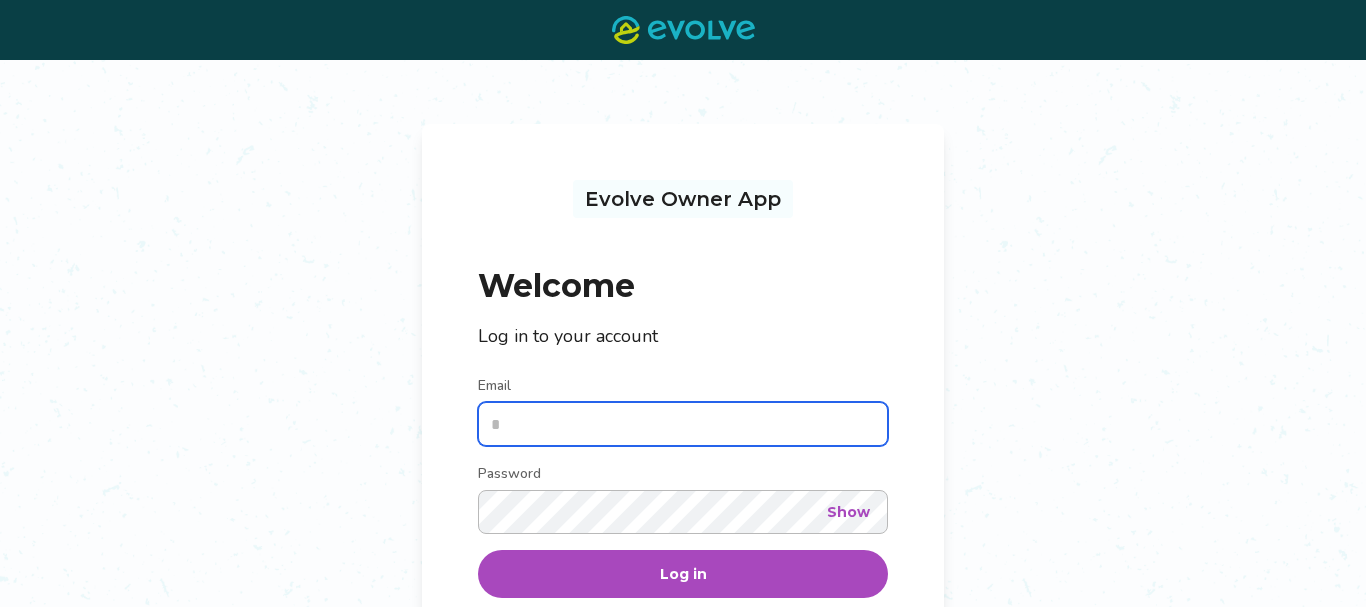 click on "Email" at bounding box center (683, 424) 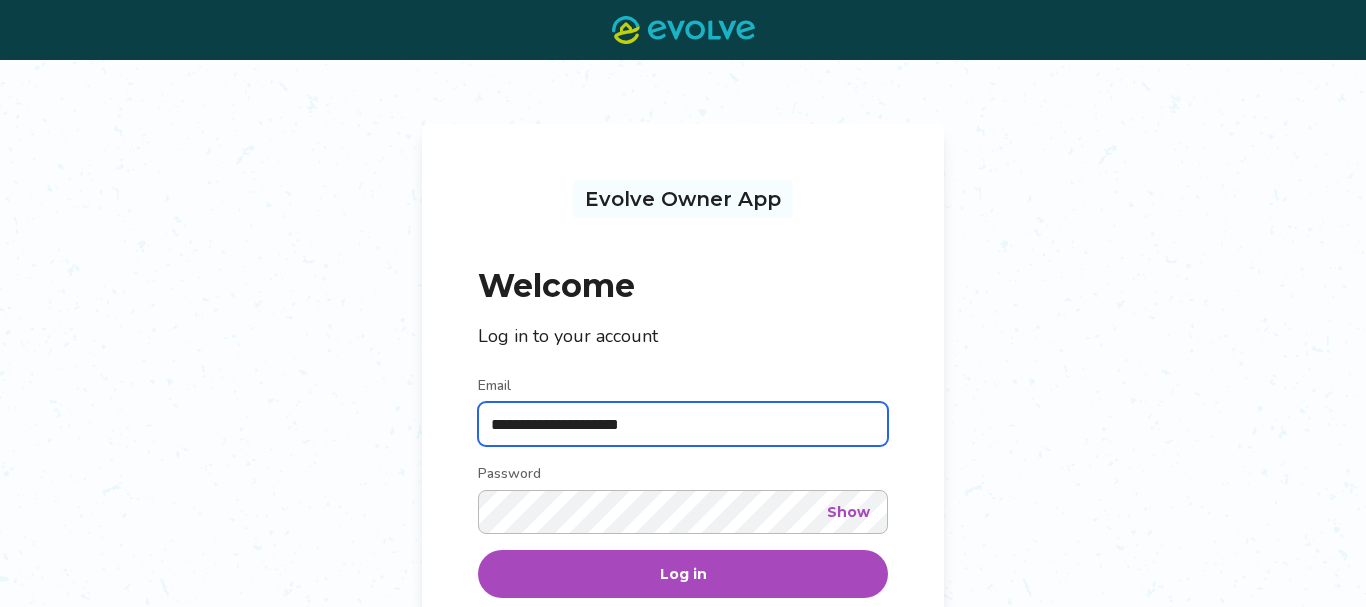 type on "**********" 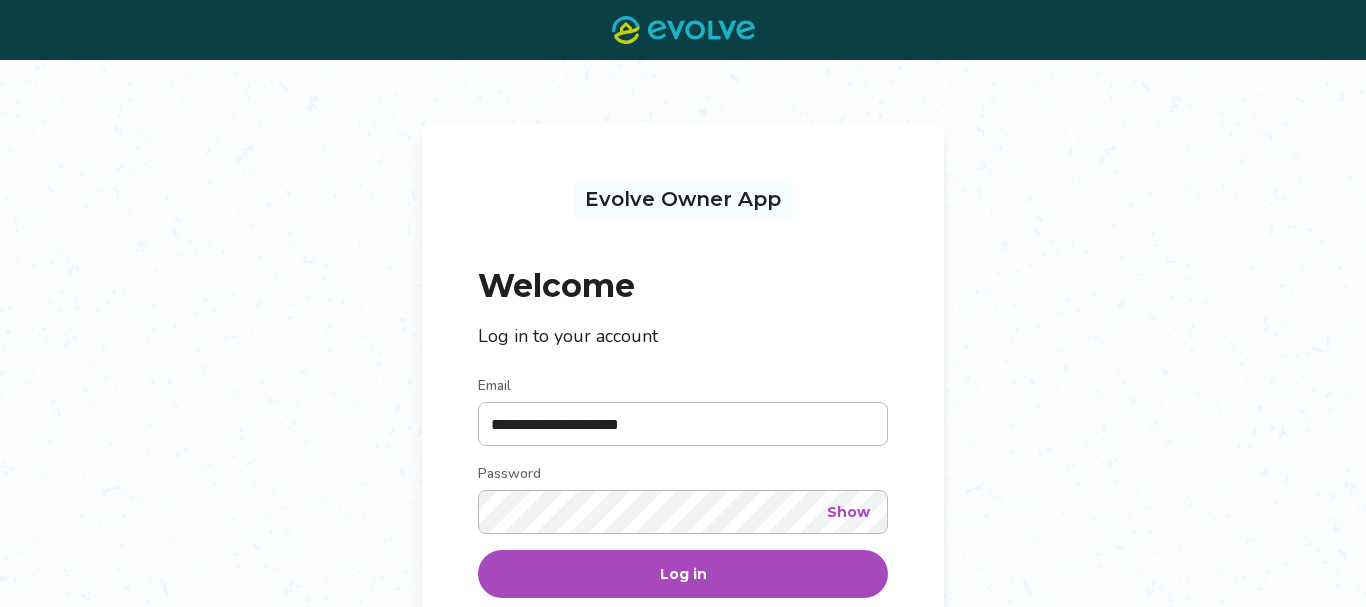 click on "Log in" at bounding box center (683, 574) 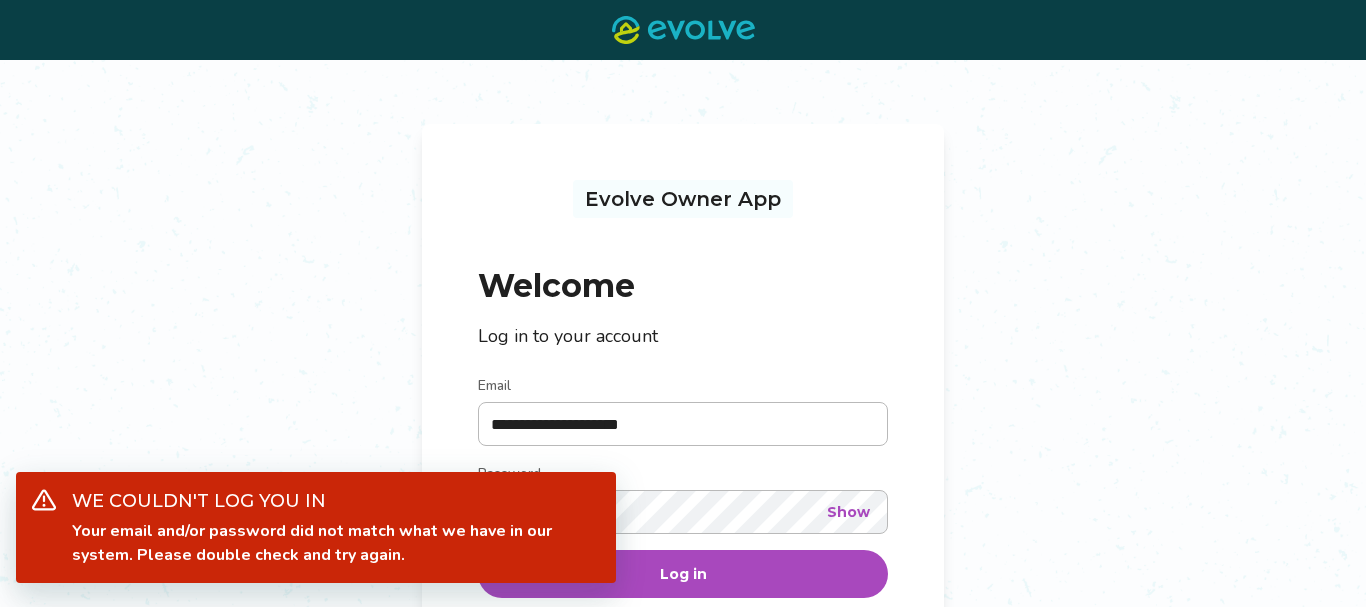 click on "Password" at bounding box center [683, 476] 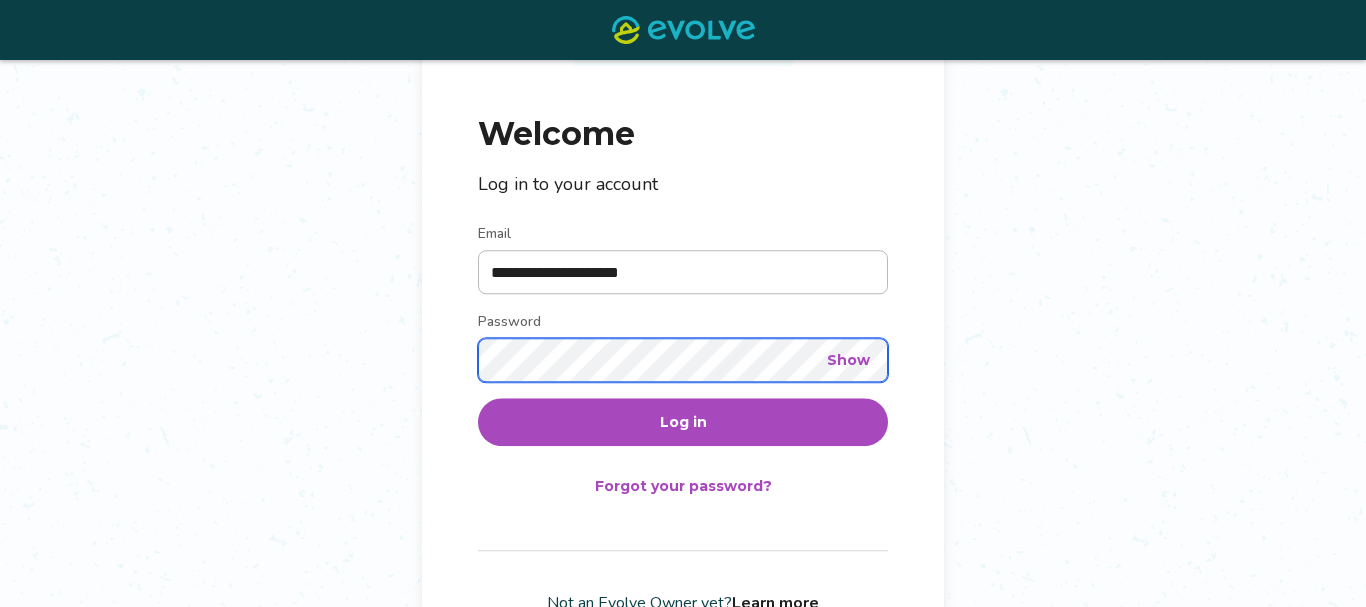 scroll, scrollTop: 216, scrollLeft: 0, axis: vertical 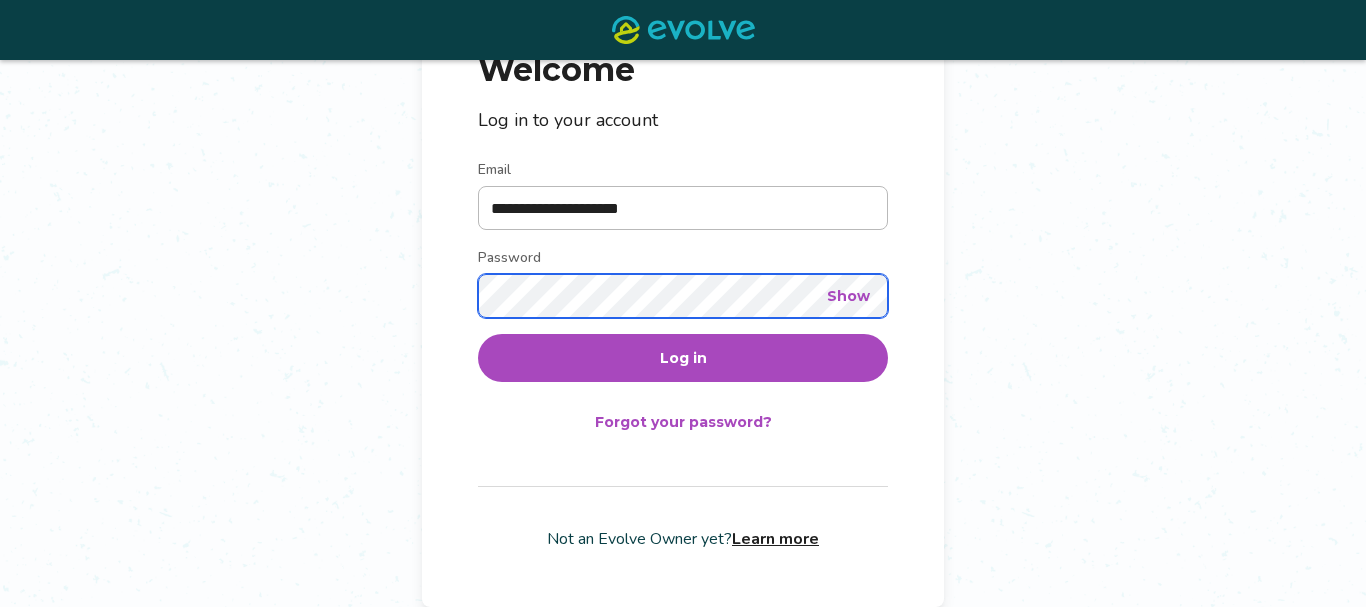 click on "Log in" at bounding box center (683, 358) 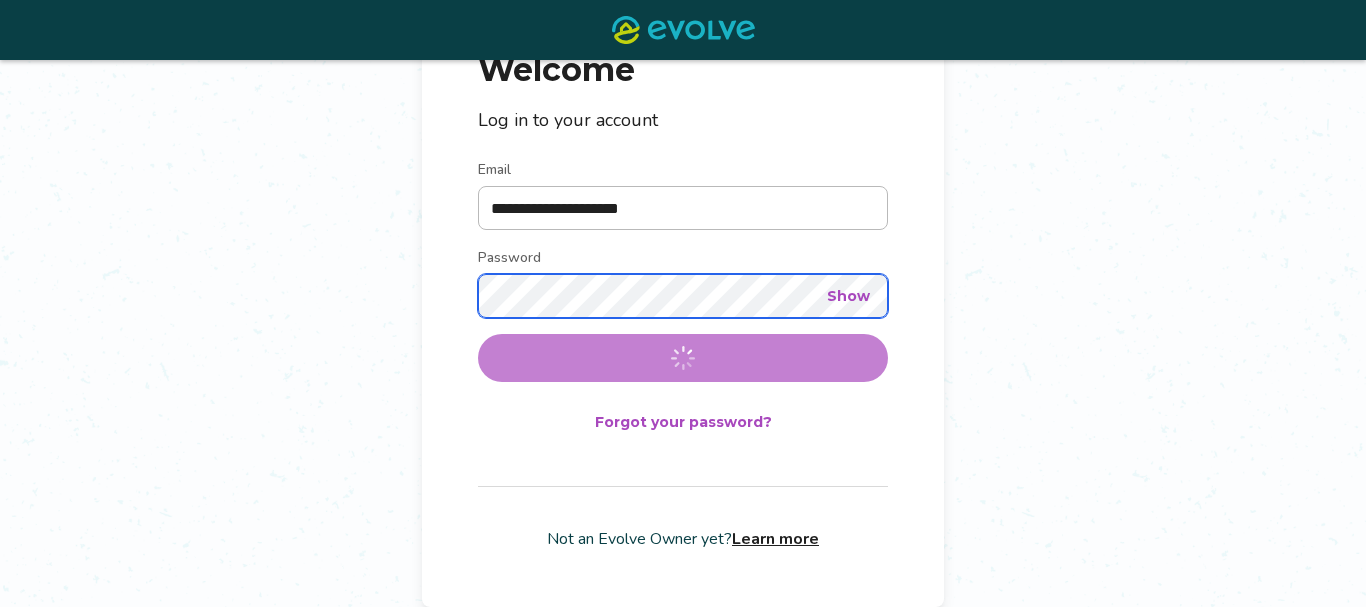 scroll, scrollTop: 0, scrollLeft: 0, axis: both 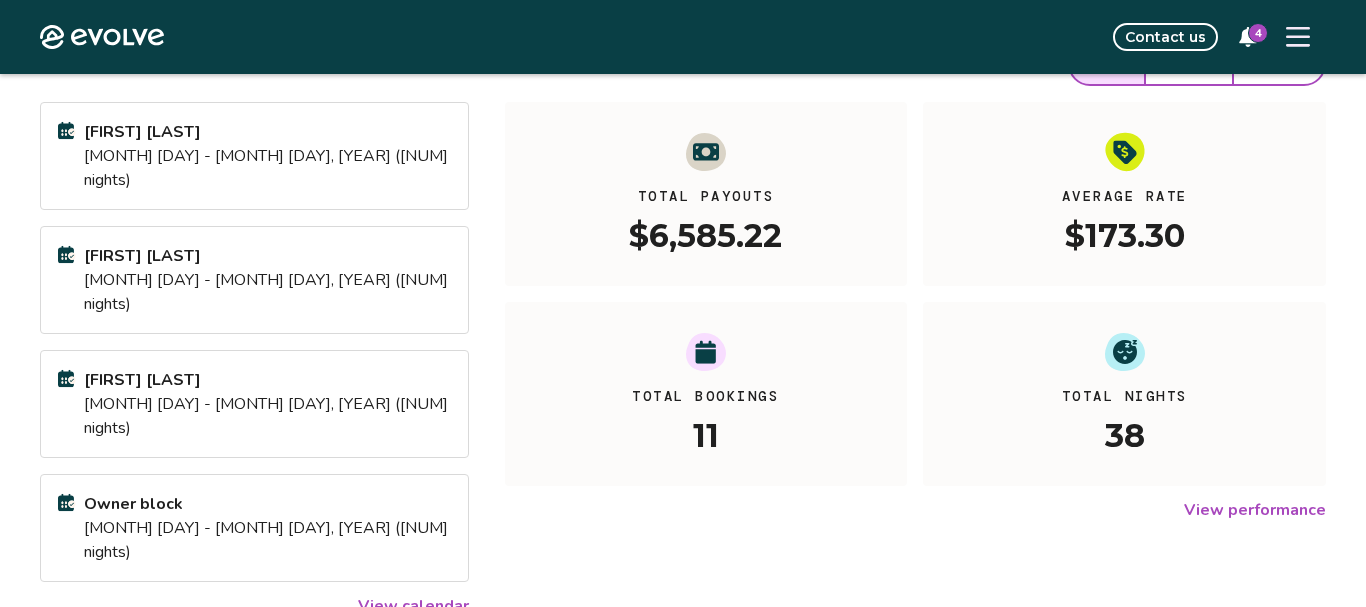 click on "Karen Master" at bounding box center (267, 256) 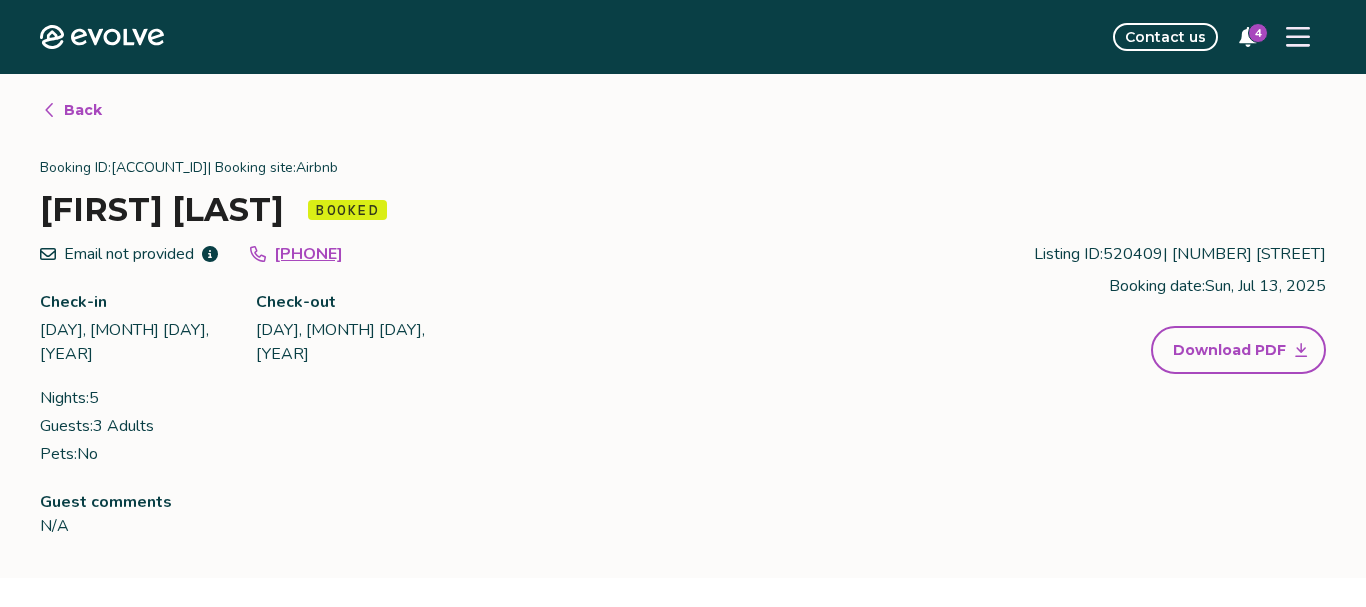 click 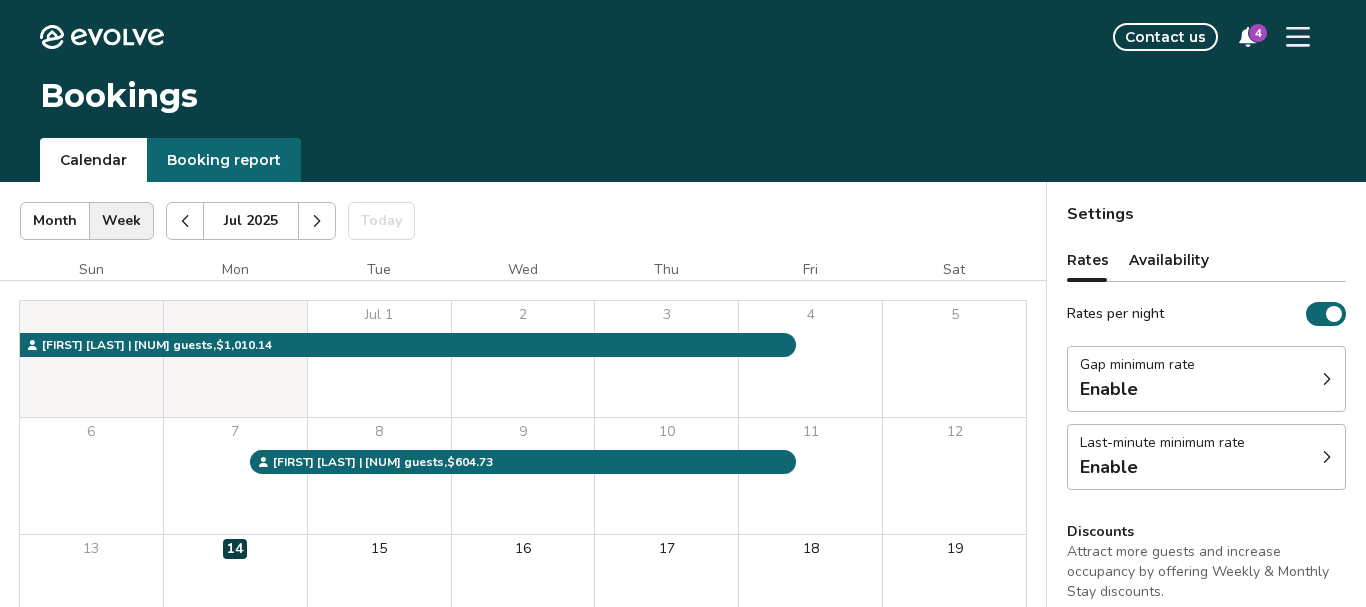click on "4" at bounding box center [1258, 33] 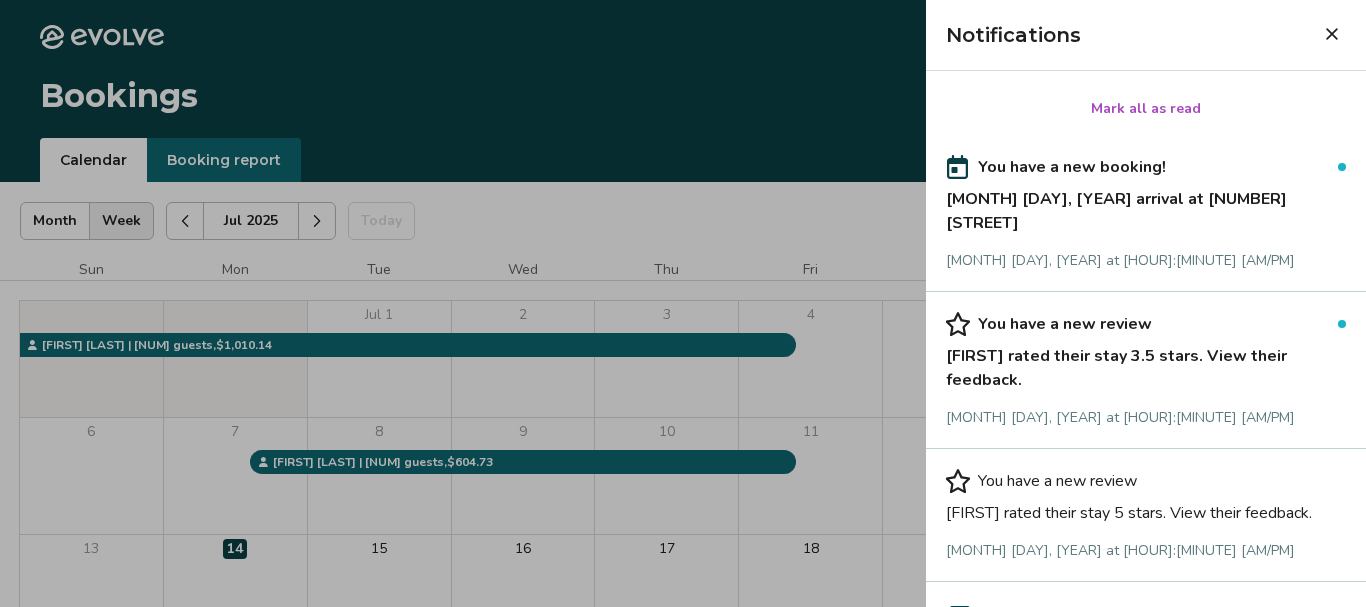 click on "[FIRST] rated their stay 3.5 stars. View their feedback." at bounding box center (1146, 364) 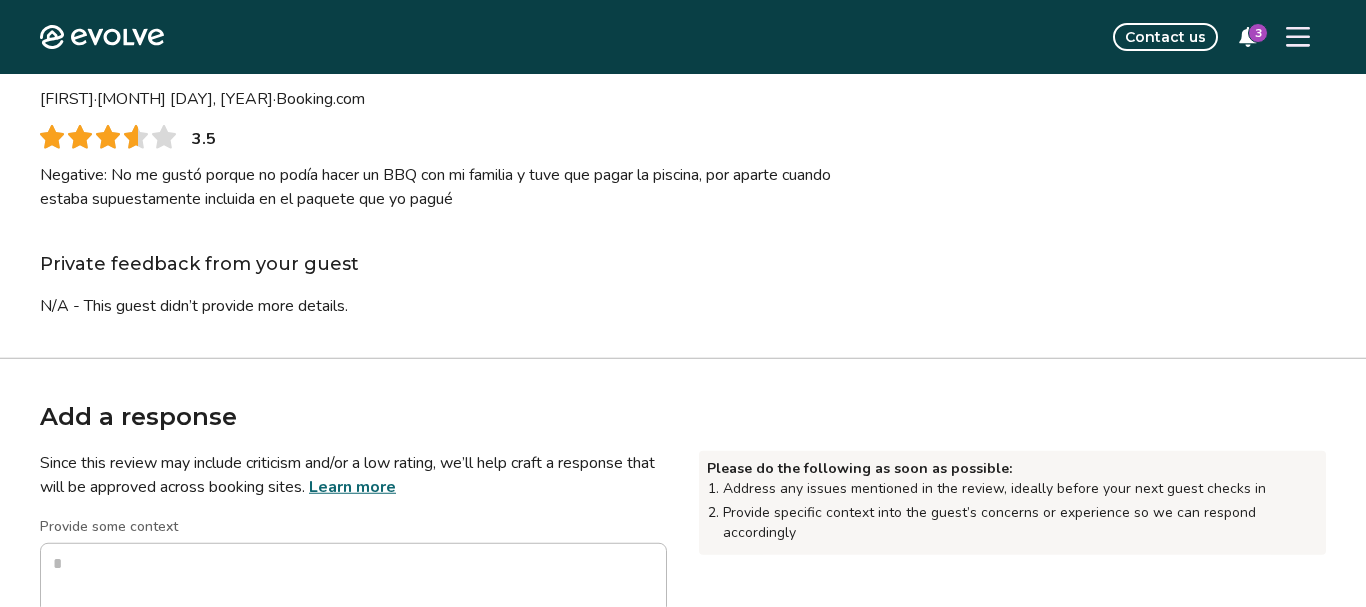 scroll, scrollTop: 0, scrollLeft: 0, axis: both 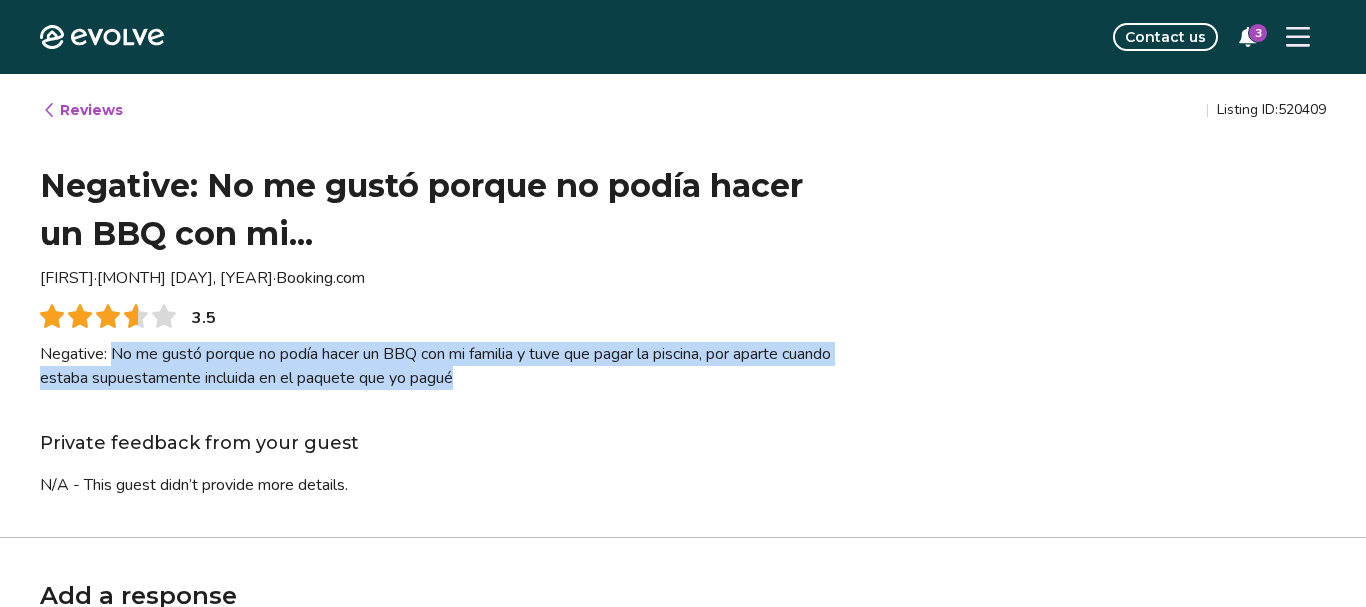 drag, startPoint x: 113, startPoint y: 351, endPoint x: 667, endPoint y: 388, distance: 555.2342 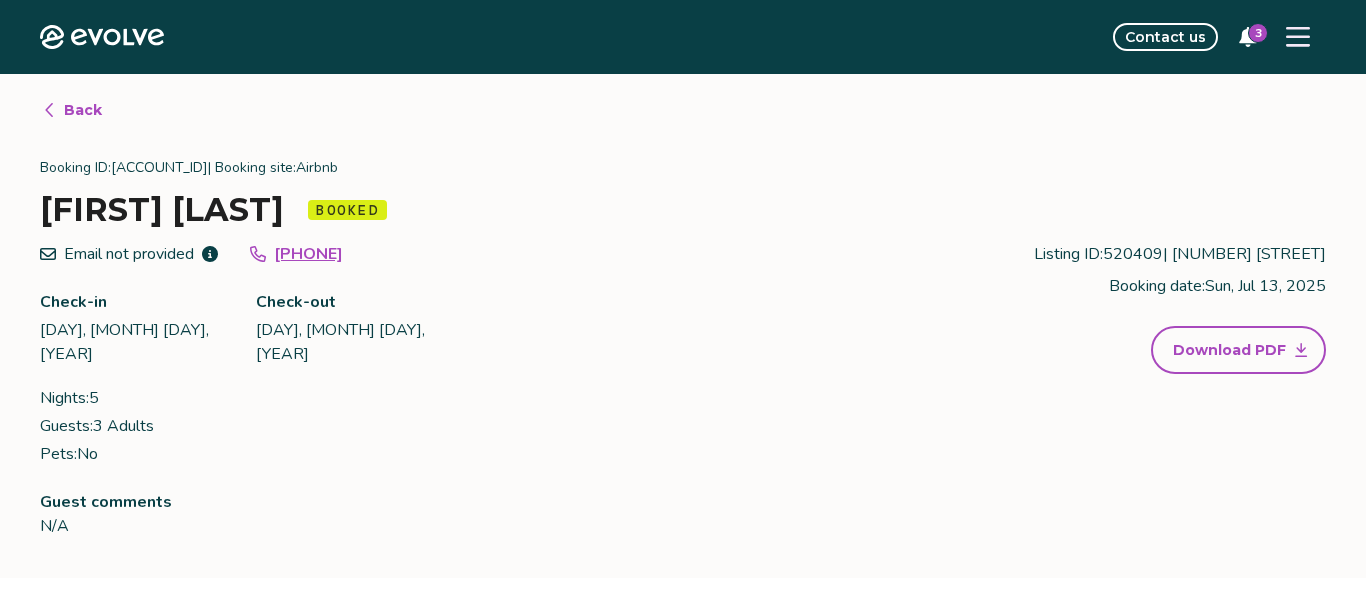 click 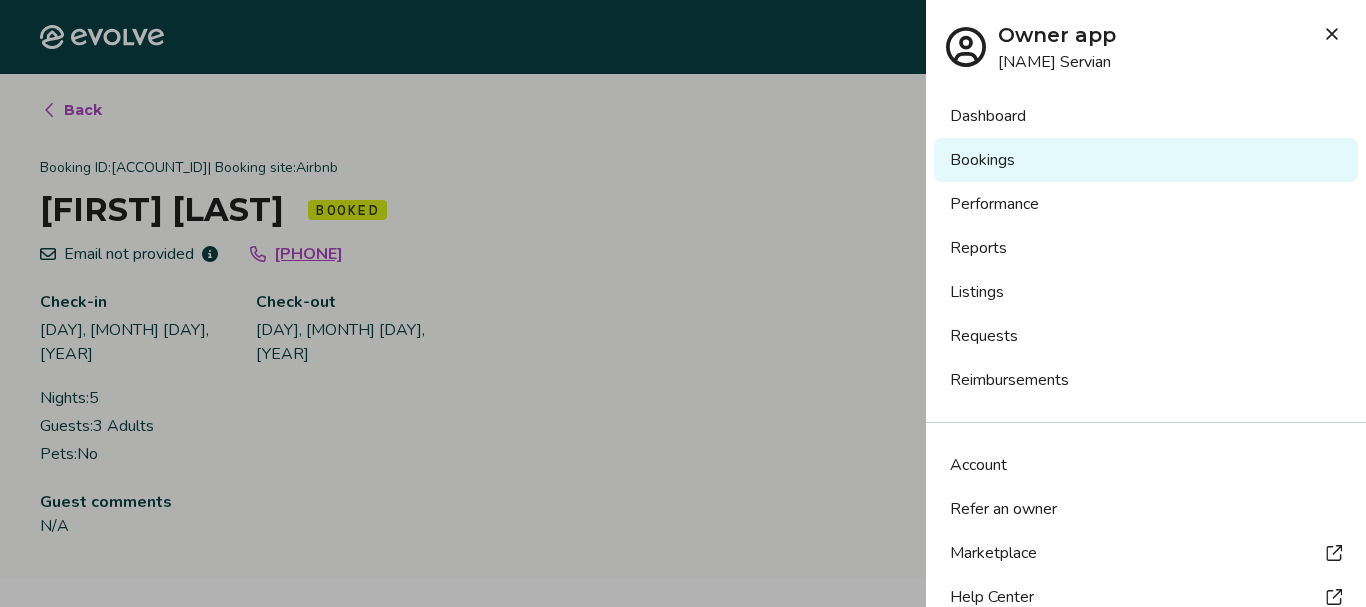 click on "Listings" at bounding box center [1146, 292] 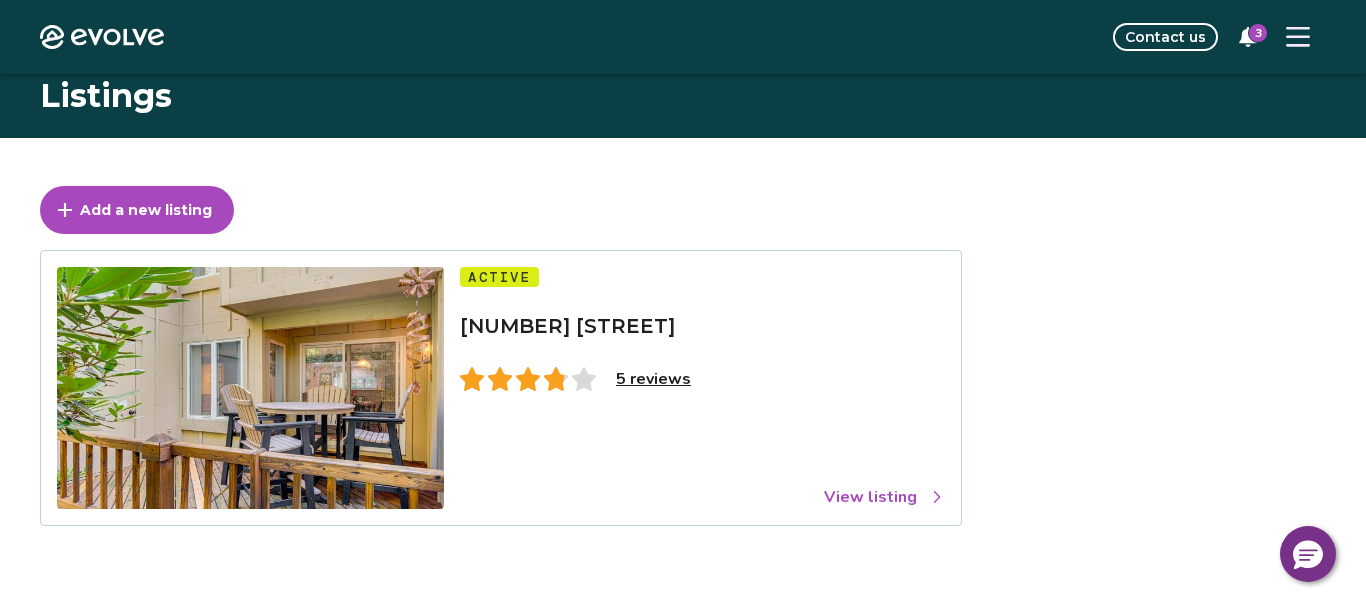 scroll, scrollTop: 408, scrollLeft: 0, axis: vertical 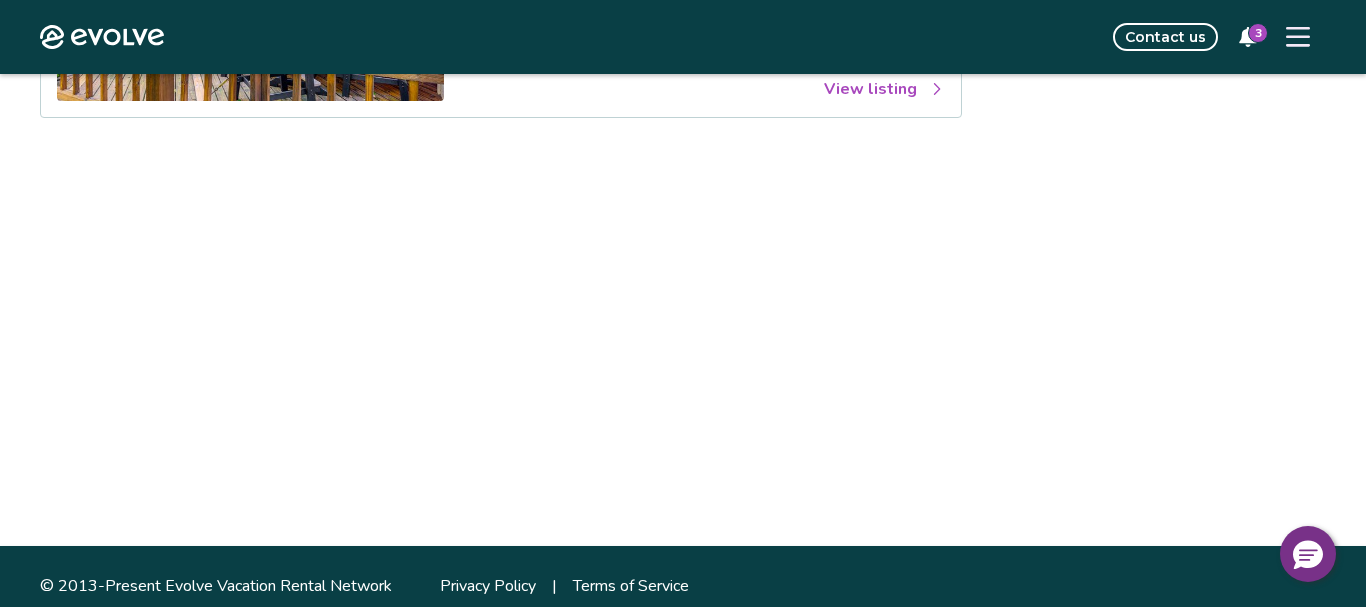 click on "View listing" at bounding box center (884, 89) 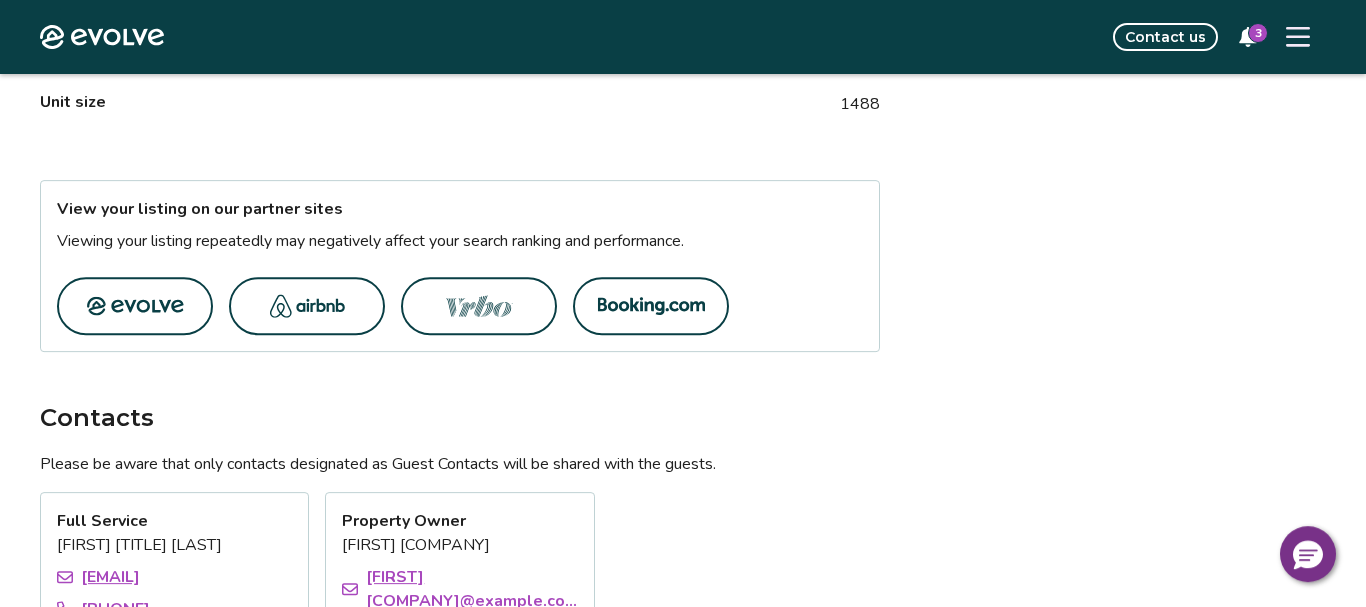 scroll, scrollTop: 1122, scrollLeft: 0, axis: vertical 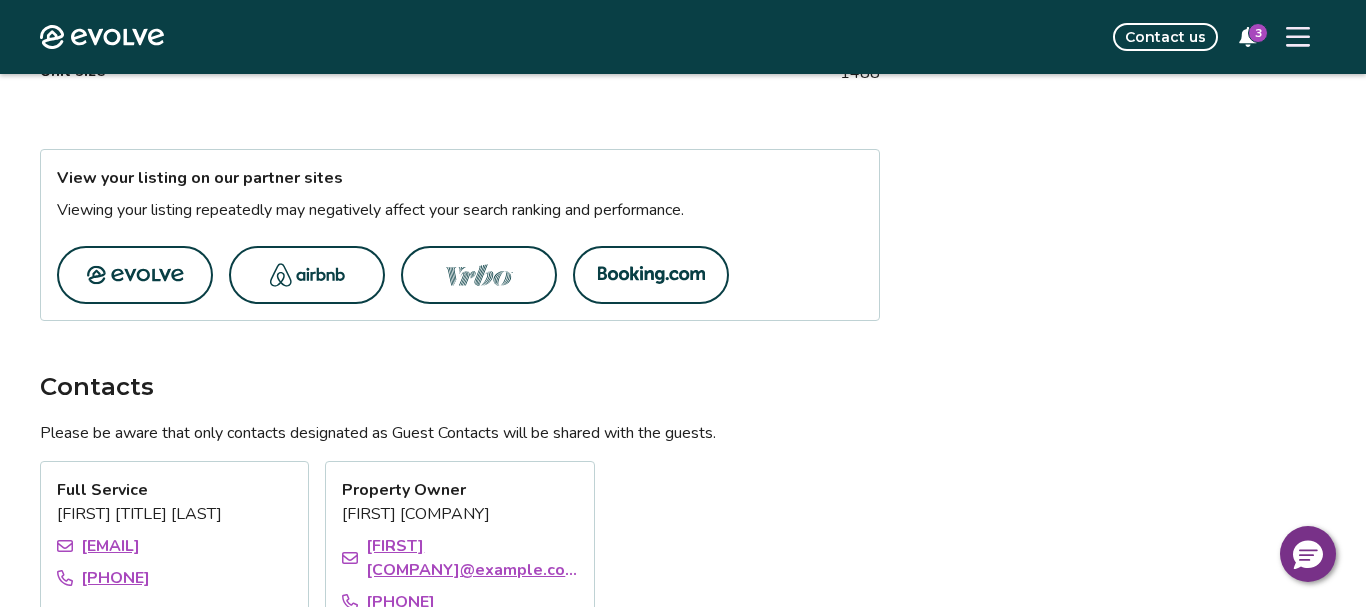 click at bounding box center (307, 275) 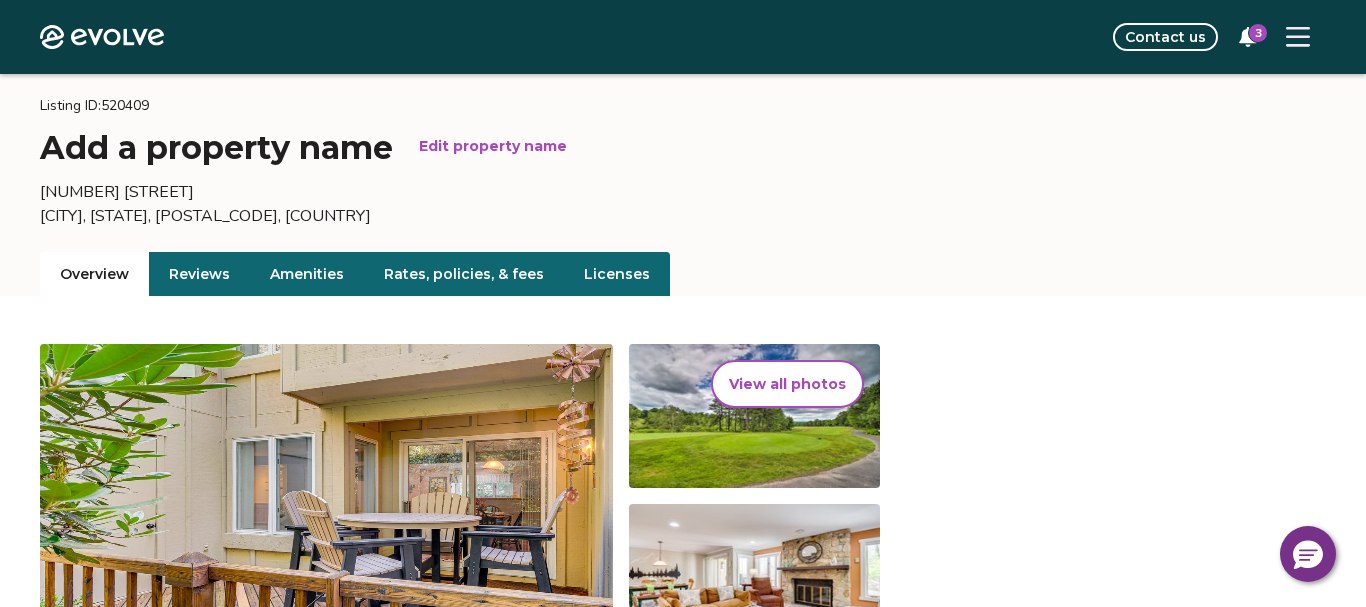 scroll, scrollTop: 0, scrollLeft: 0, axis: both 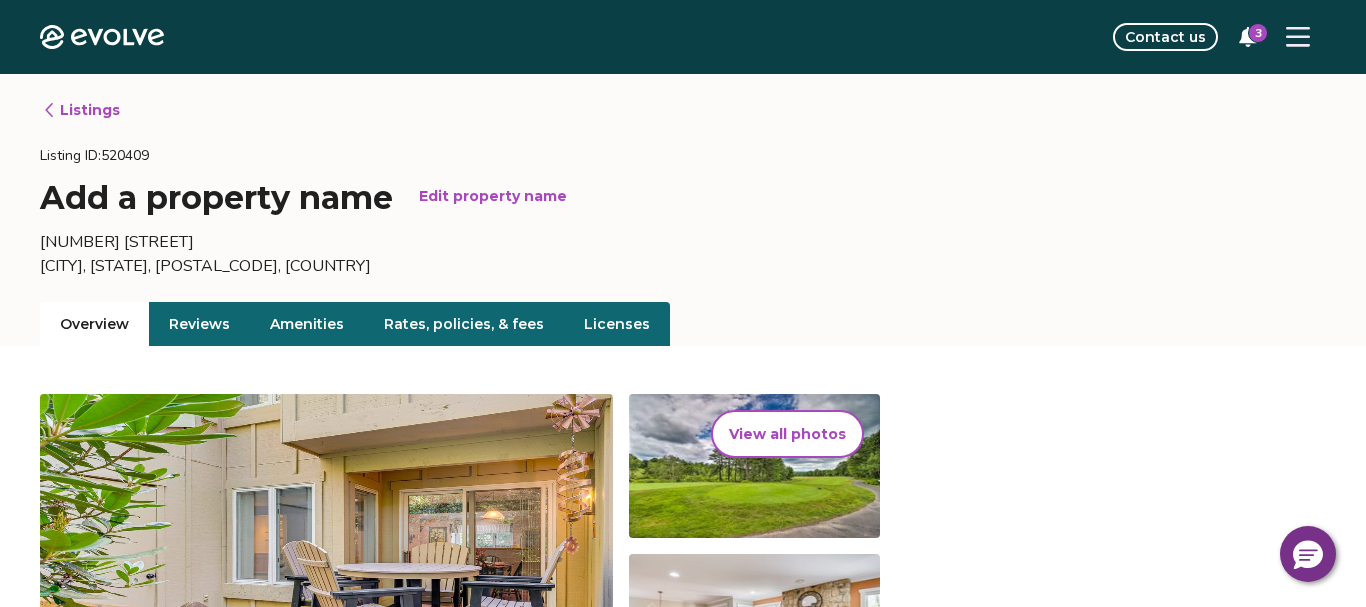 click on "3" at bounding box center [1258, 33] 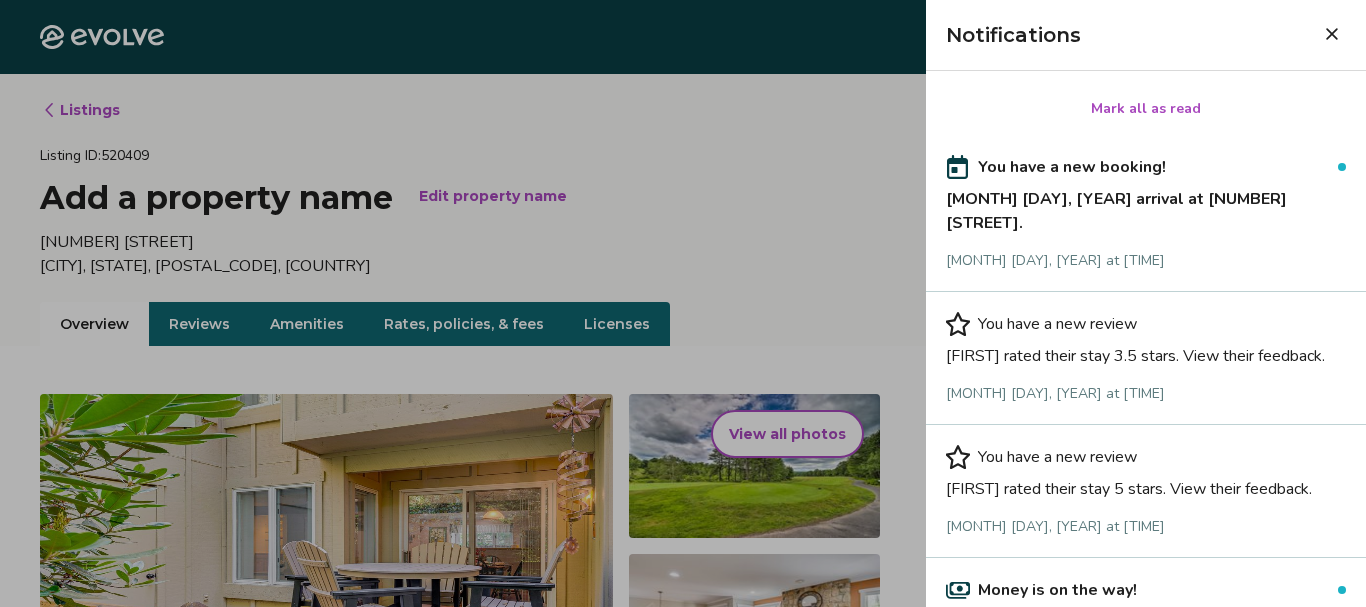 click on "[FIRST] rated their stay 3.5 stars. View their feedback." at bounding box center [1146, 352] 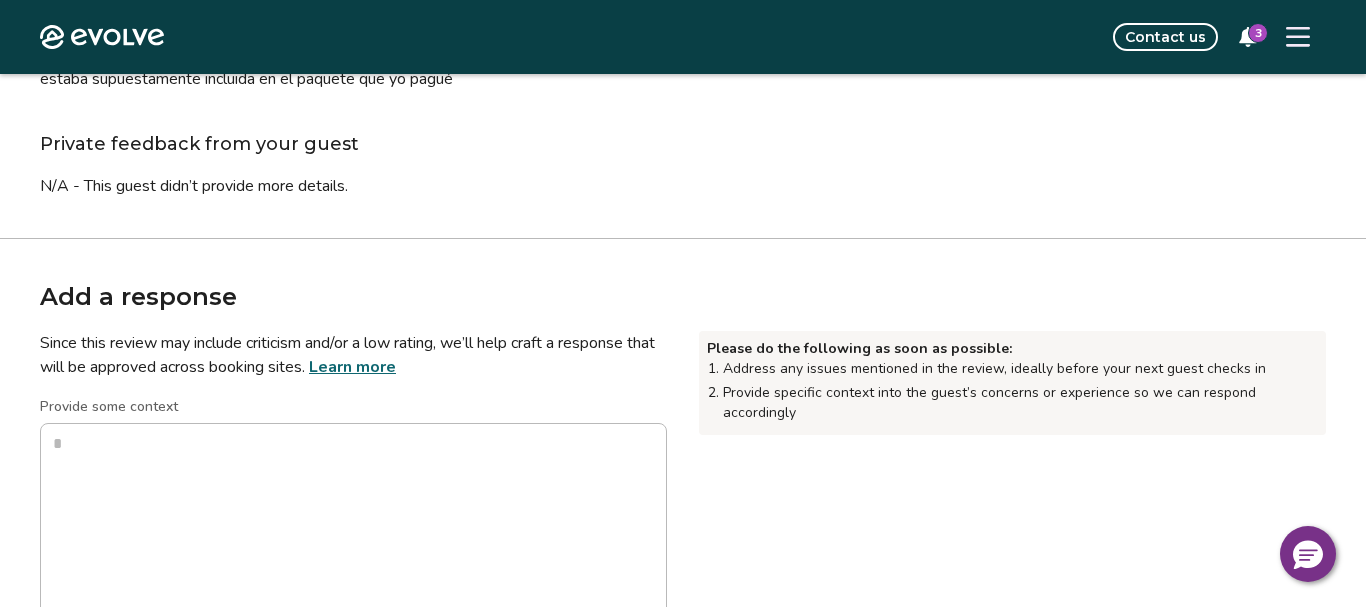 scroll, scrollTop: 306, scrollLeft: 0, axis: vertical 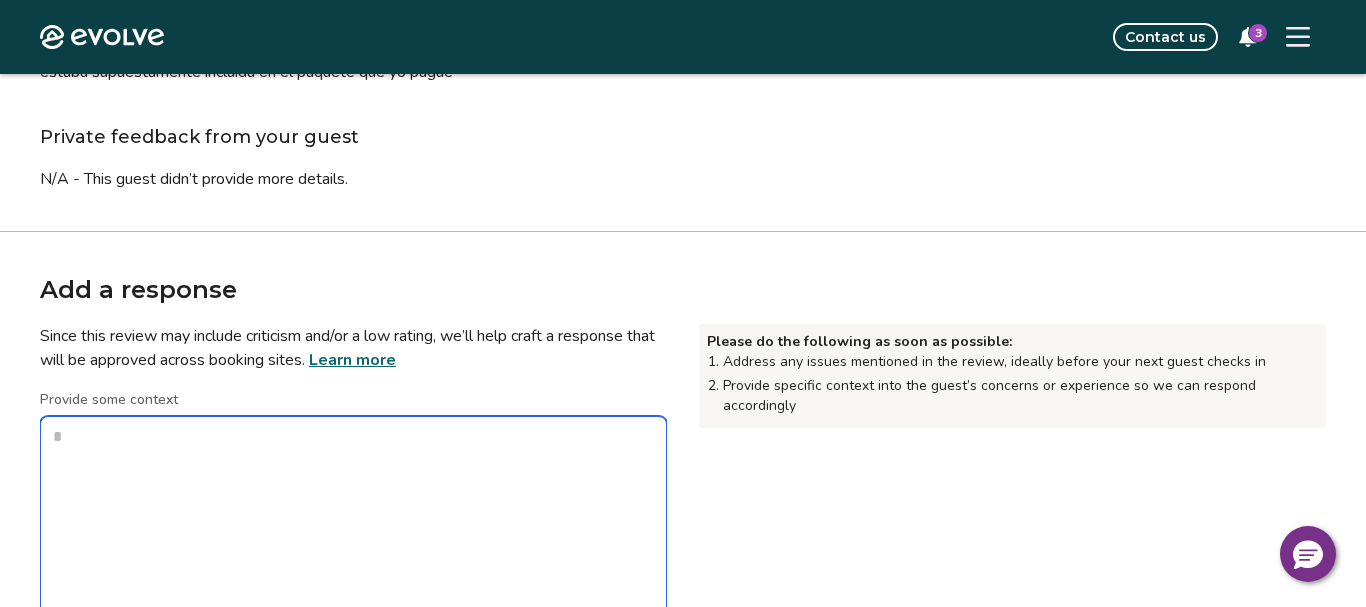 click on "Provide some context" at bounding box center (353, 516) 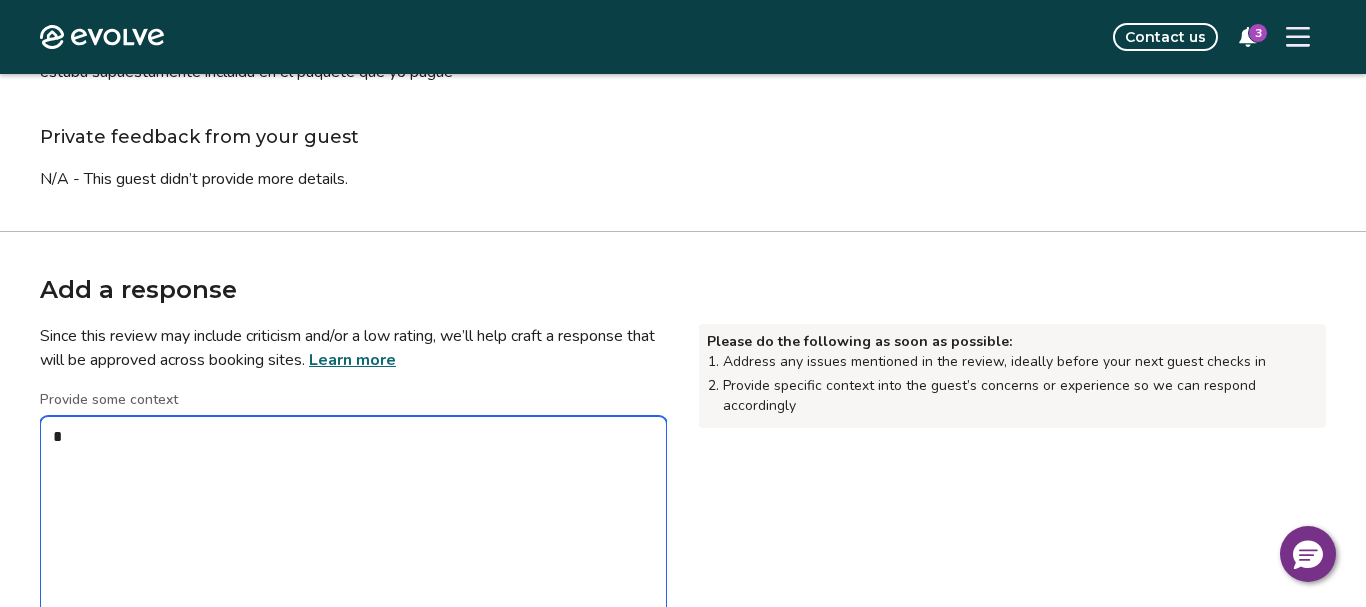 type on "*" 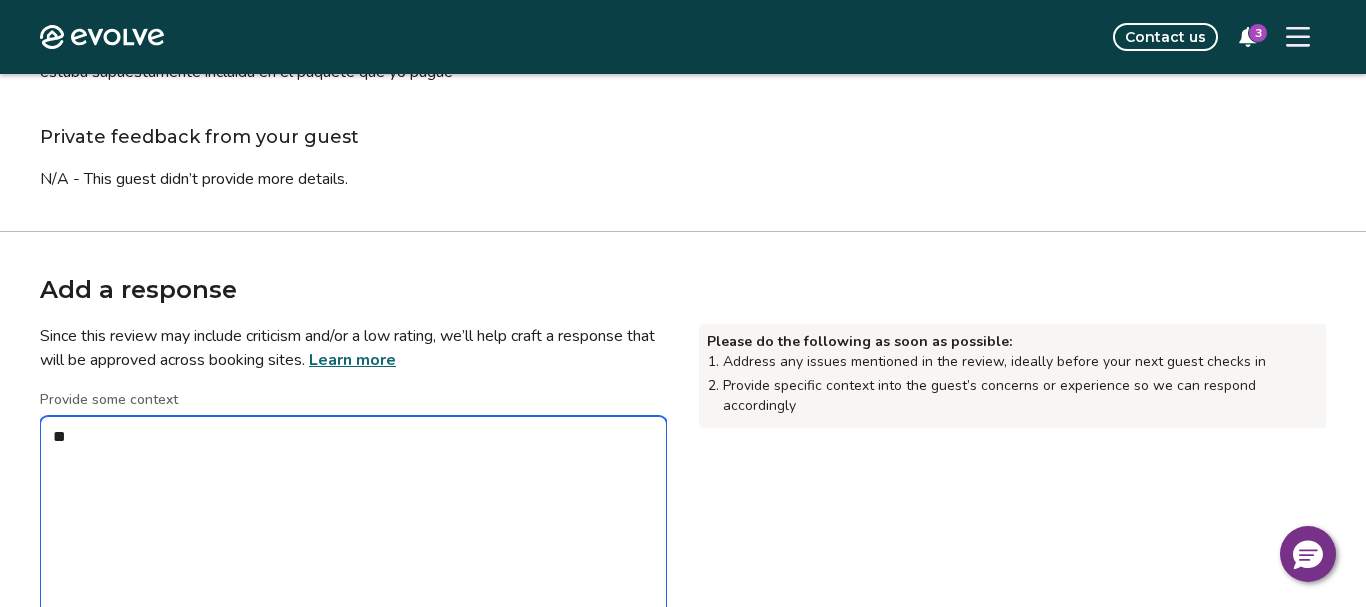 type on "*" 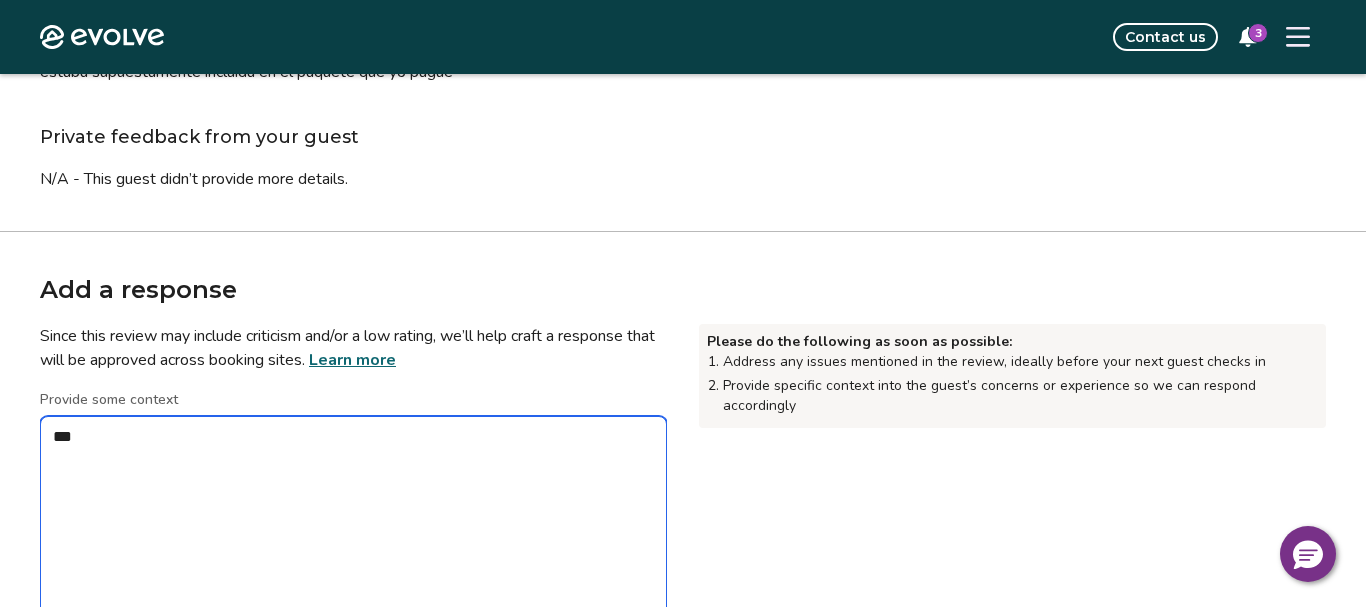 type on "*" 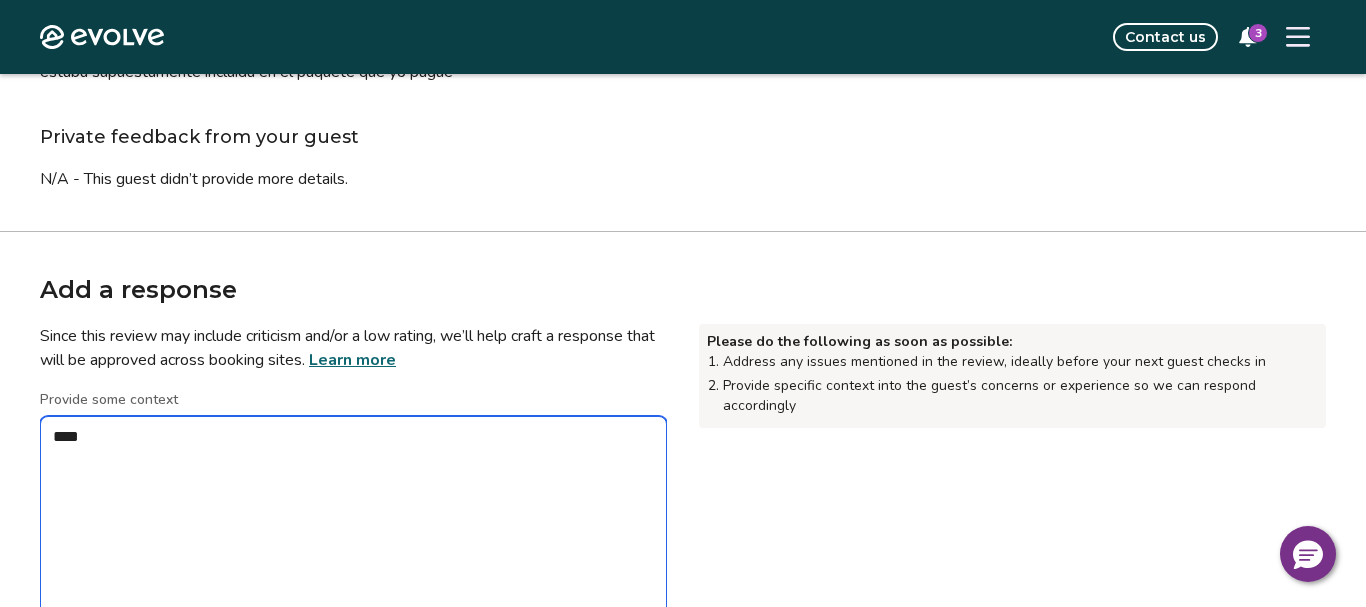 type on "*" 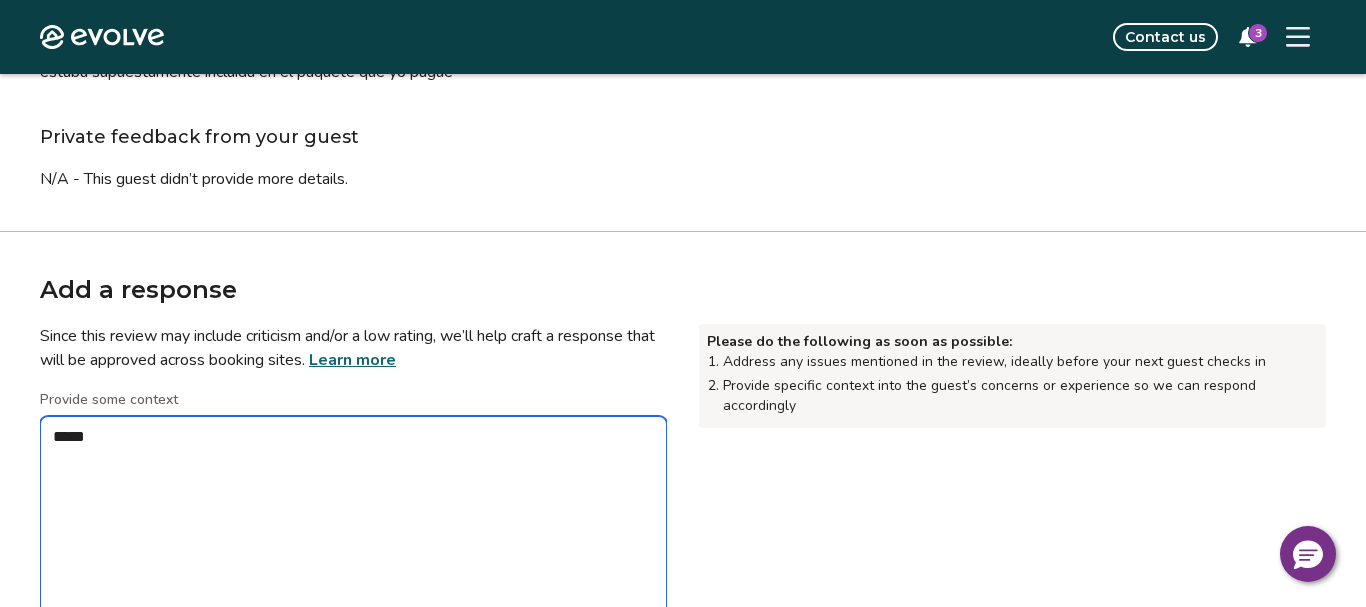 type on "*" 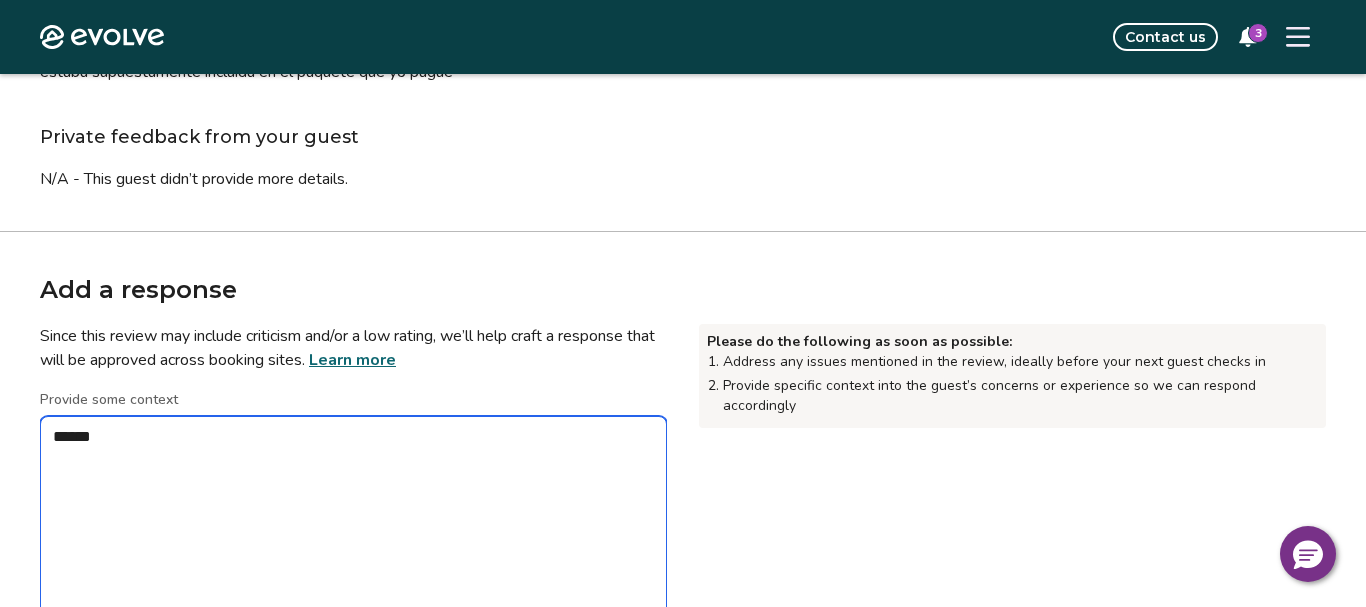 type on "*" 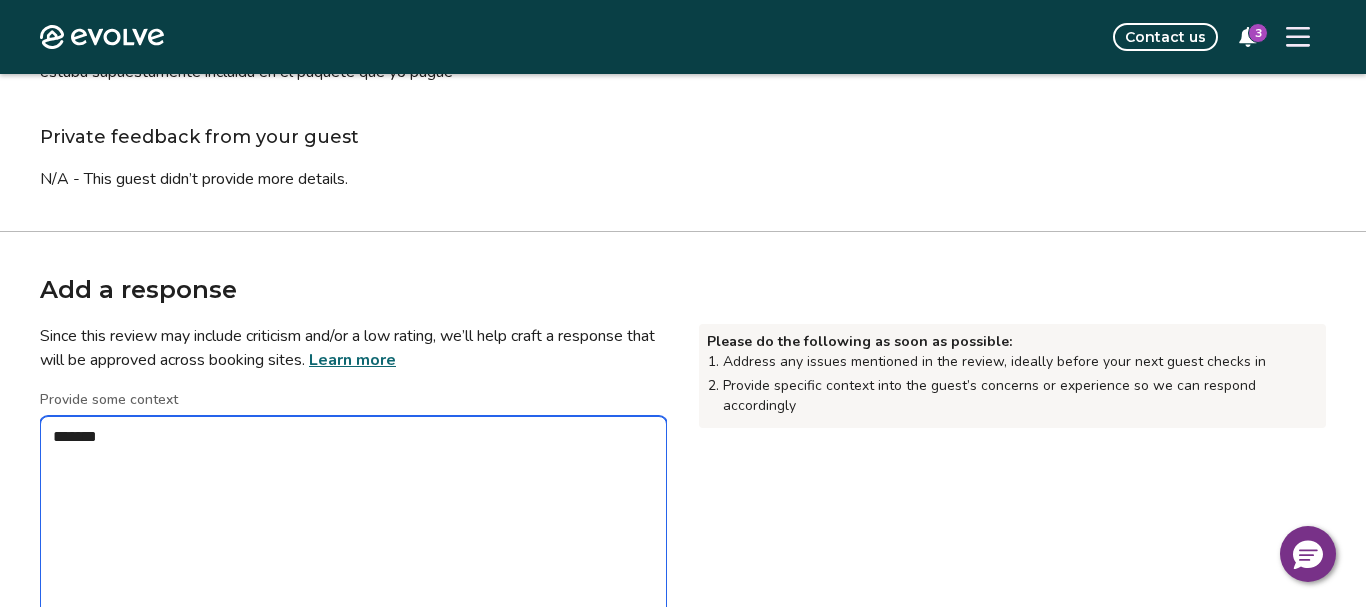 type on "*" 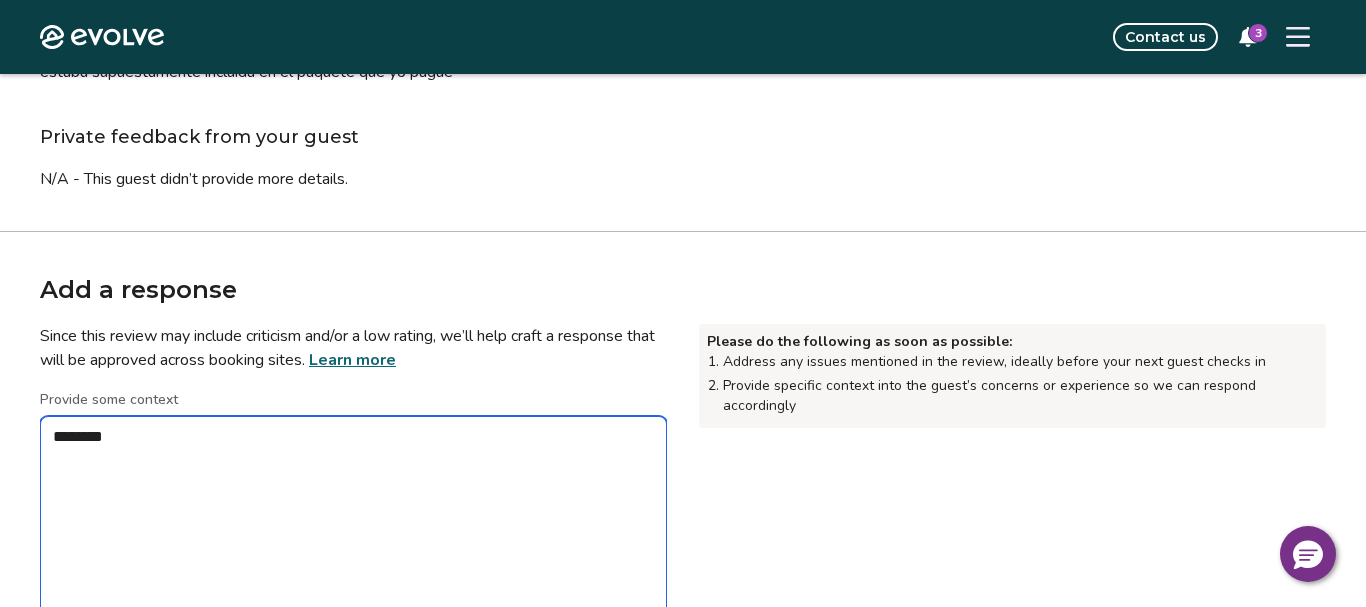 type on "*" 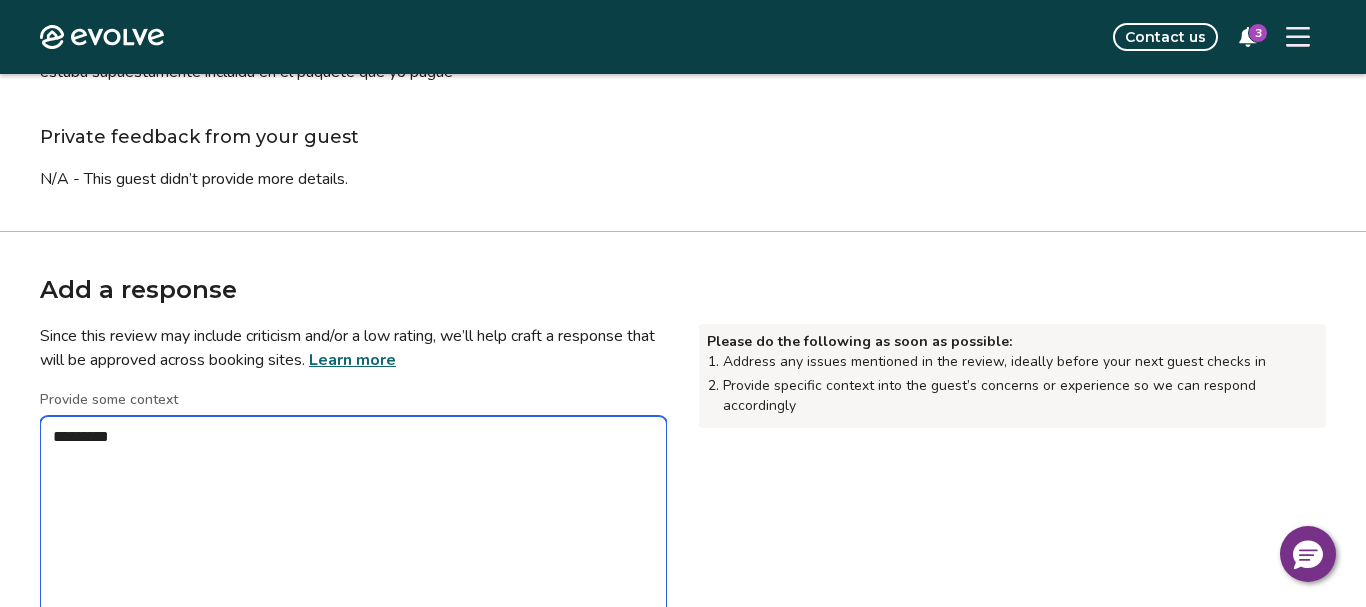 type on "*" 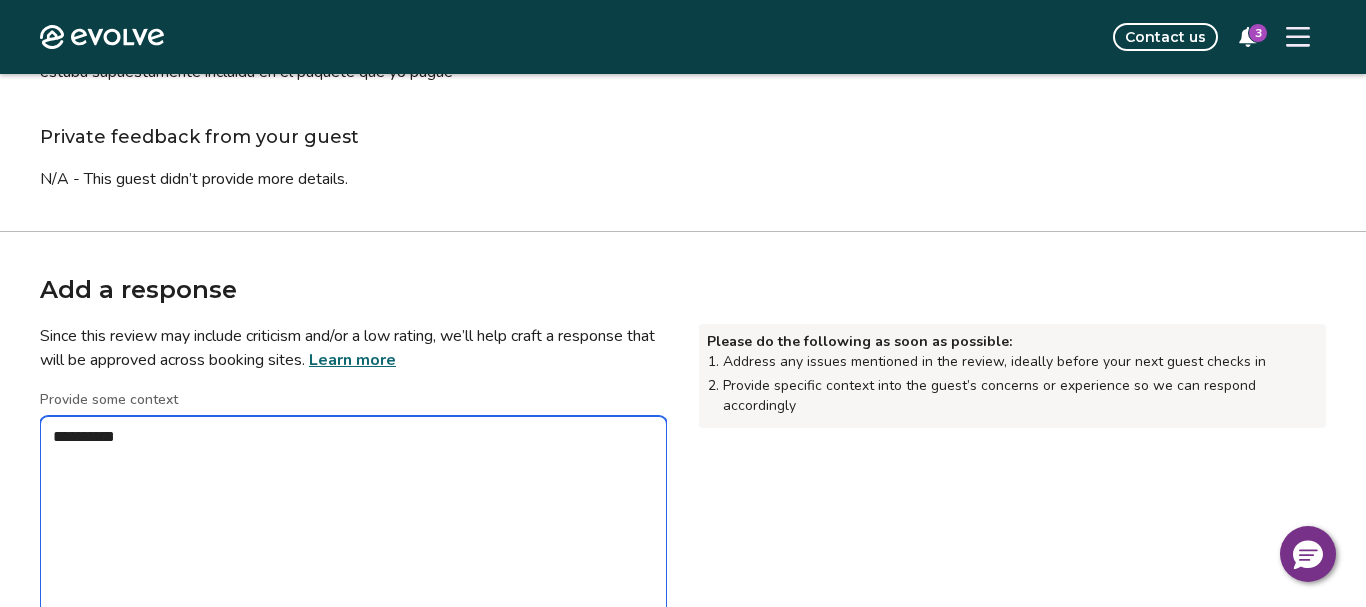 type on "*" 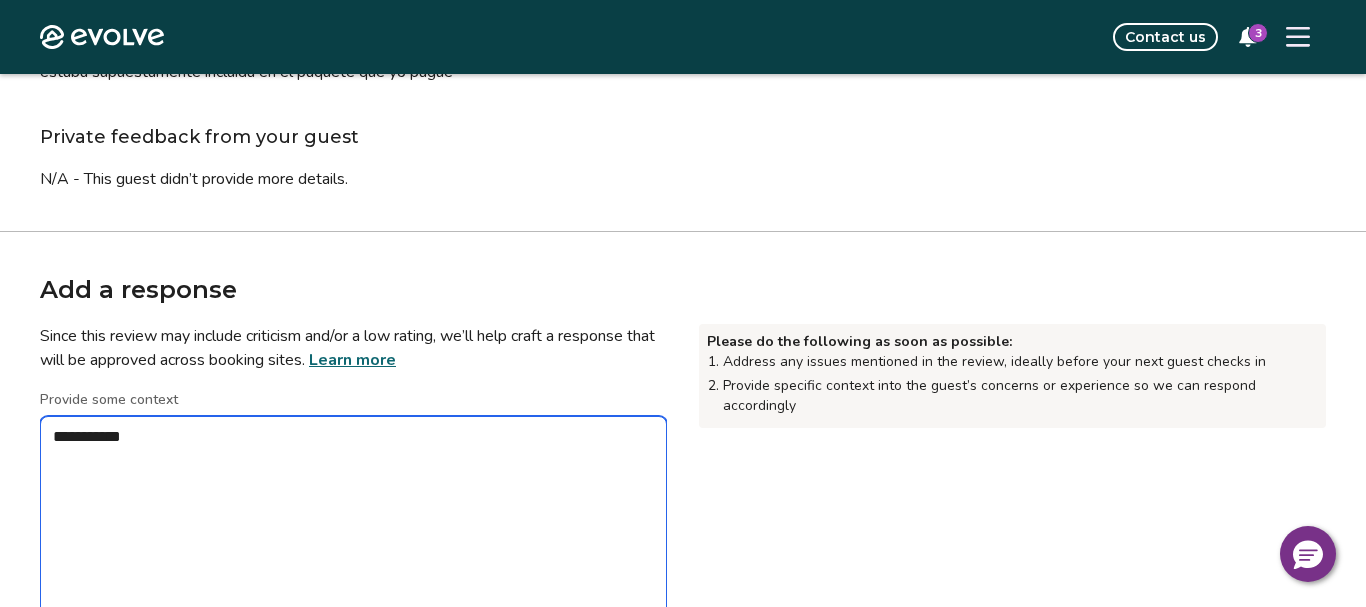 type on "*" 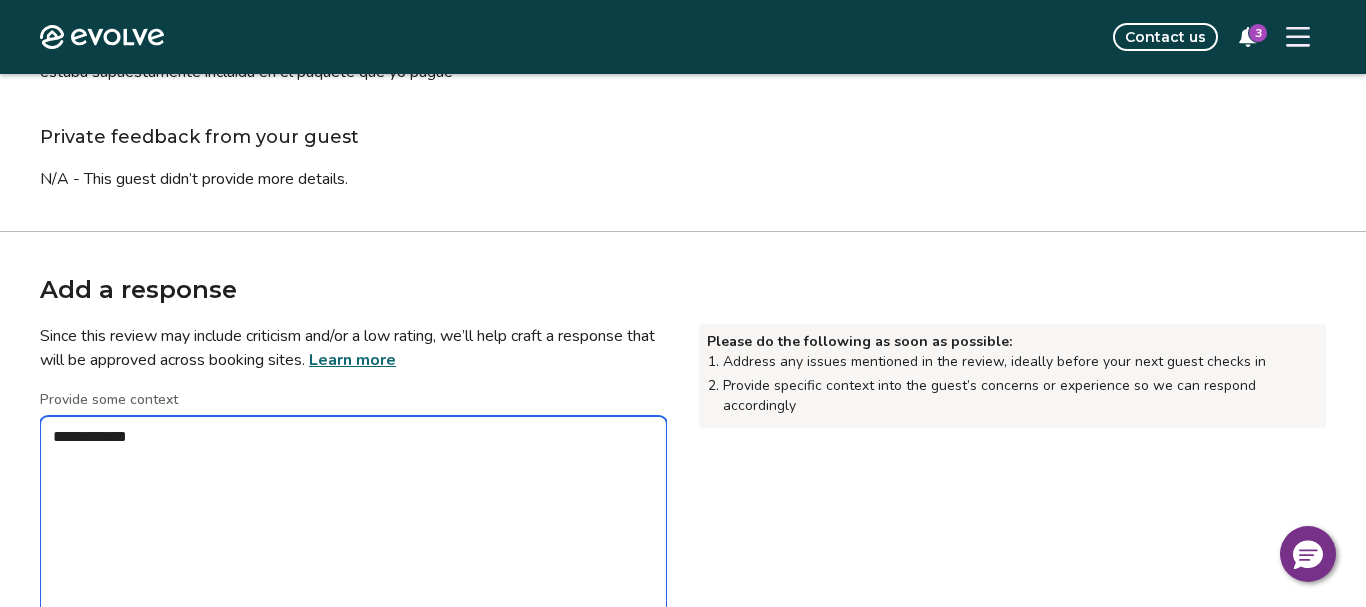 type on "*" 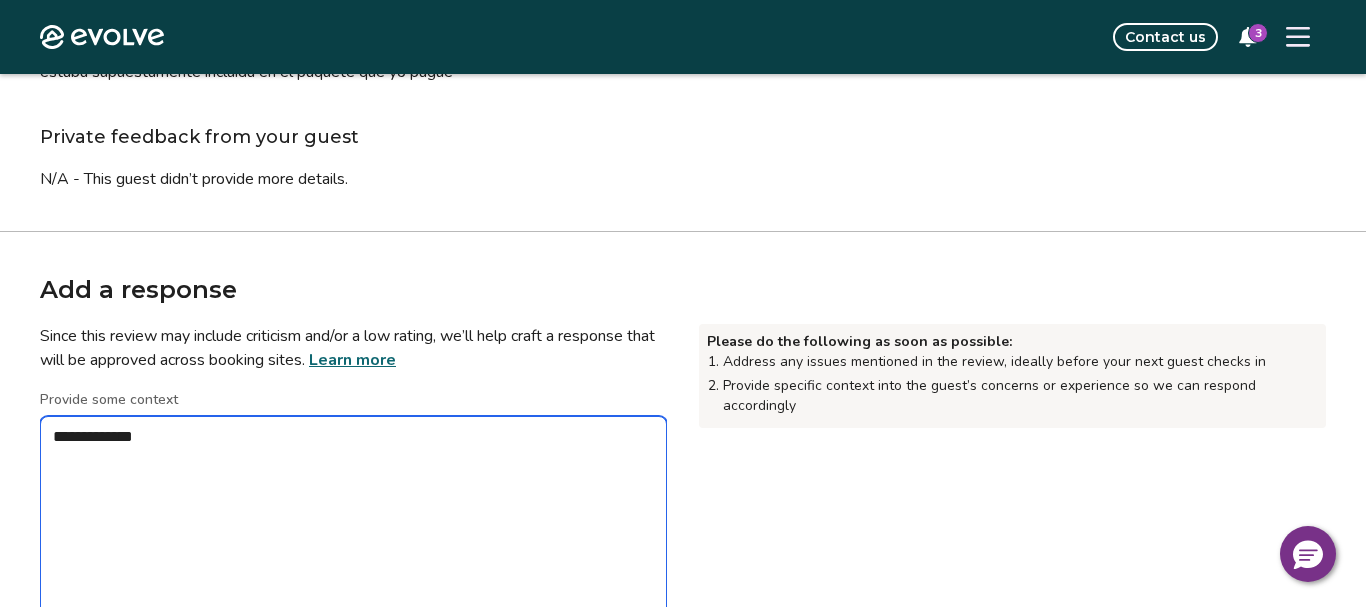 type on "*" 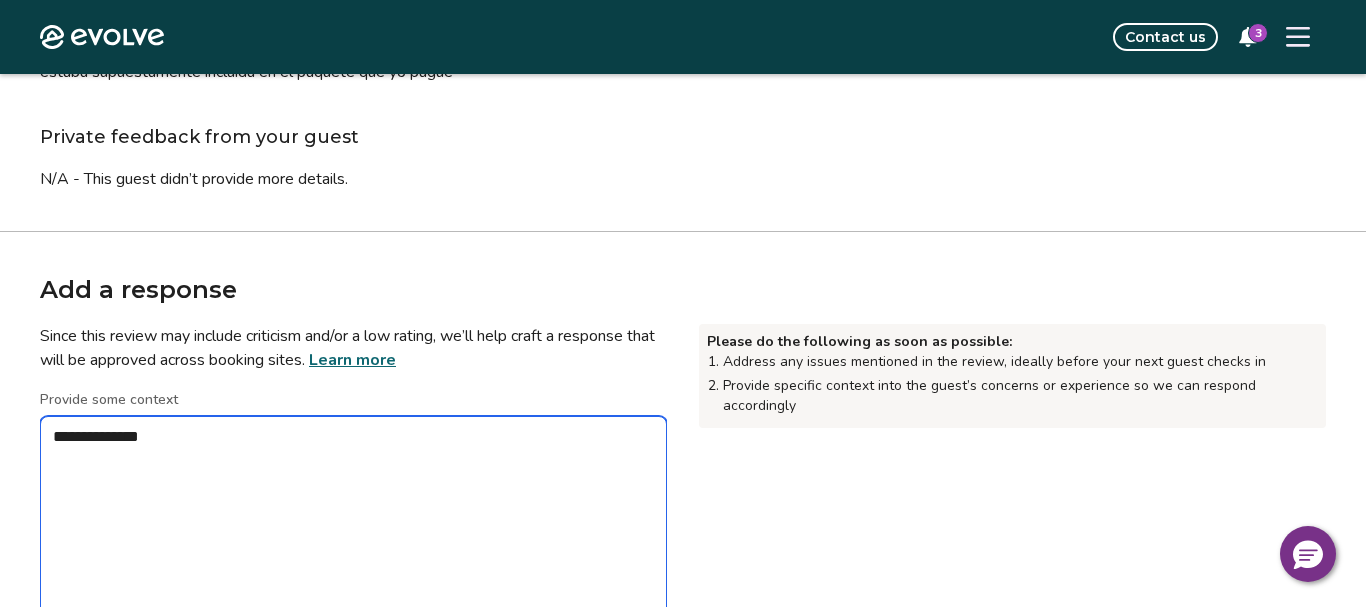 type on "*" 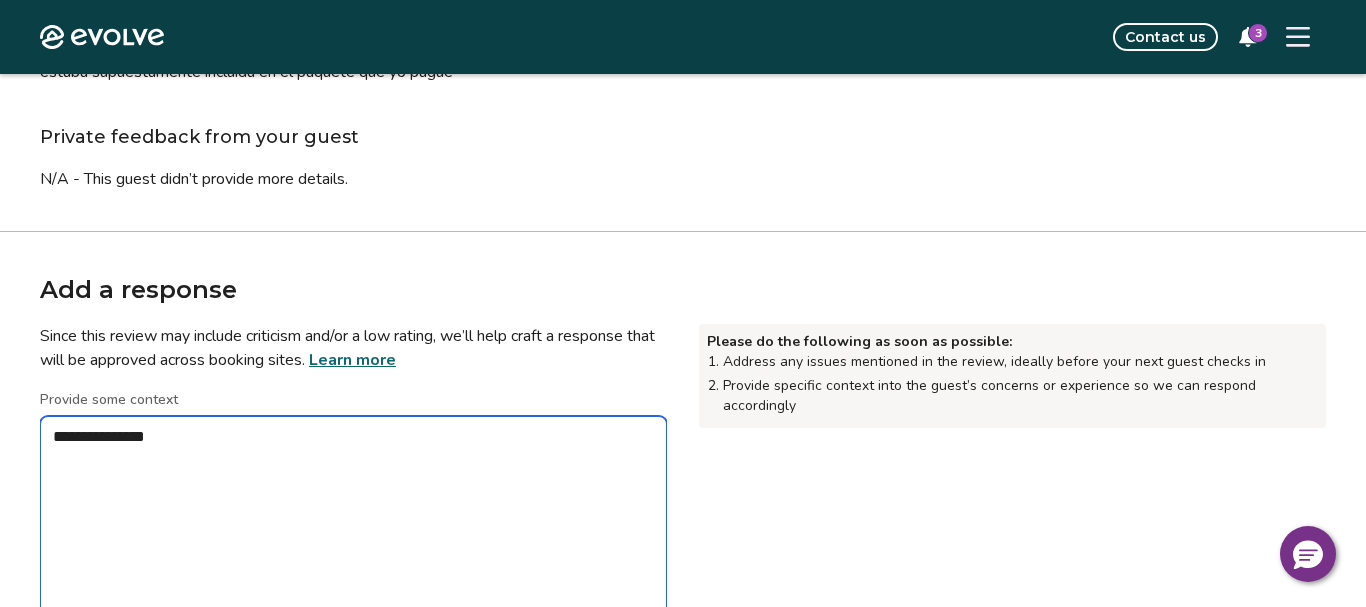 type on "*" 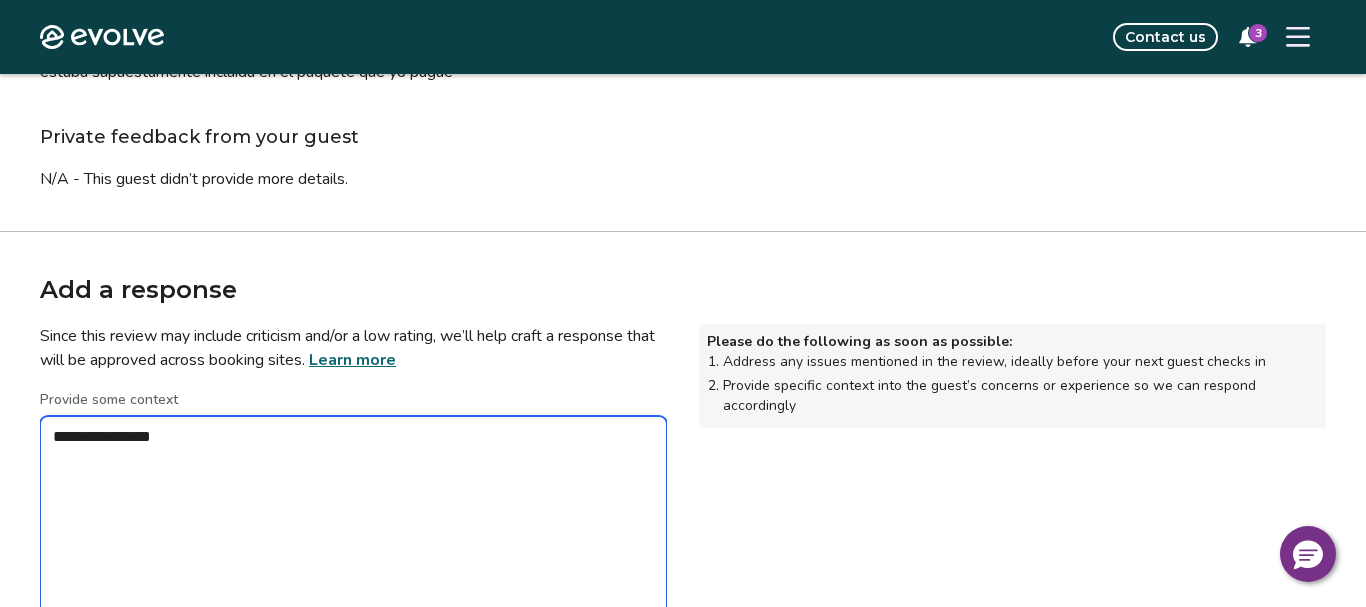 type on "*" 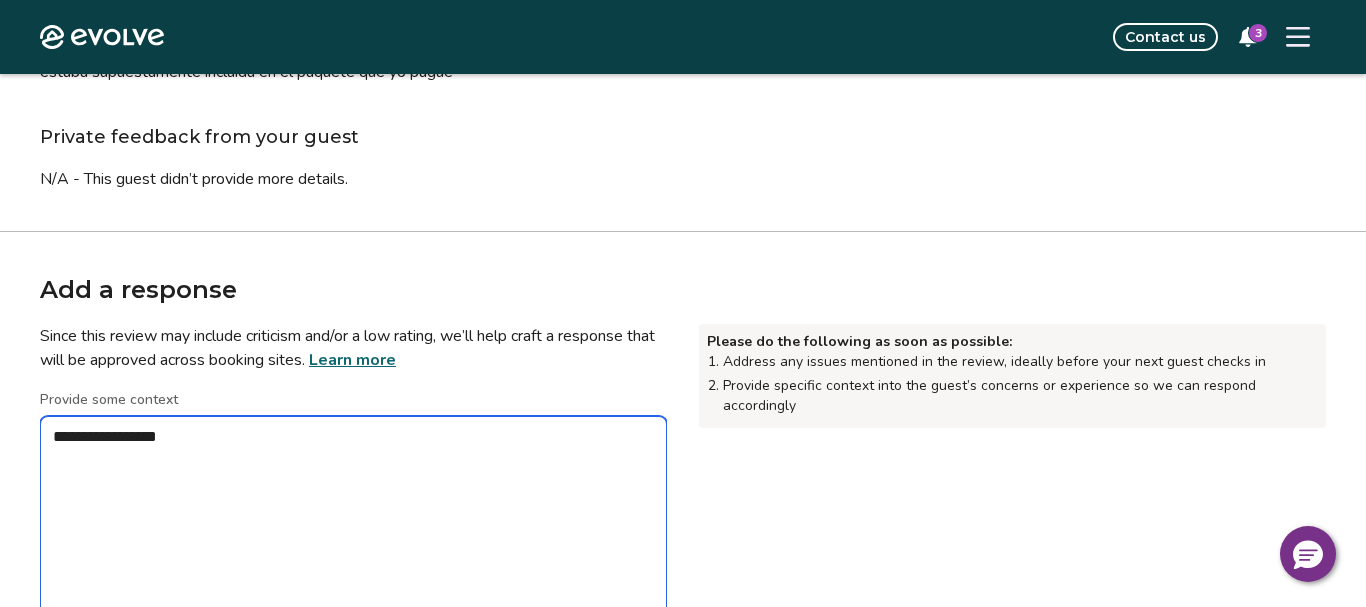 type on "*" 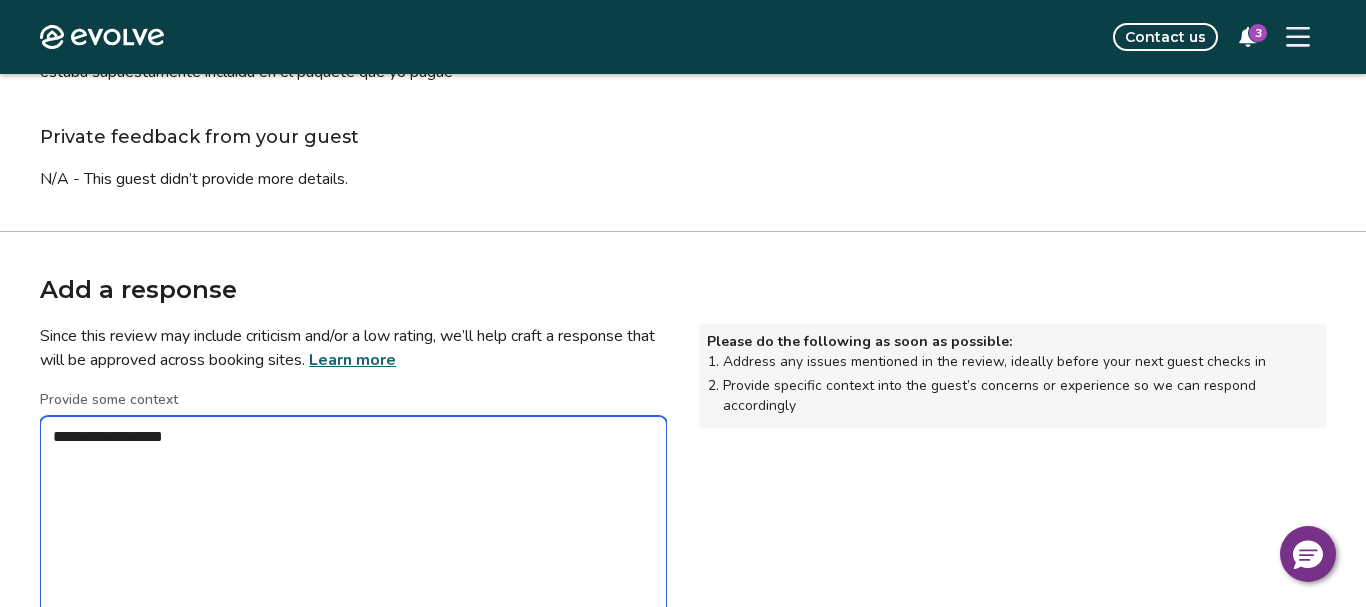 type on "*" 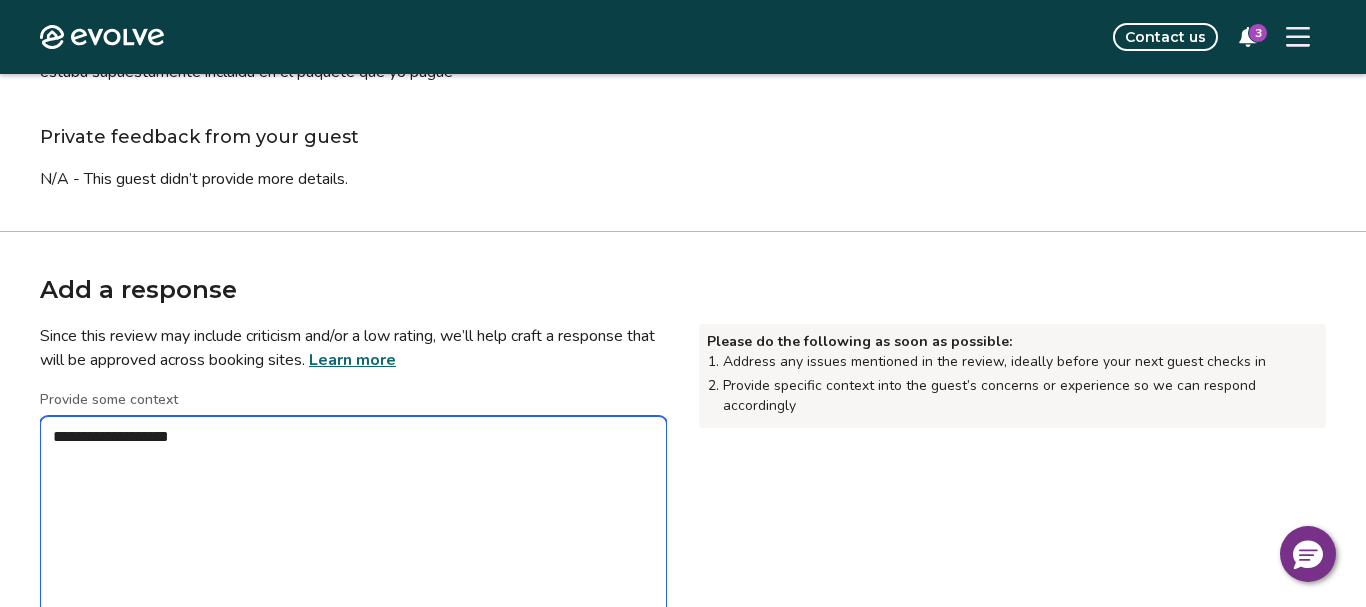 type on "*" 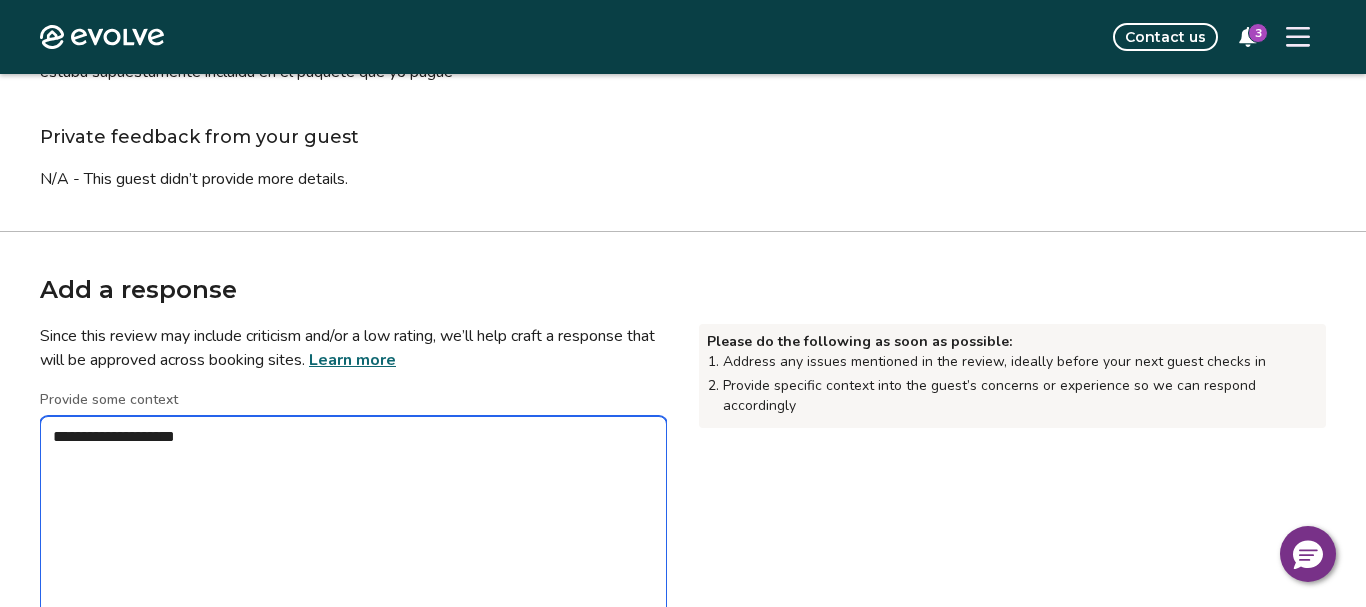 type on "*" 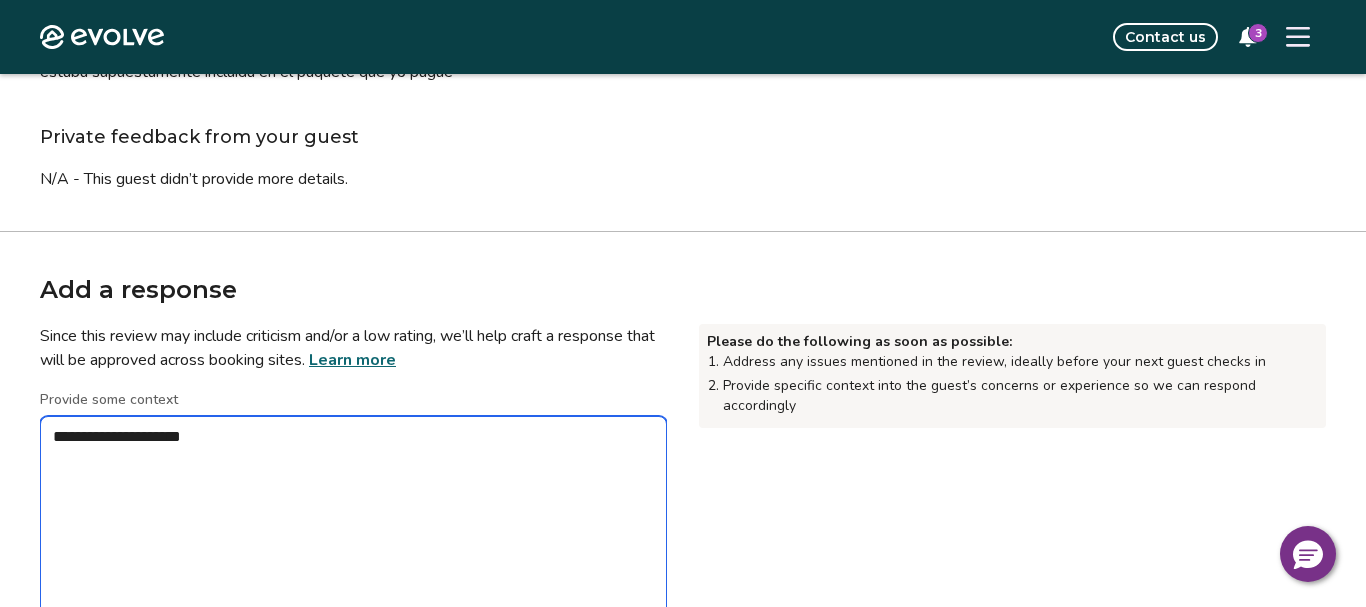 type on "*" 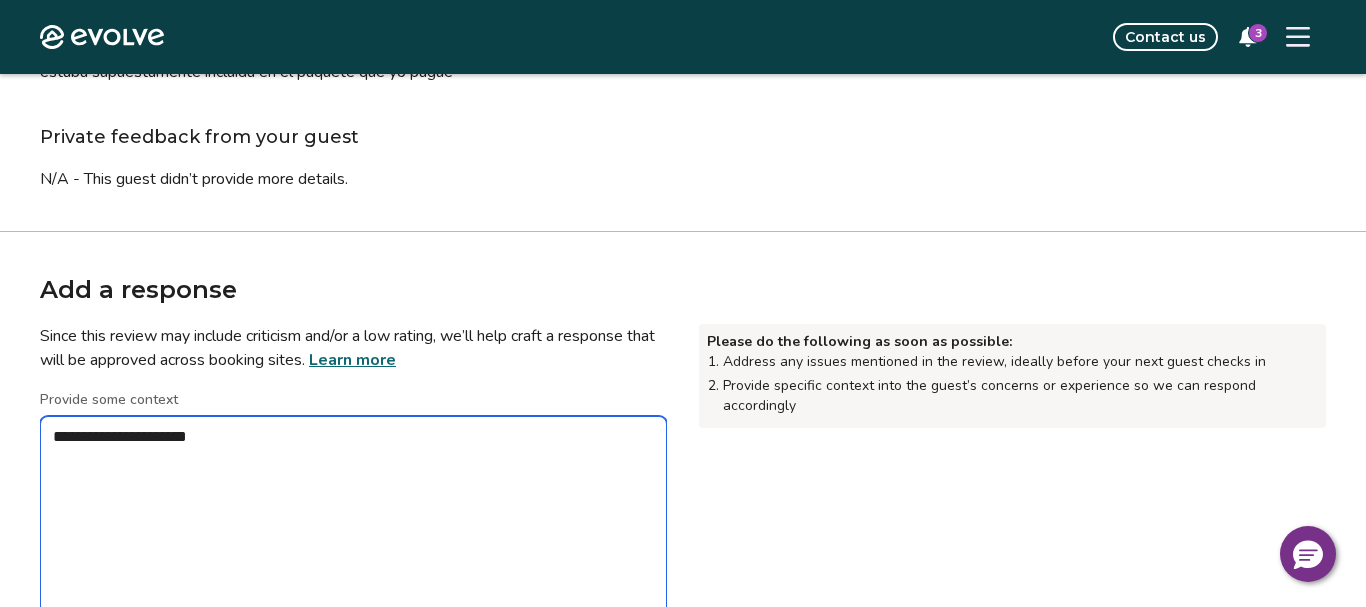type on "*" 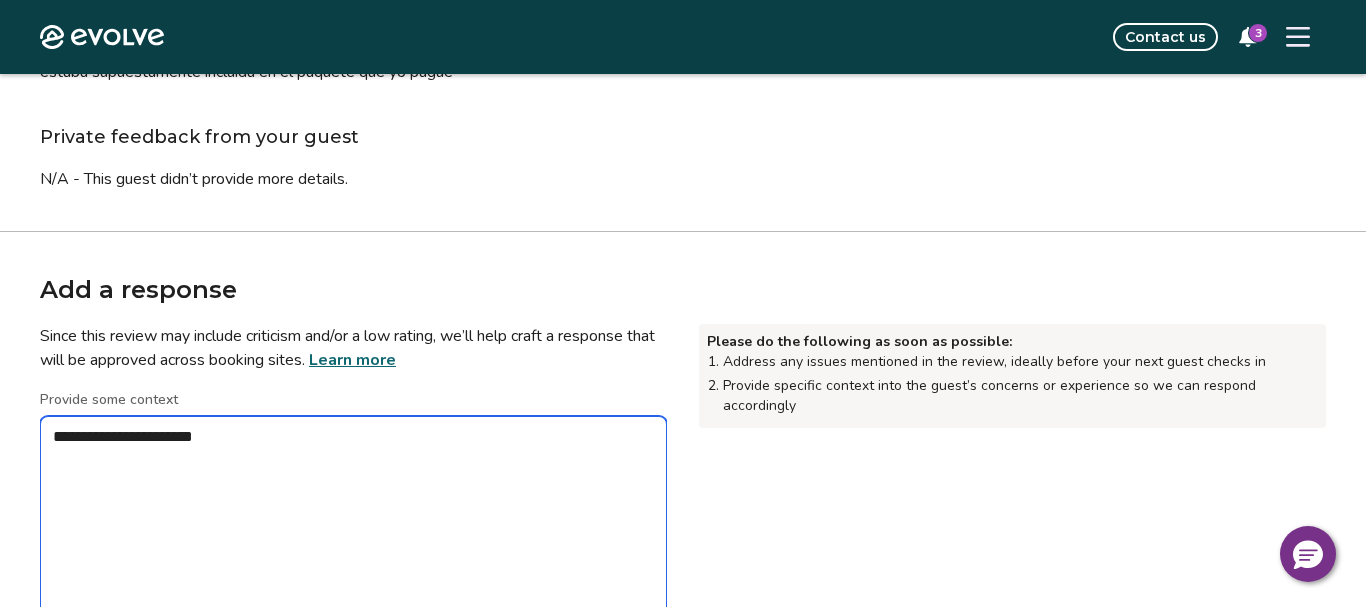 type on "**********" 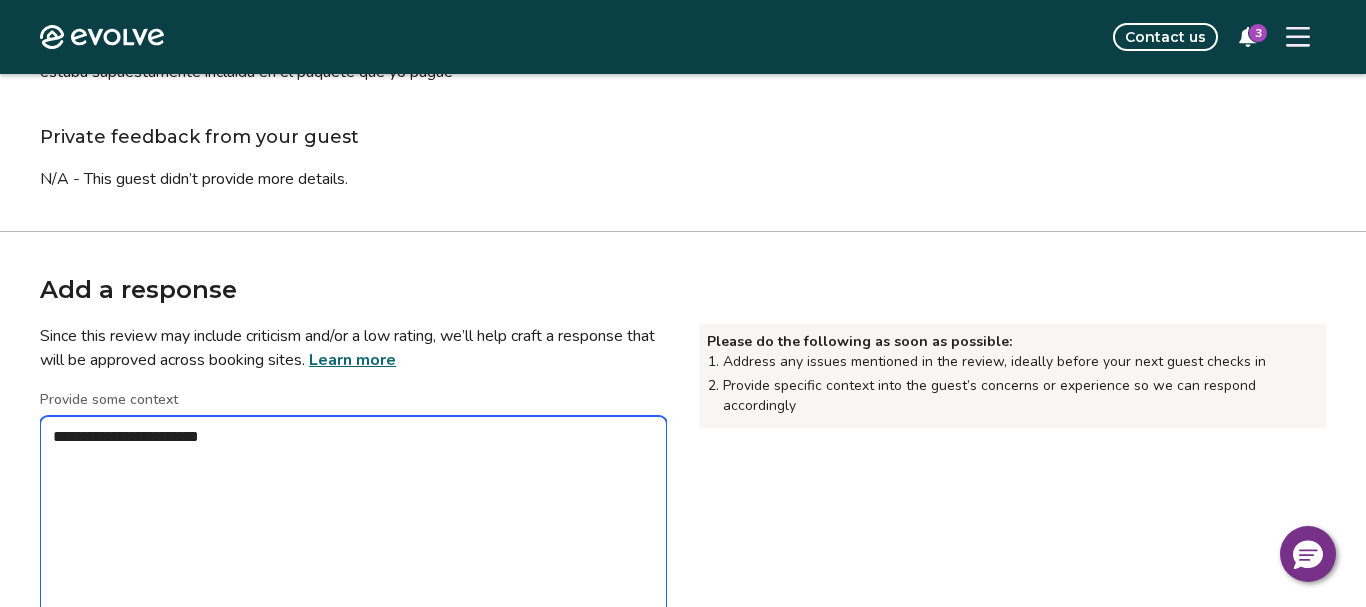 type on "*" 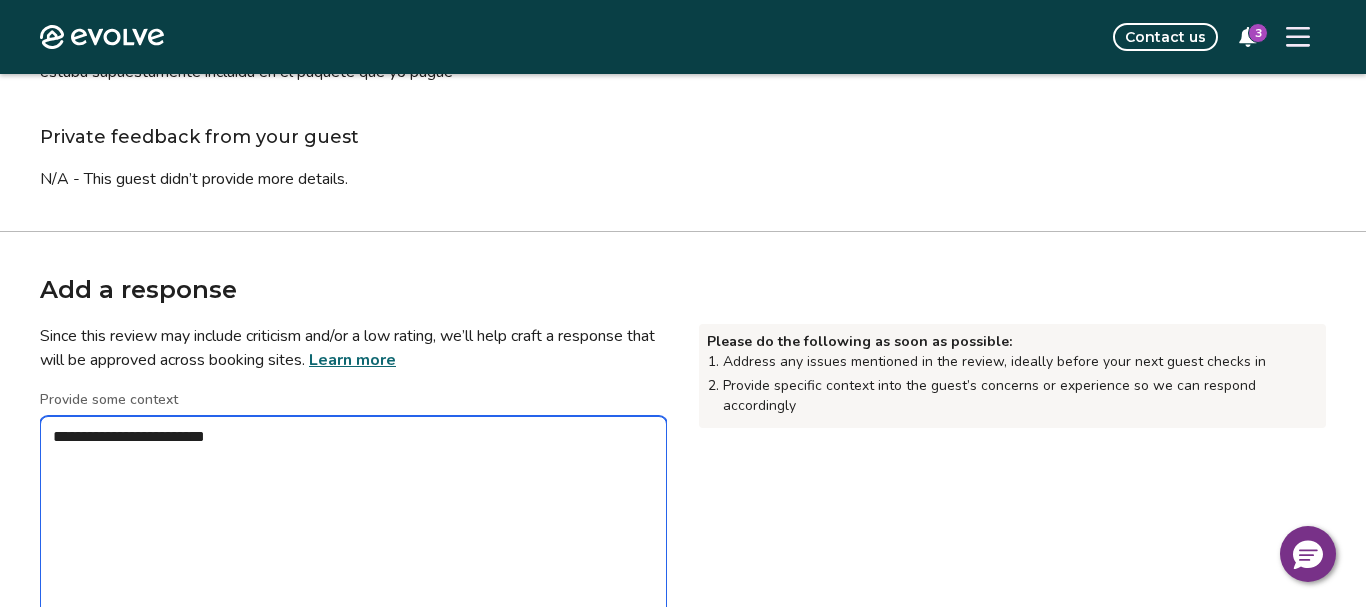 type on "*" 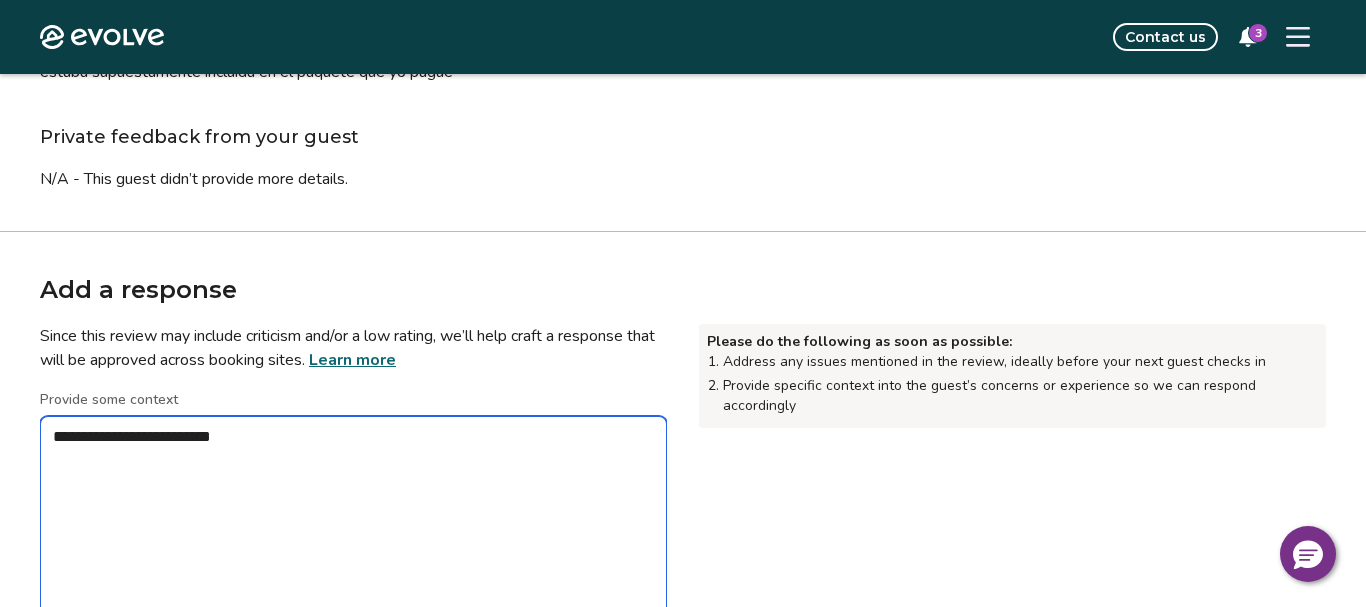 type on "*" 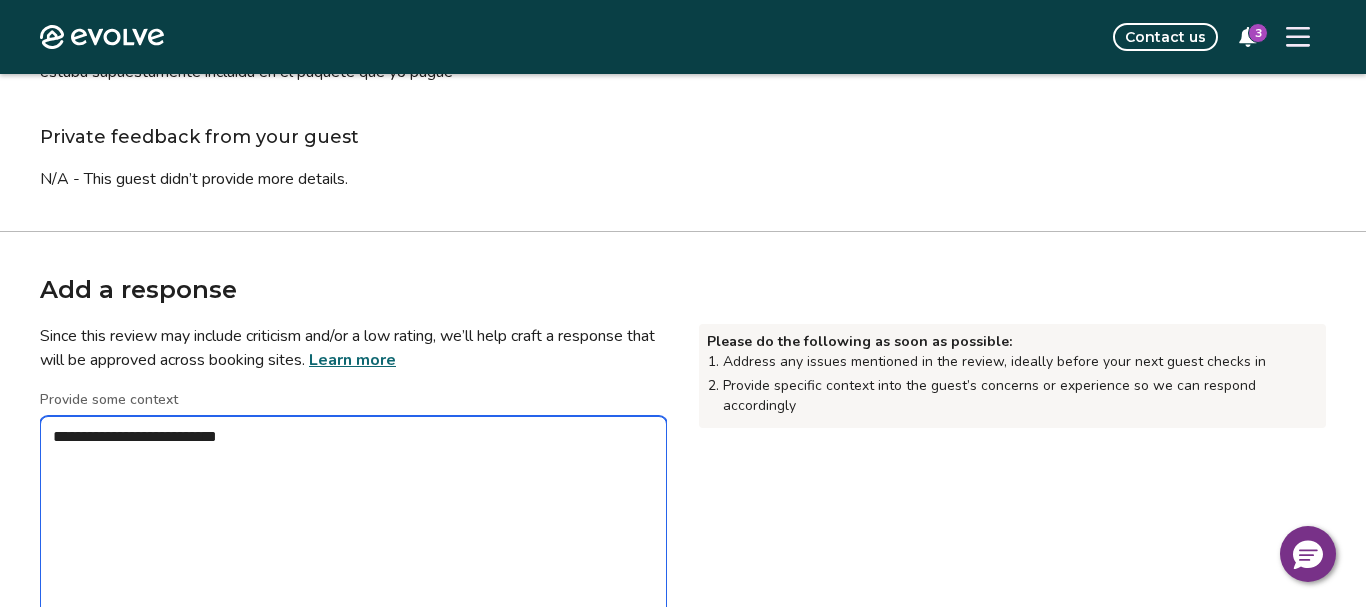 type on "*" 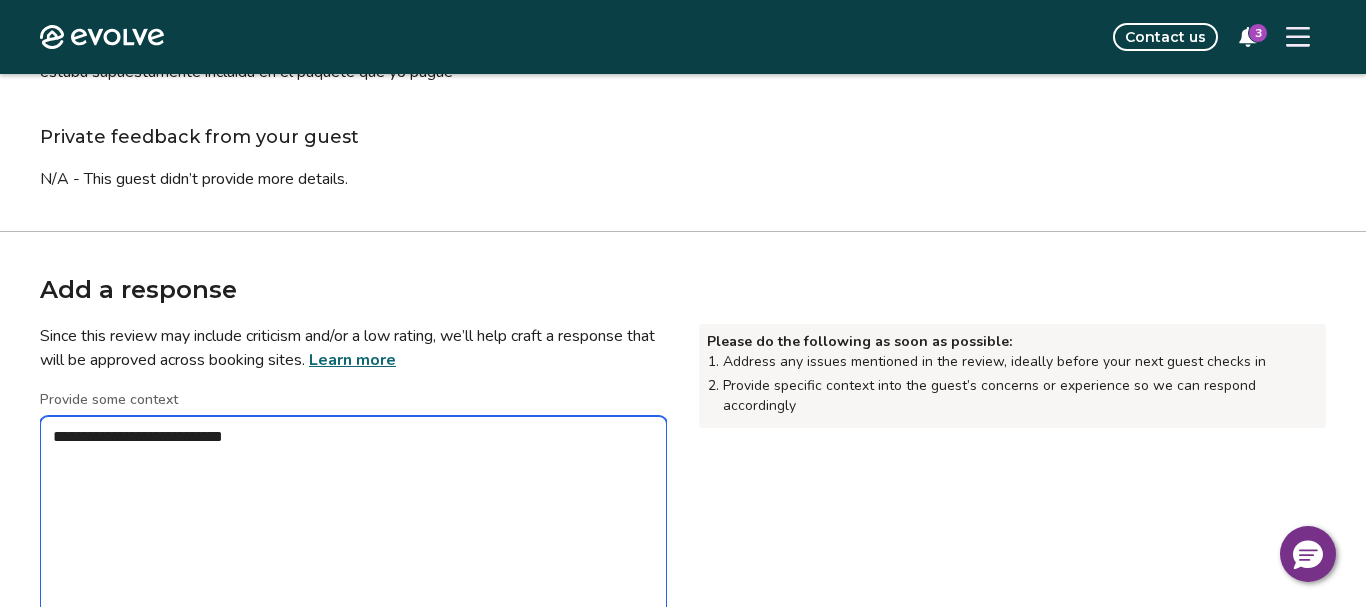 type on "*" 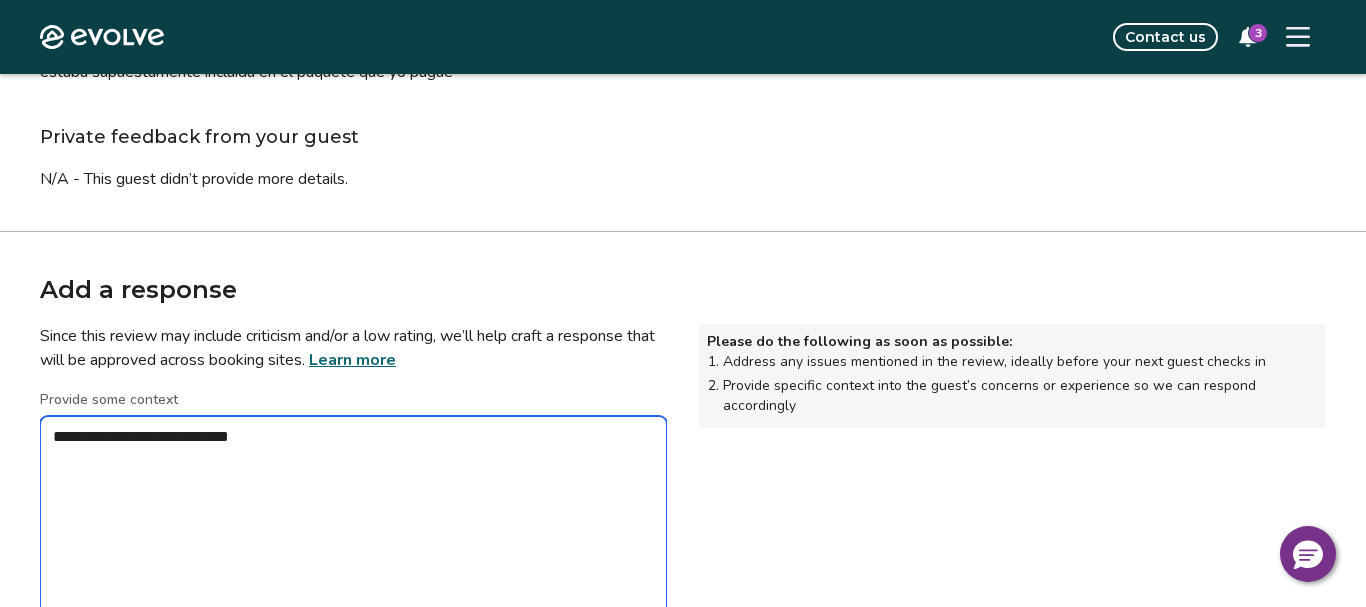 type on "*" 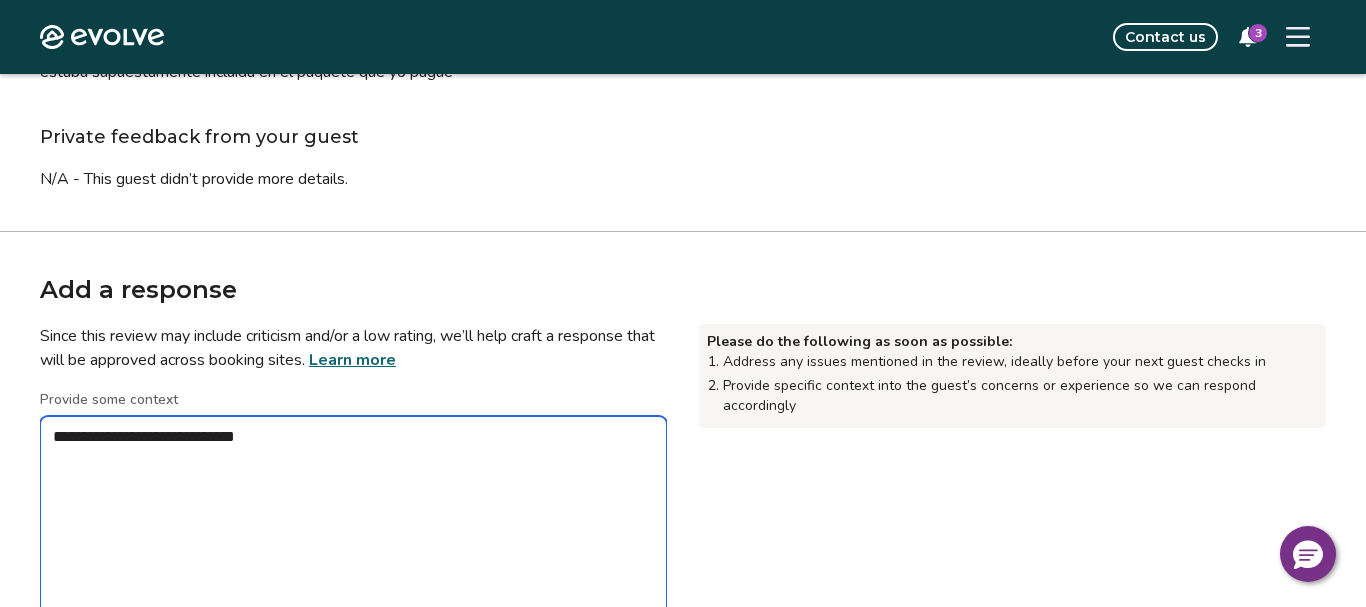 type on "*" 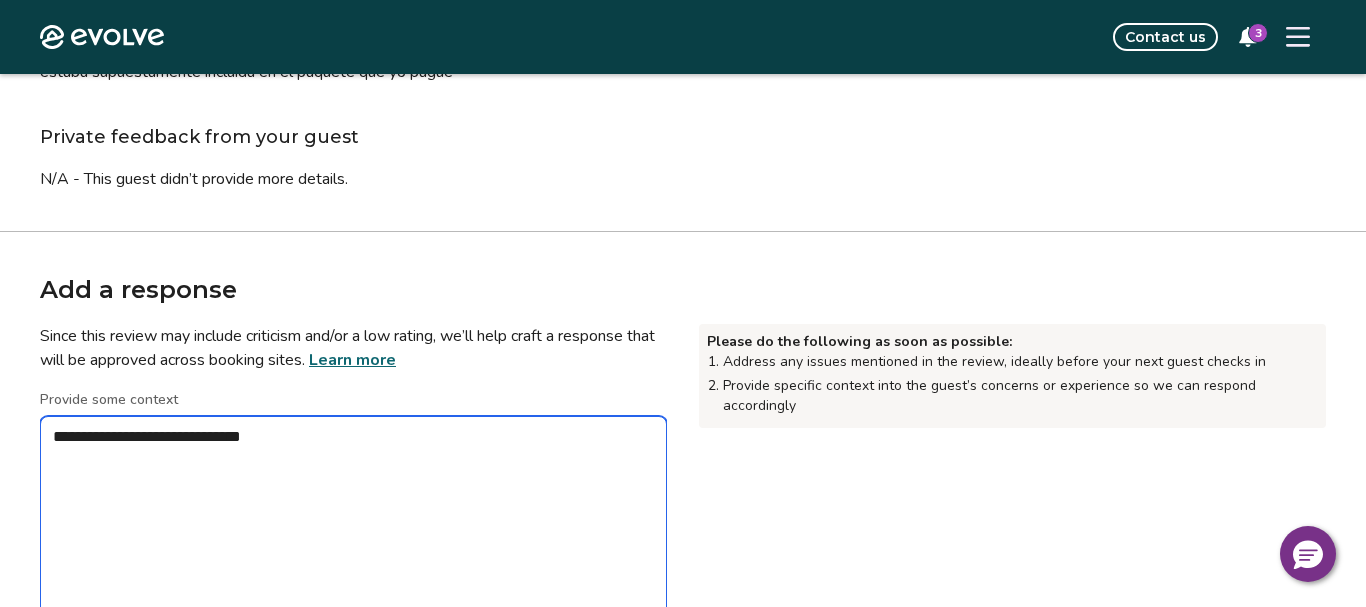 type on "*" 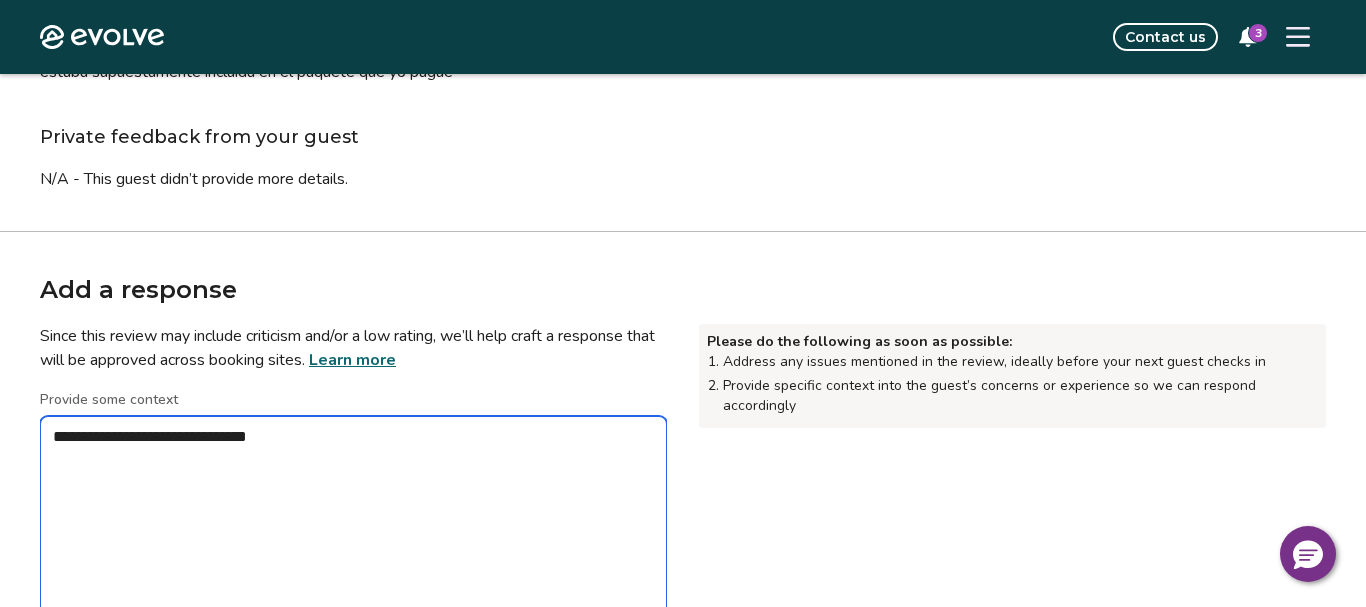 type on "*" 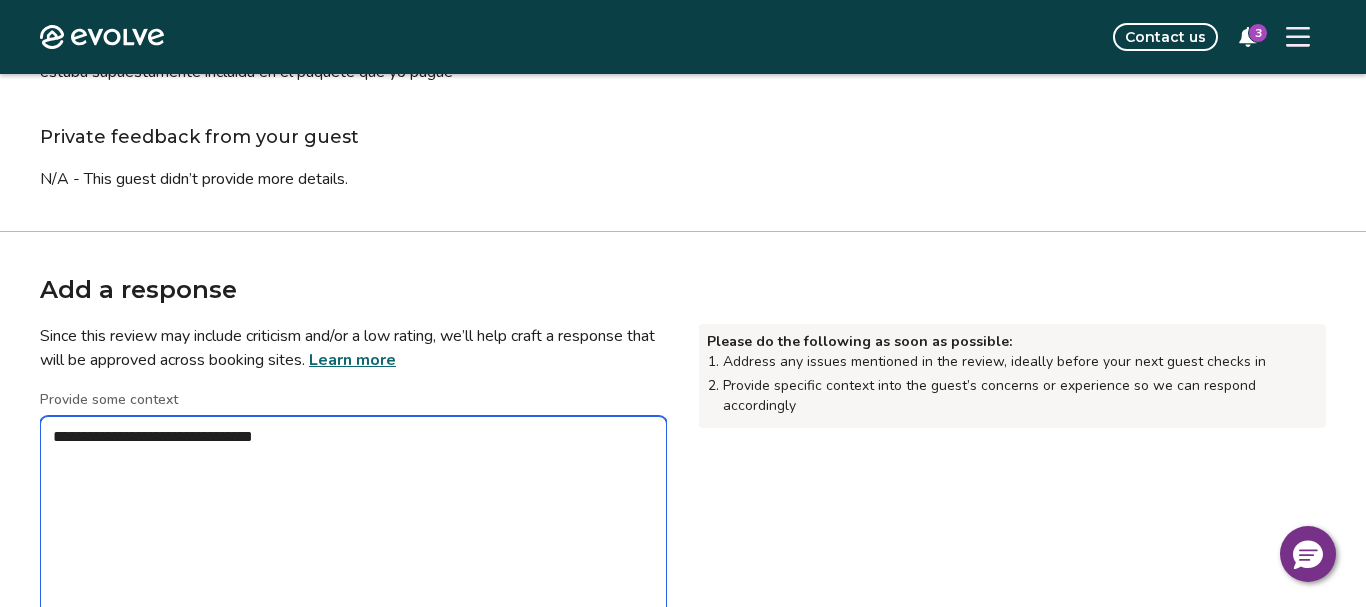 type on "*" 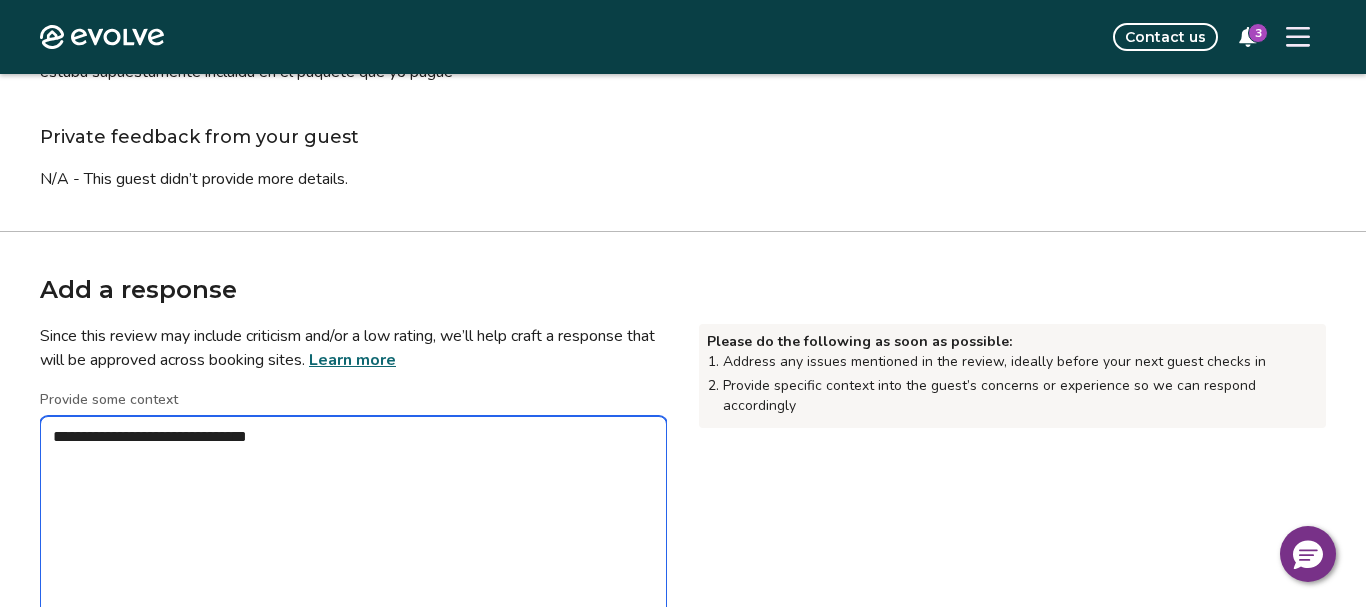 type on "*" 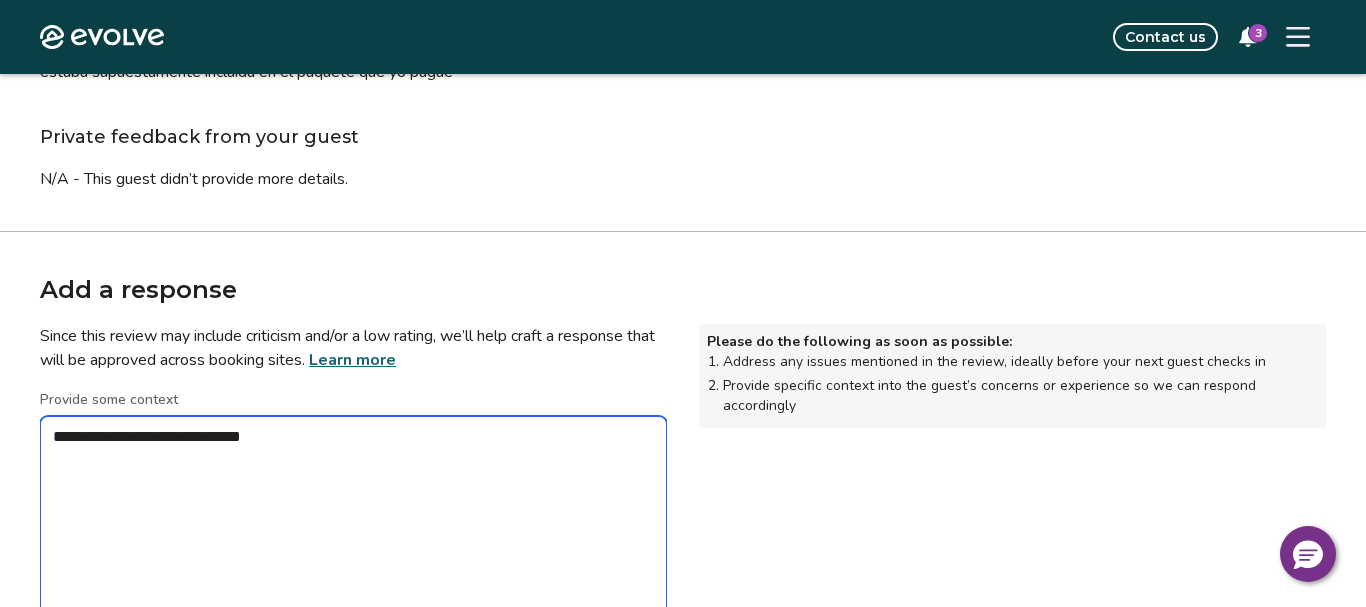 type on "*" 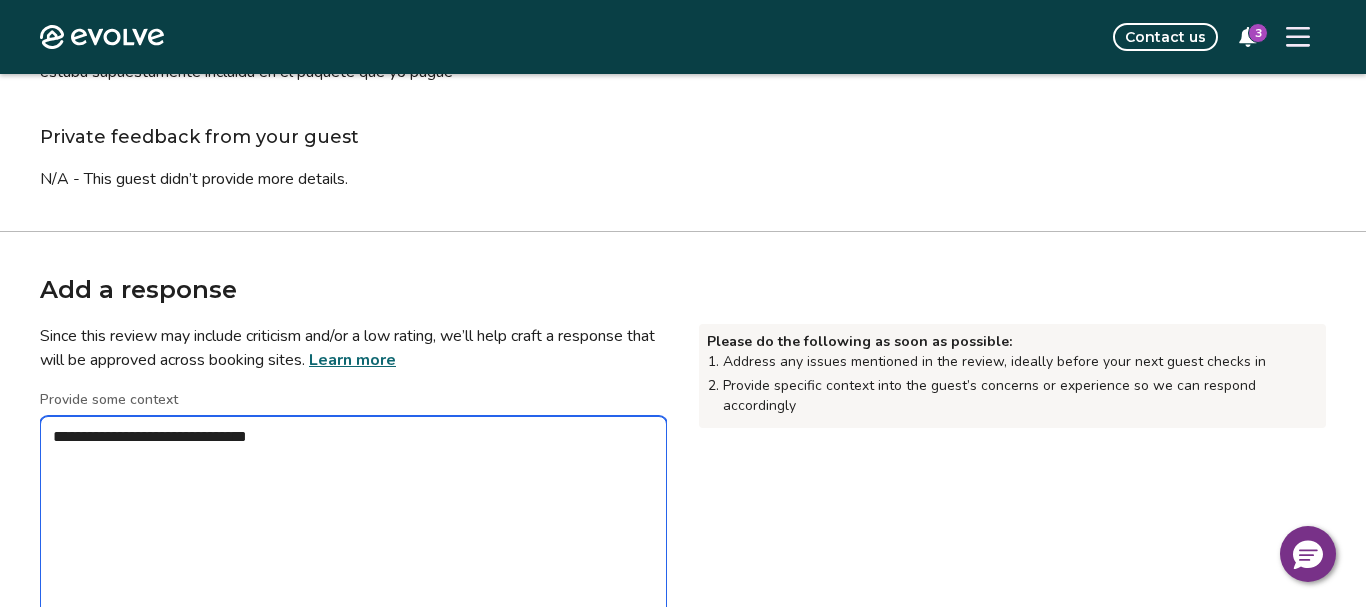 type on "*" 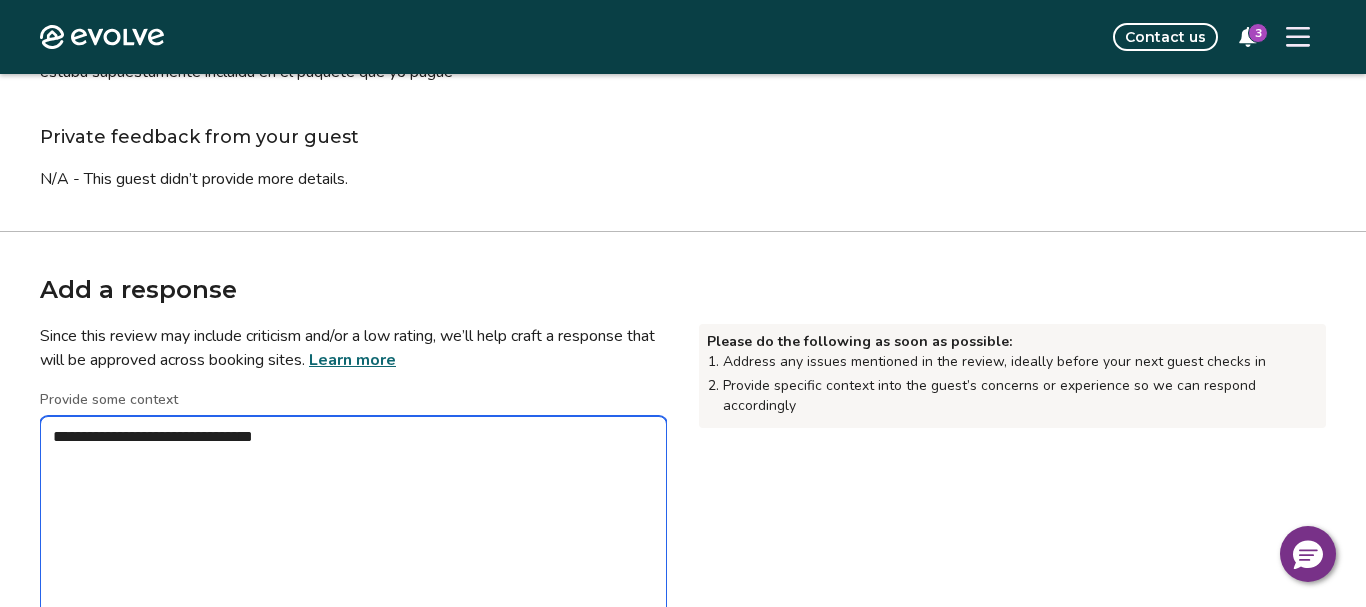type on "*" 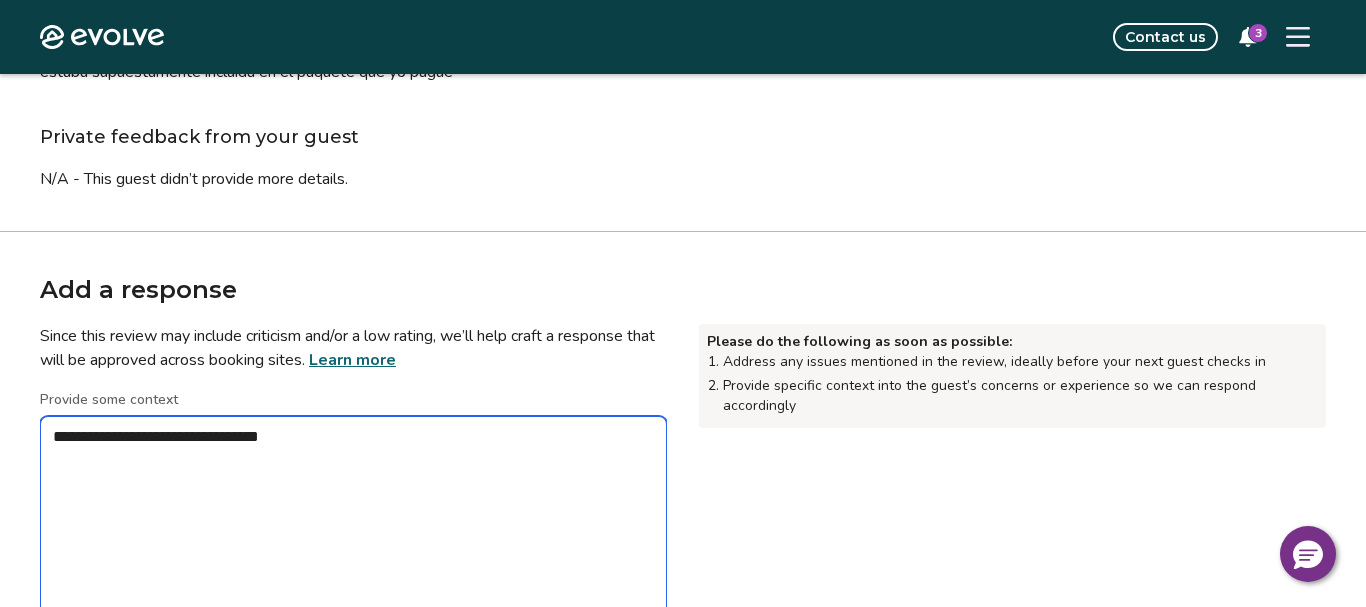 type on "*" 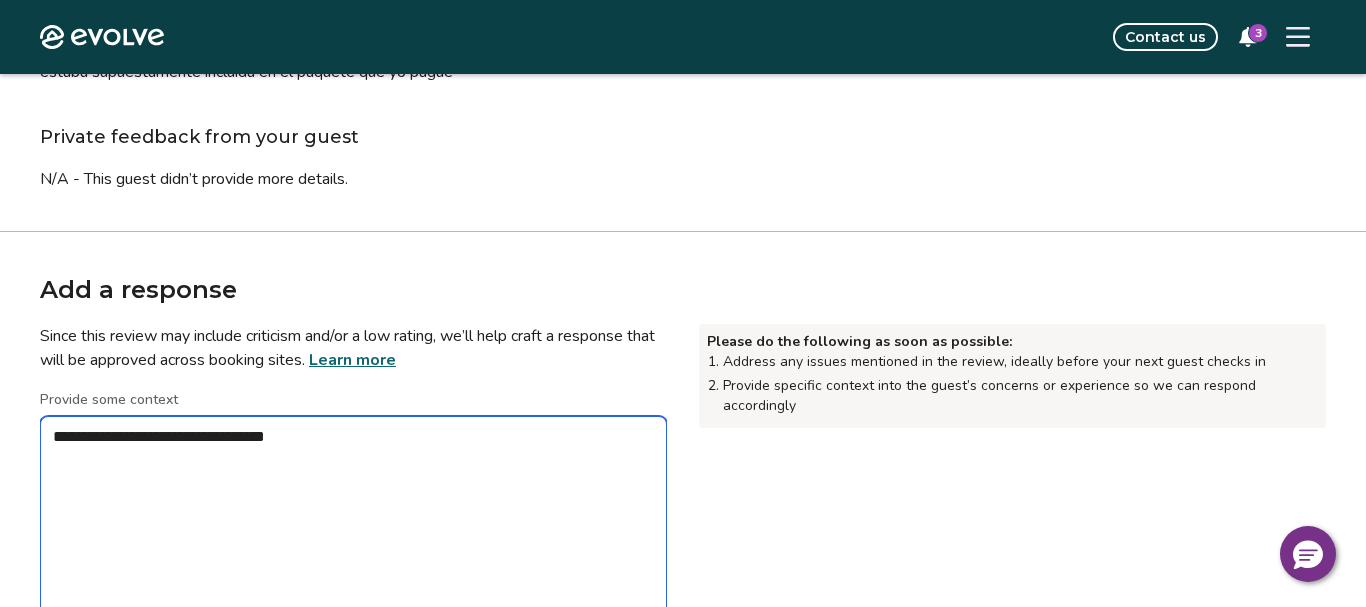 type on "*" 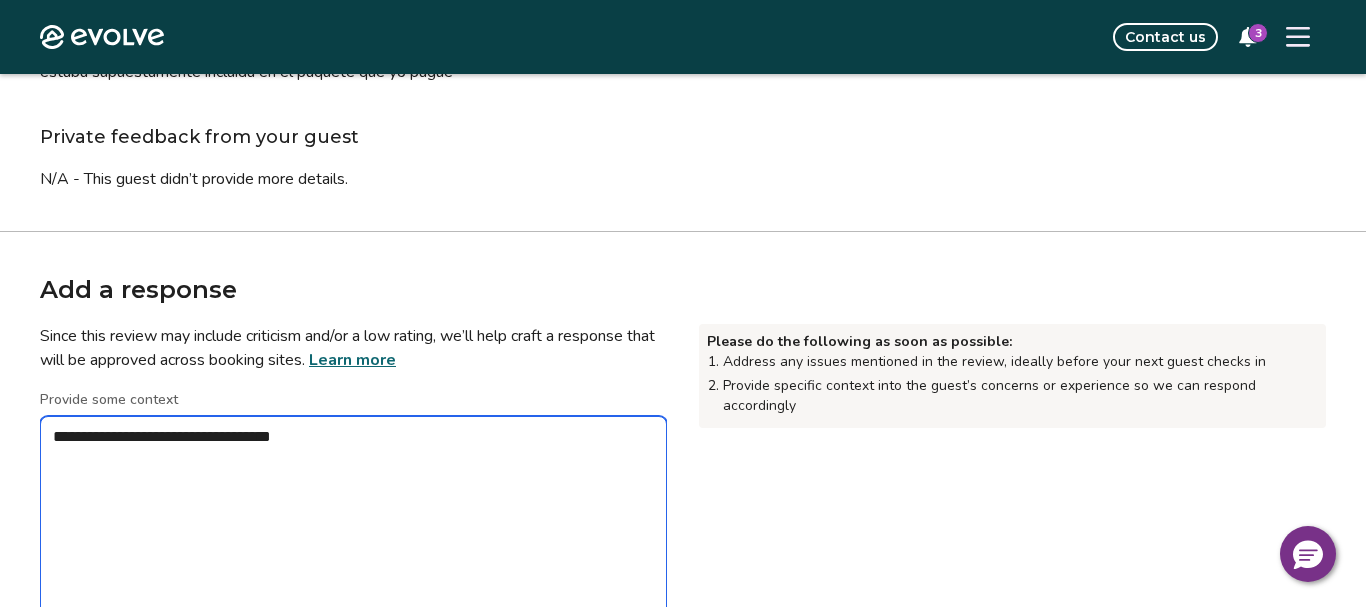 type on "*" 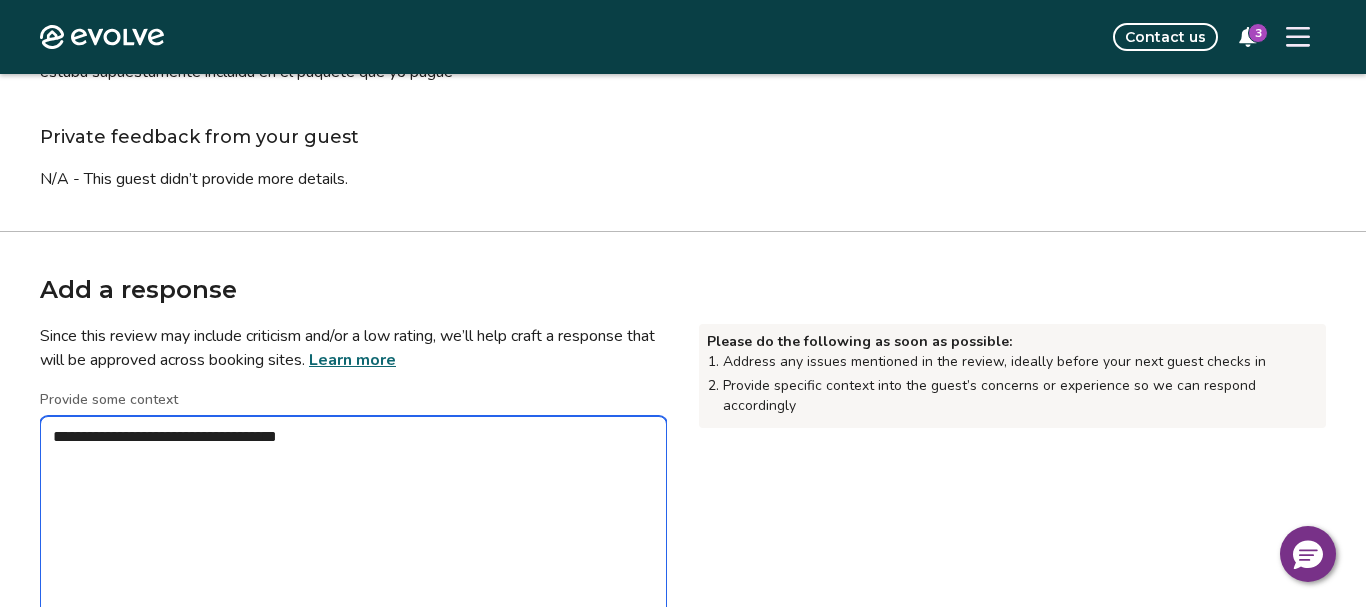 type on "*" 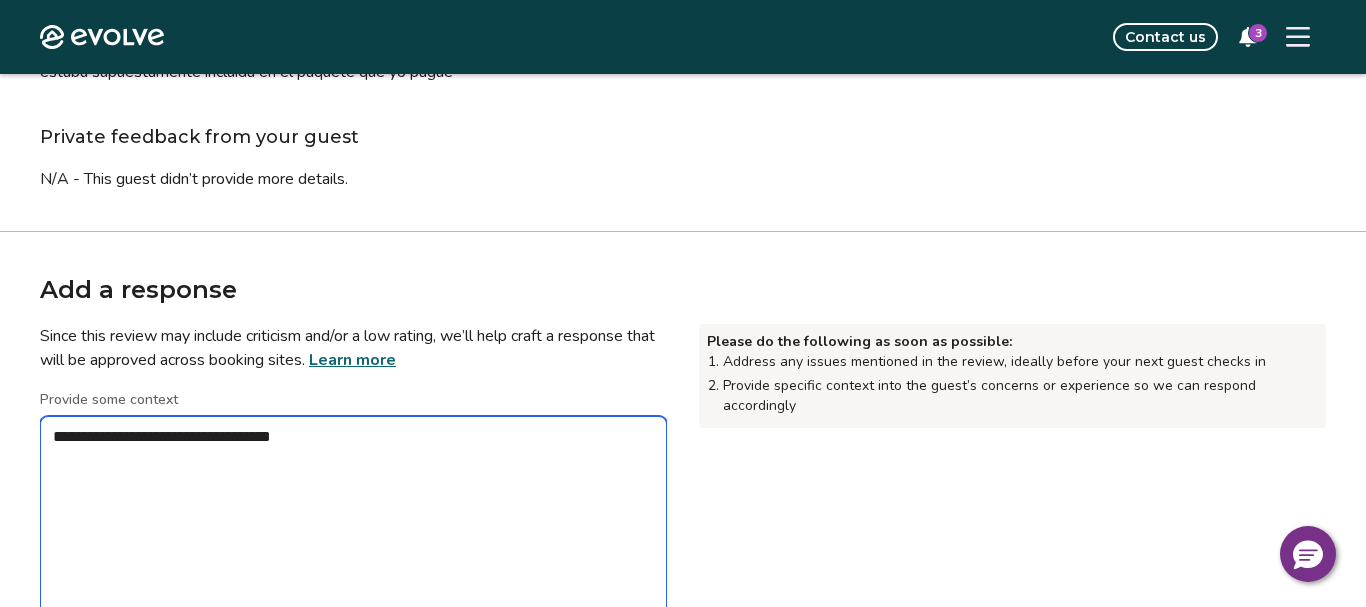 type on "*" 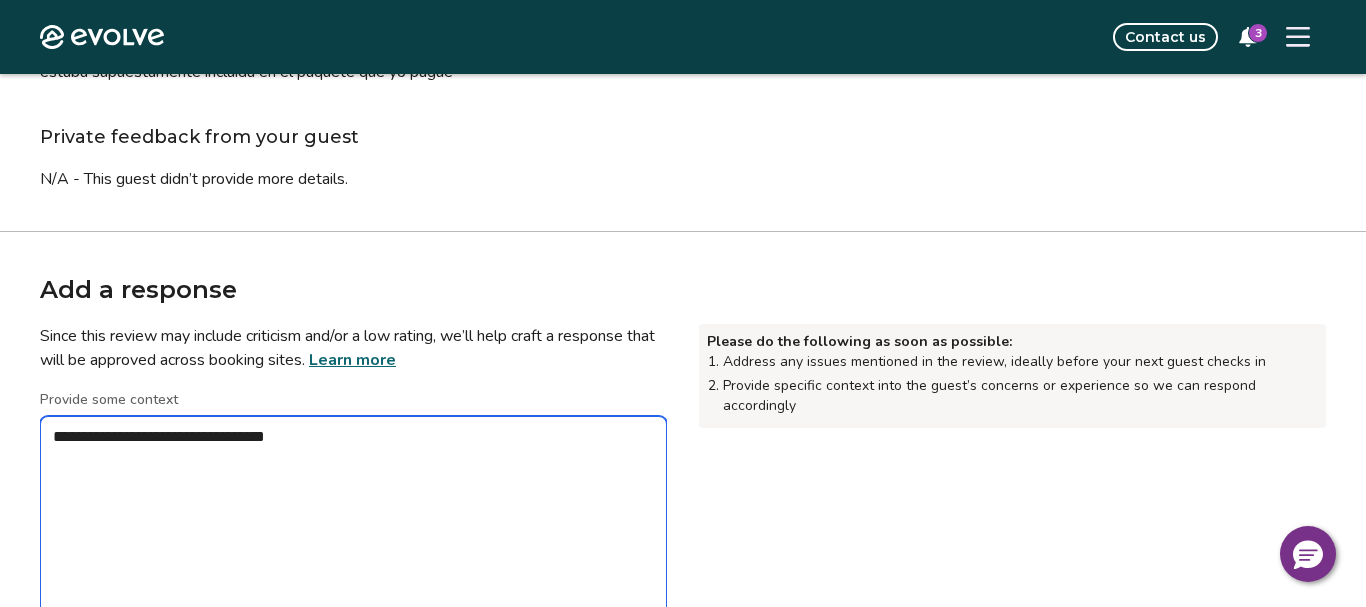 type on "*" 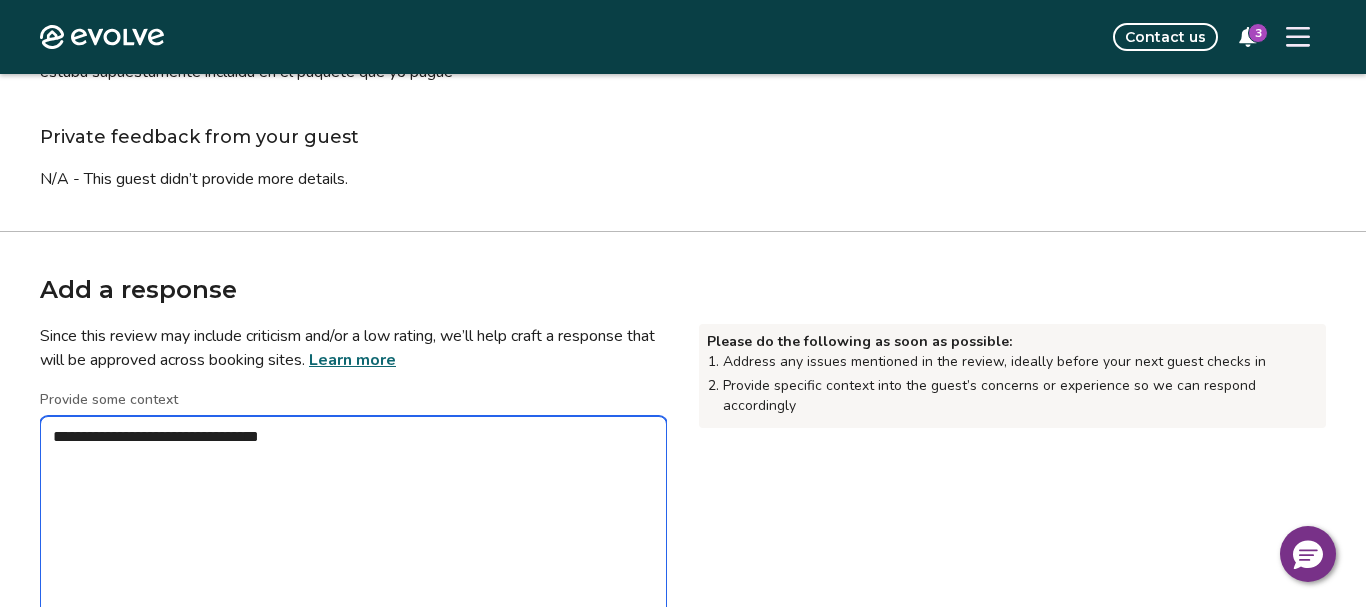type on "*" 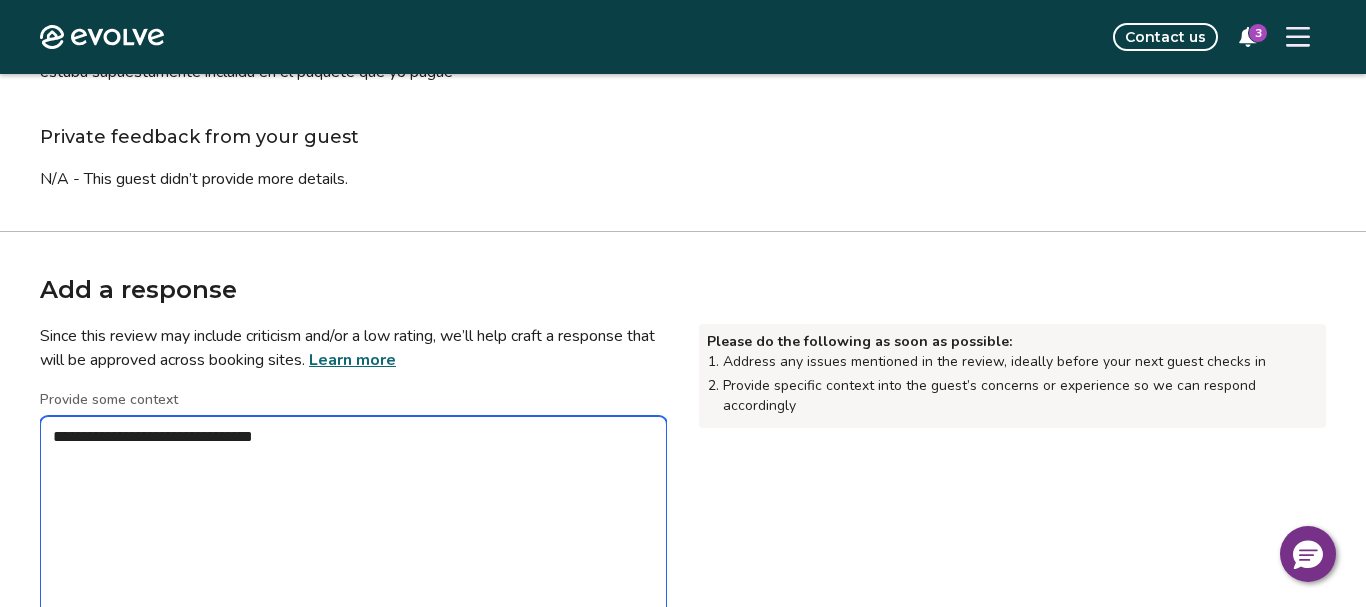 type on "*" 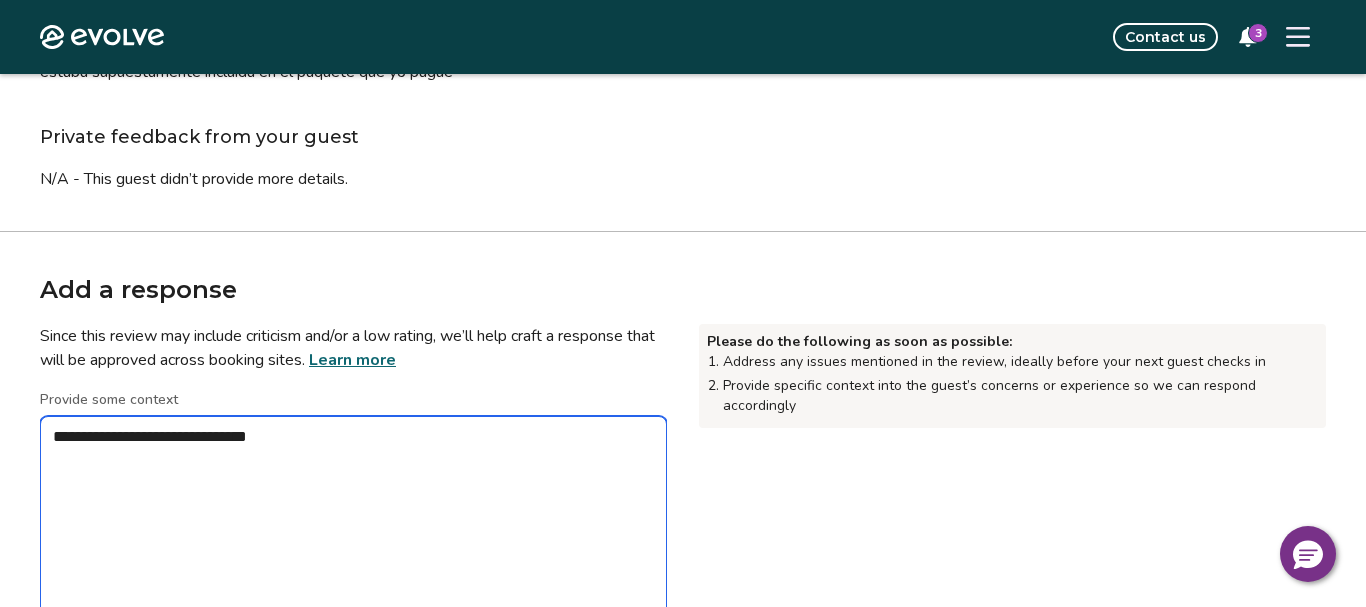 type on "*" 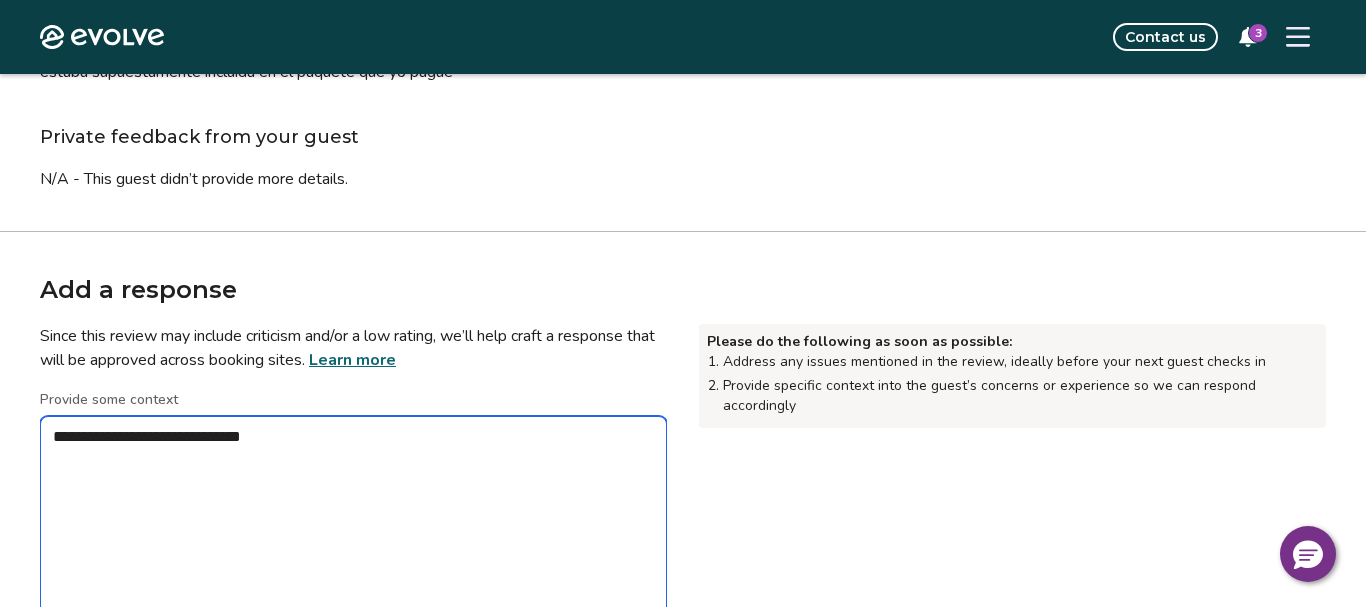 type on "*" 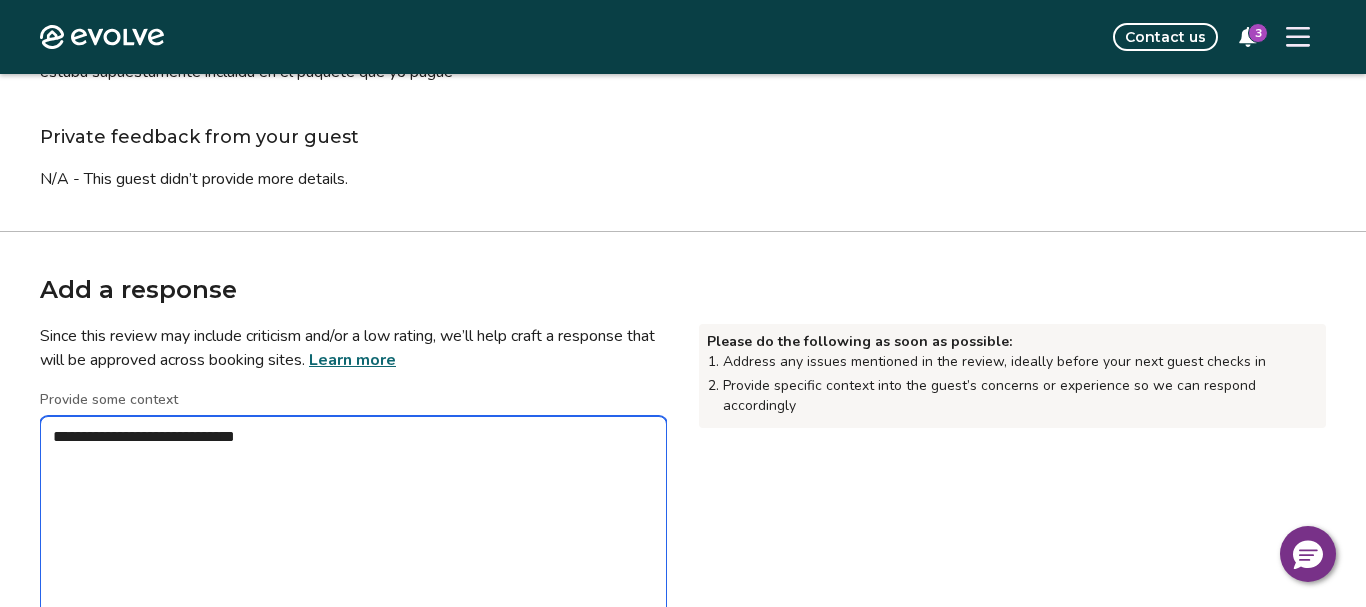 type on "*" 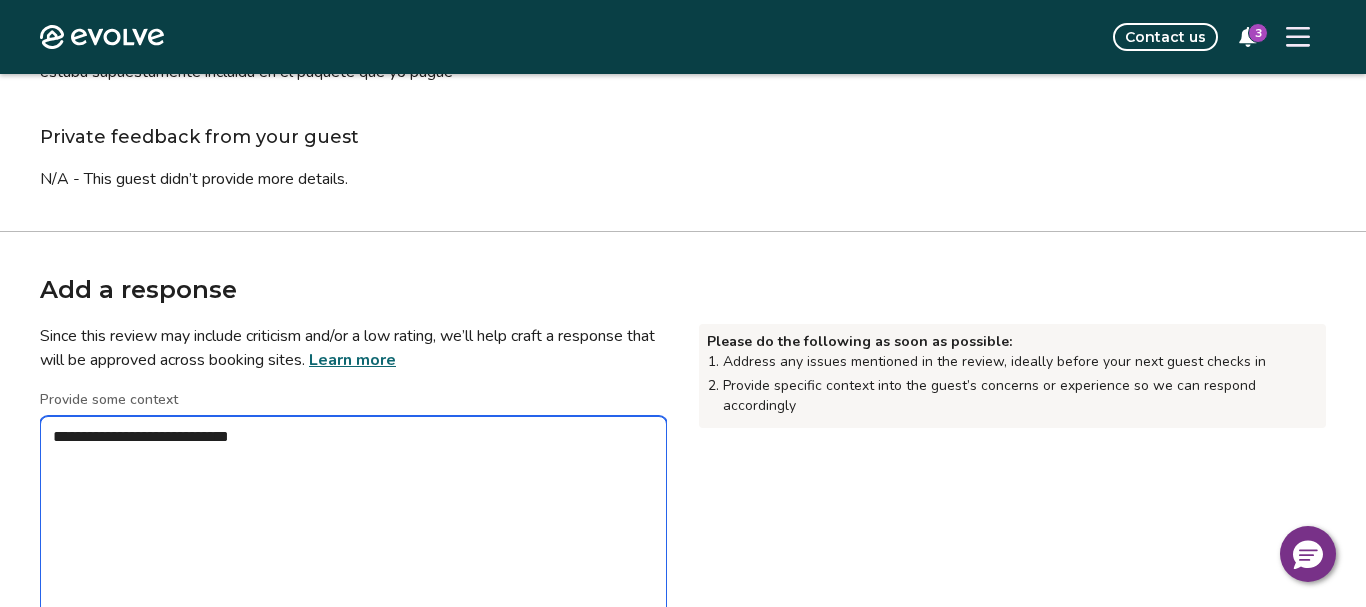 type on "*" 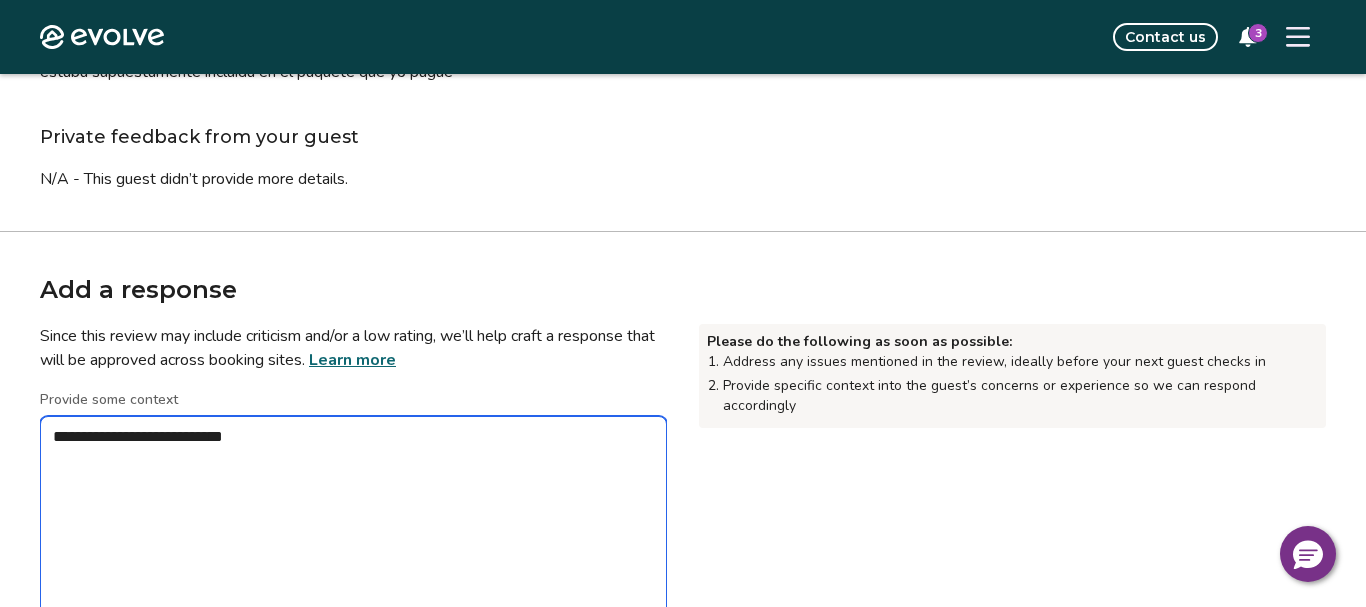 type on "*" 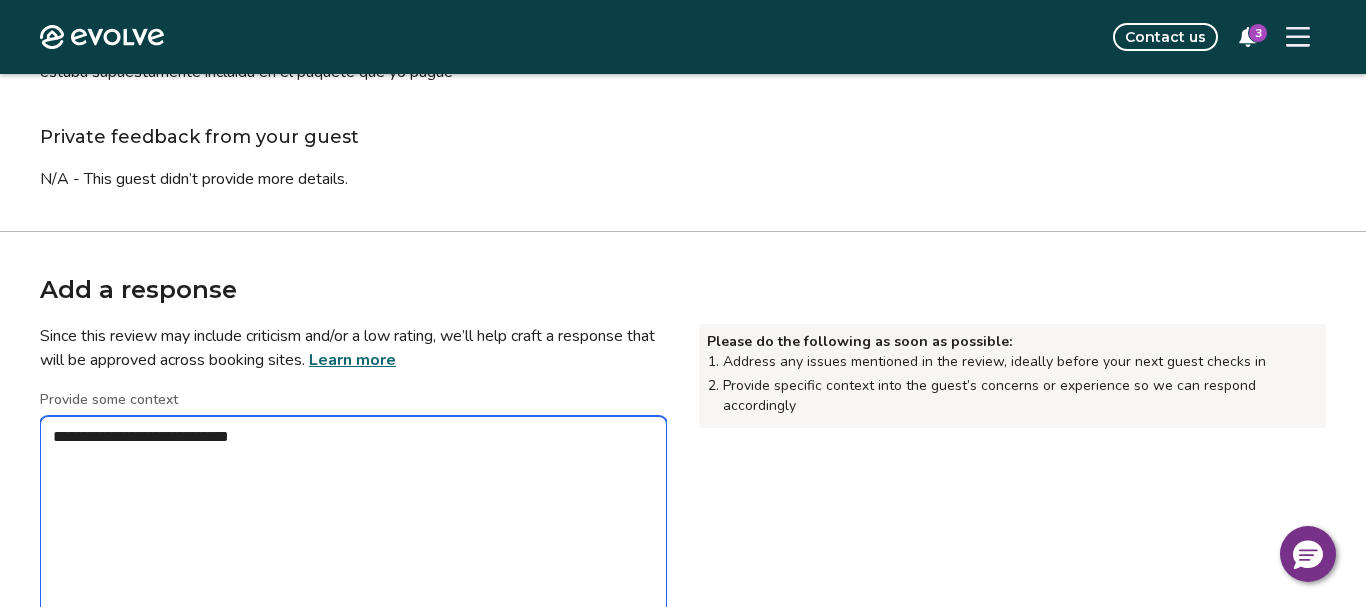 type on "*" 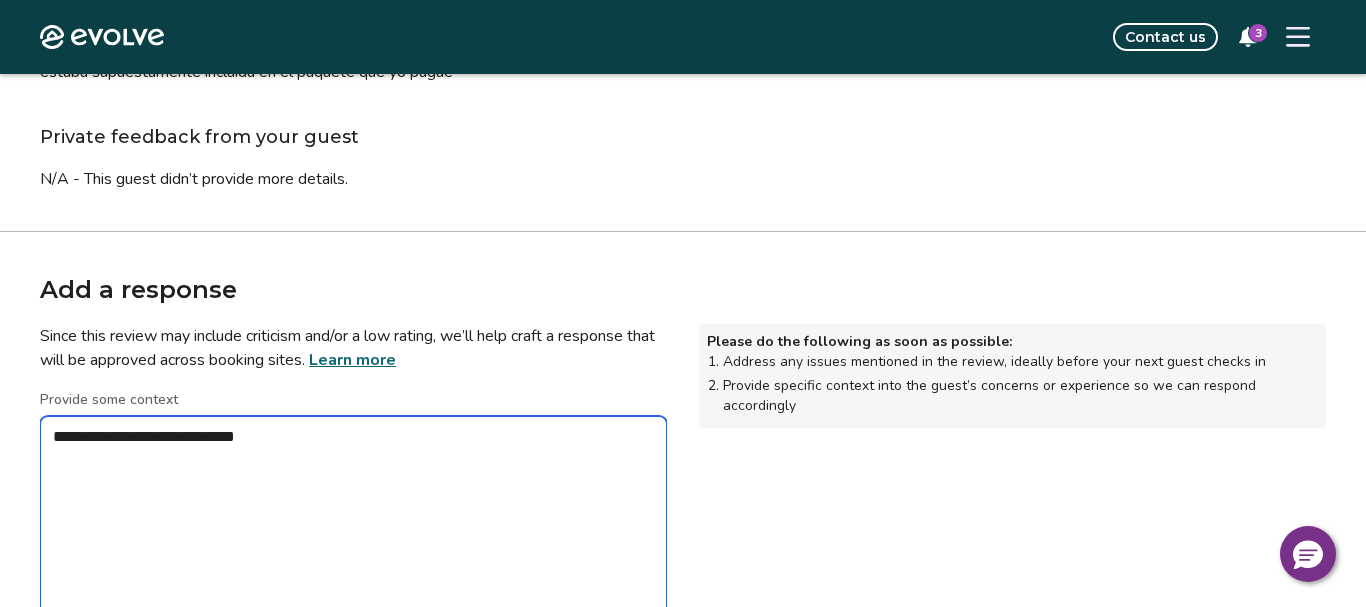 type on "*" 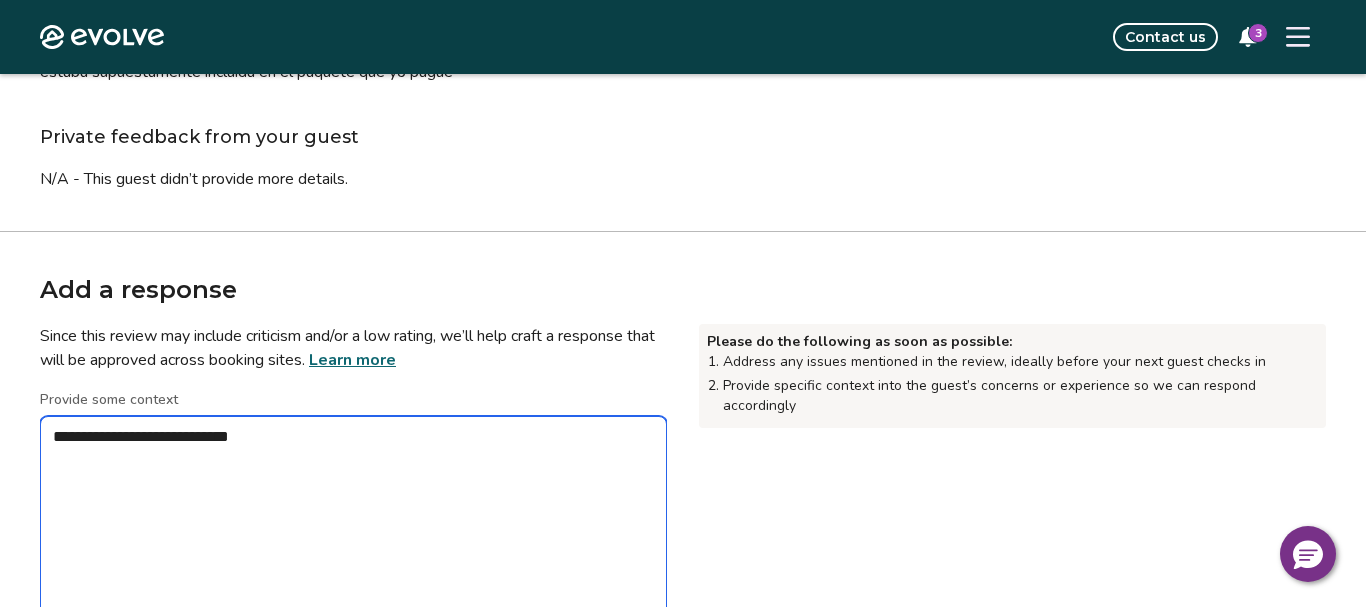 type on "*" 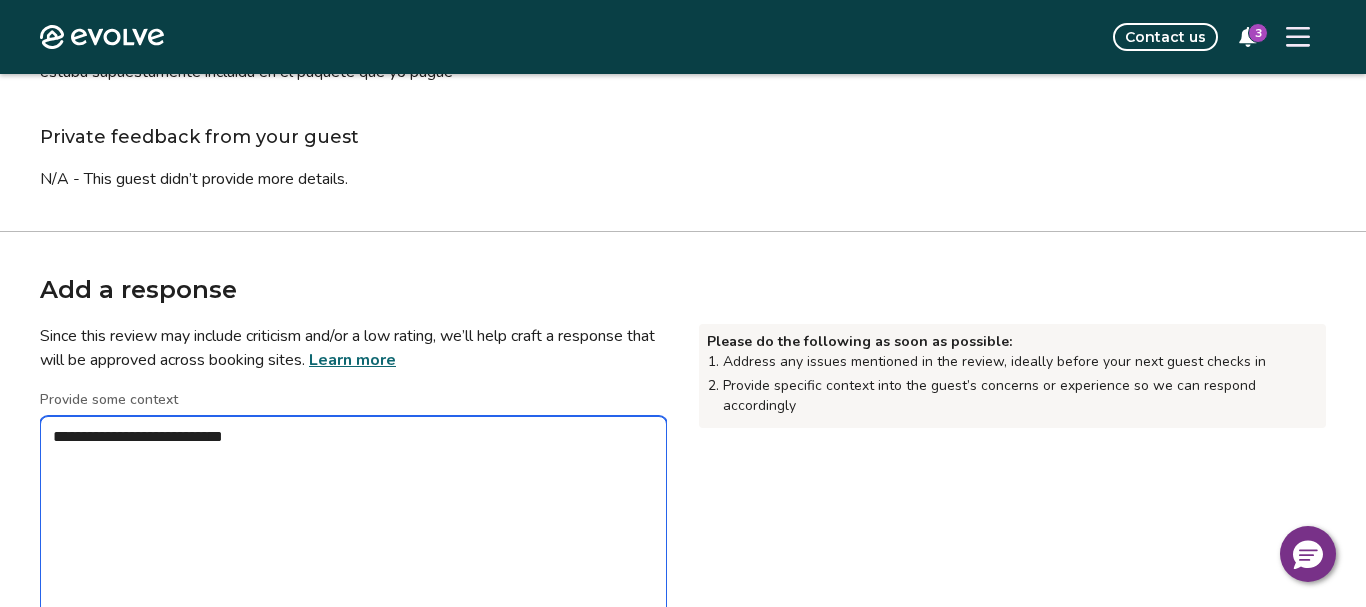 type on "*" 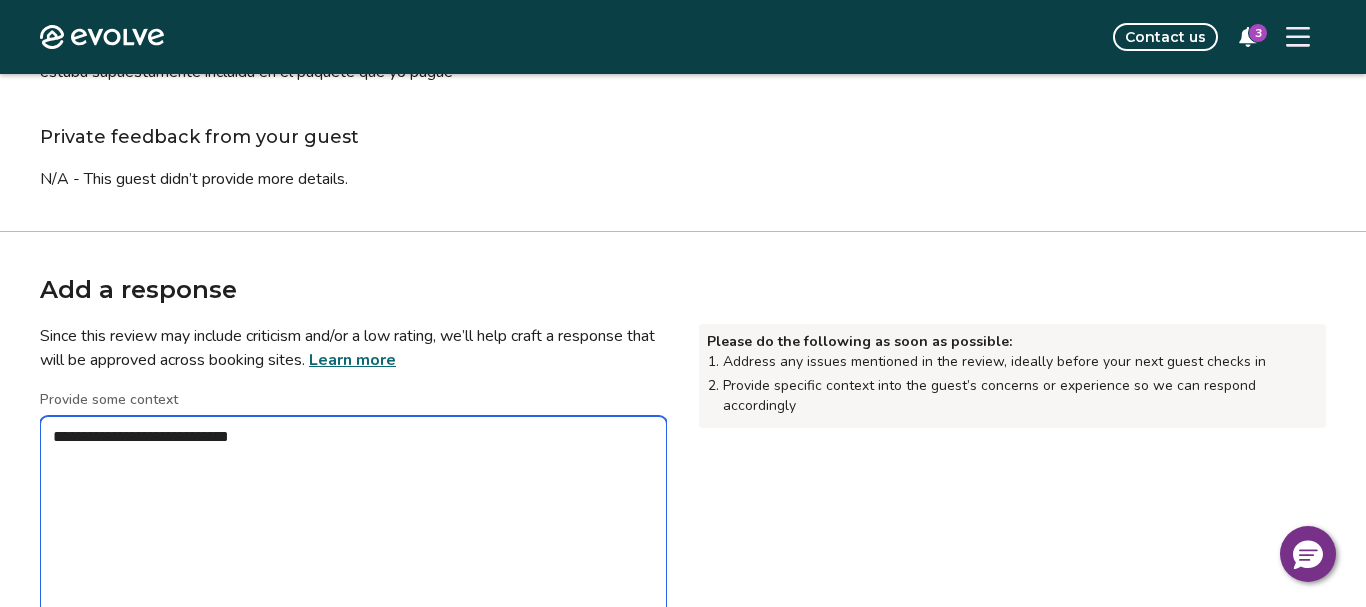 type on "*" 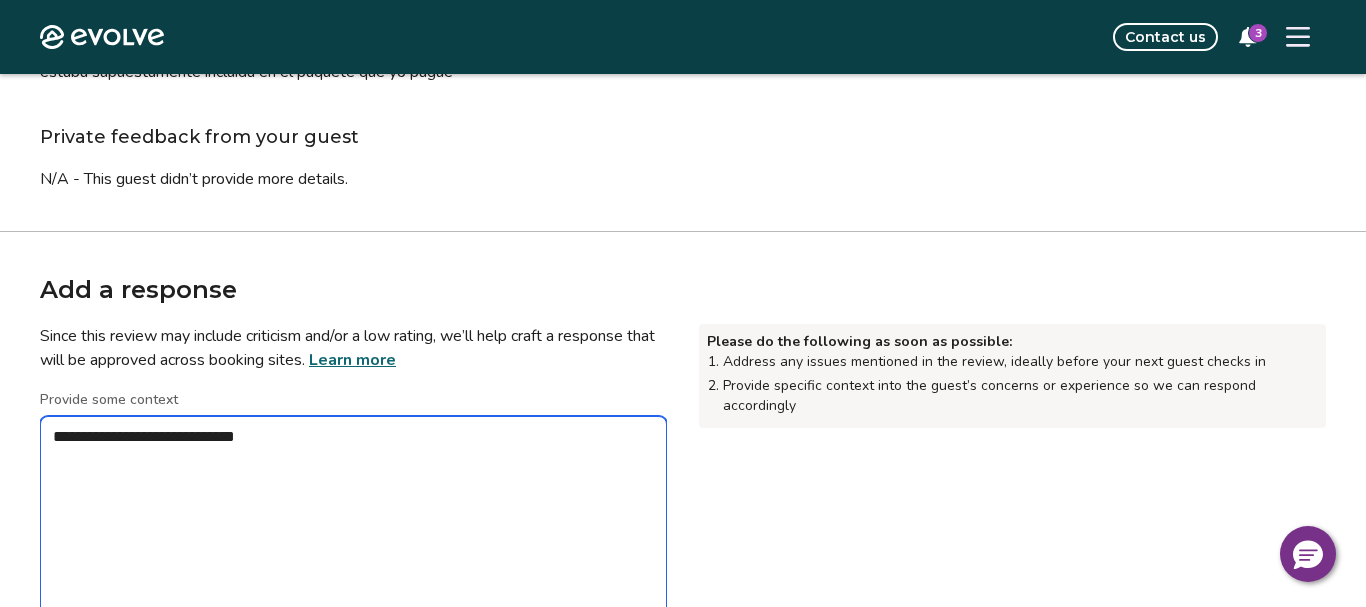 type on "*" 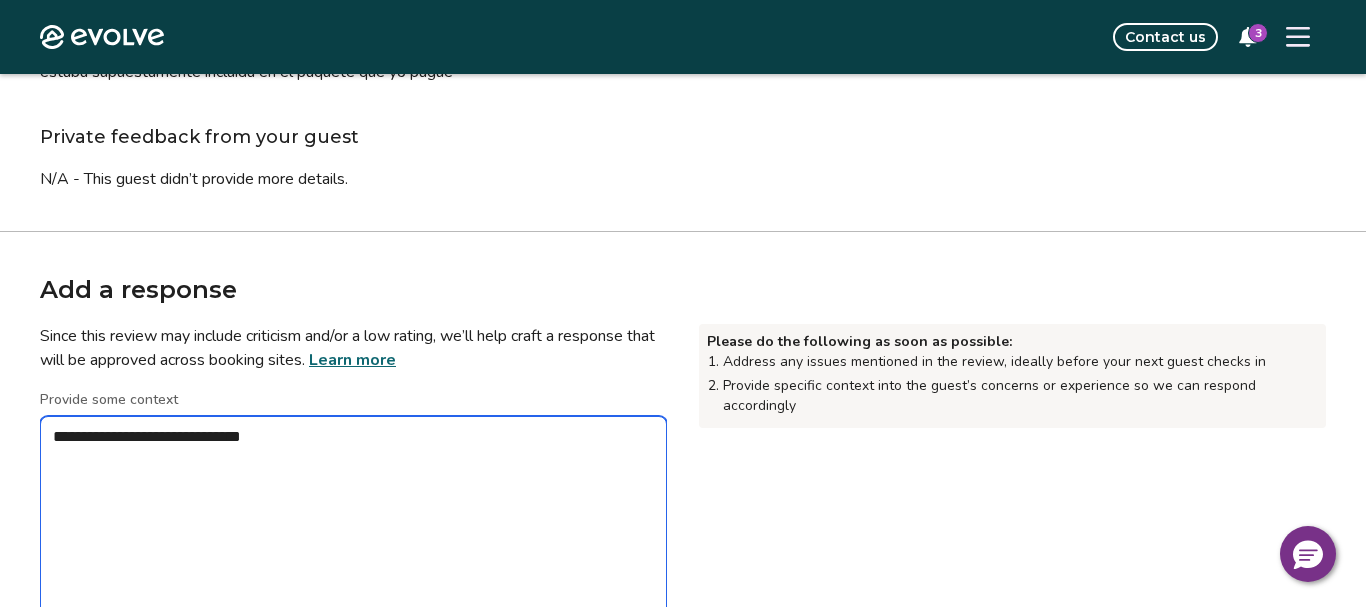type on "*" 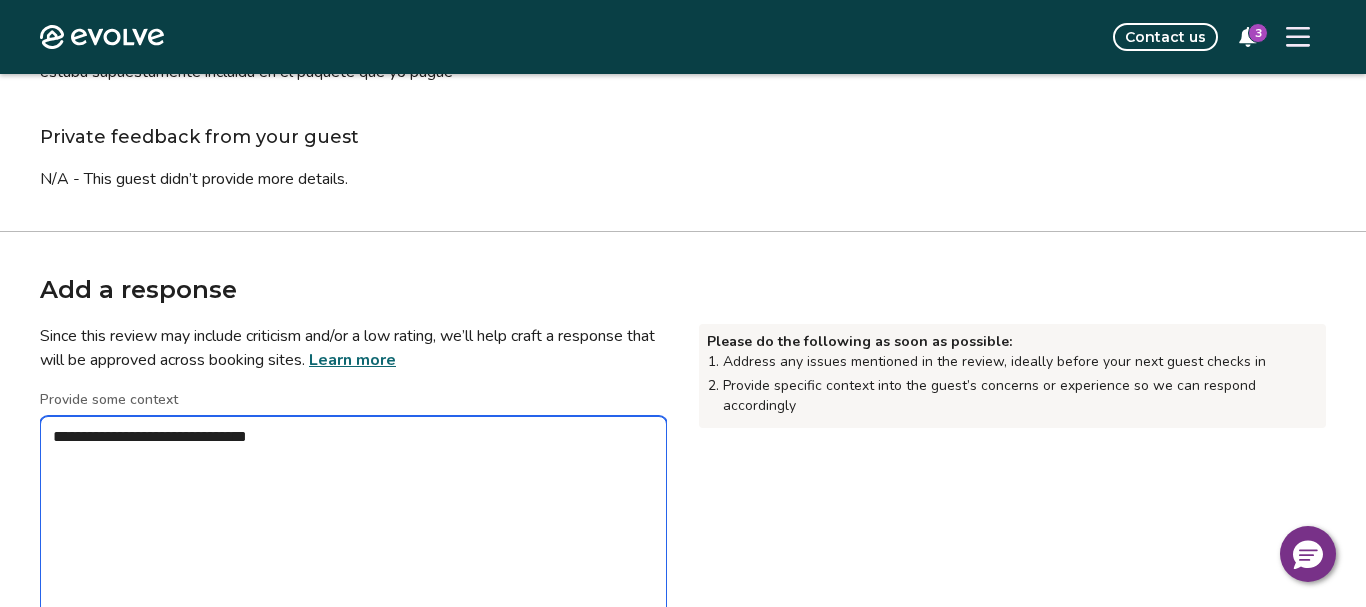 type on "*" 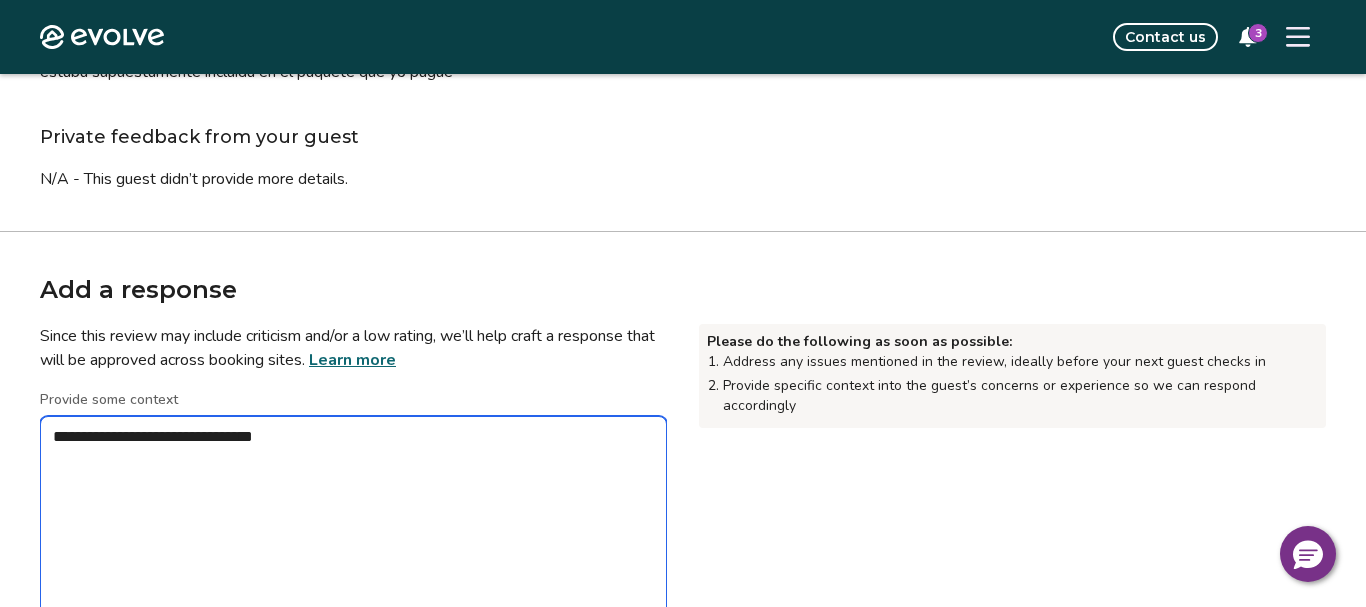 type on "*" 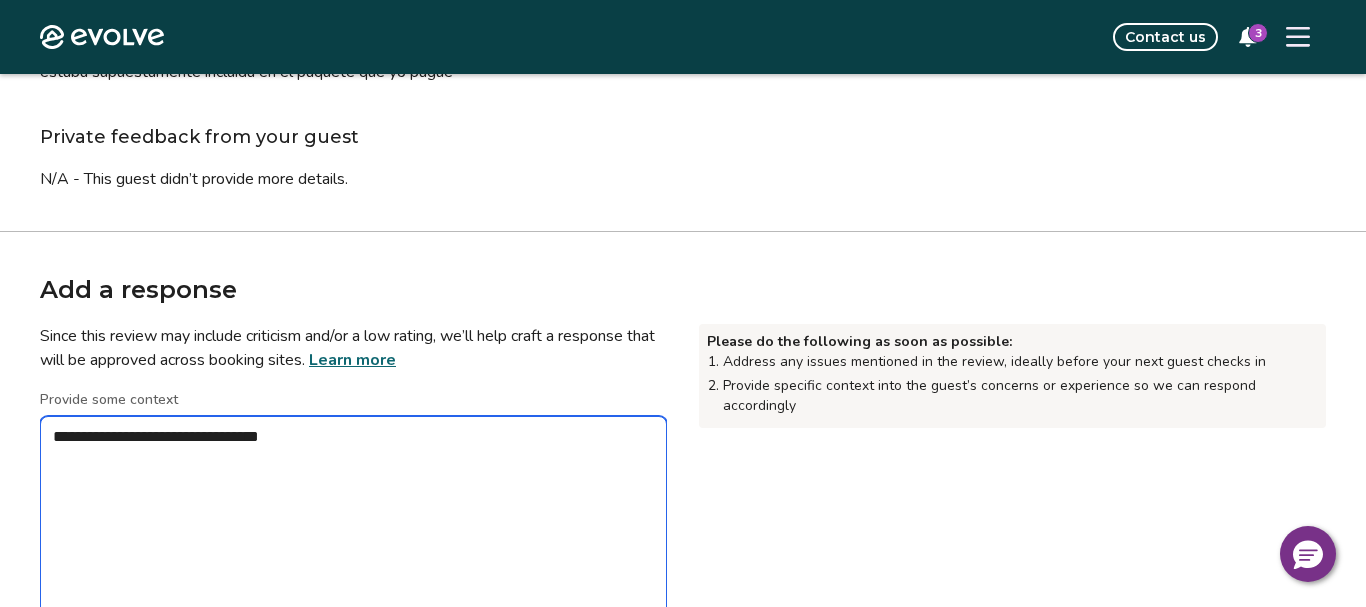 type on "*" 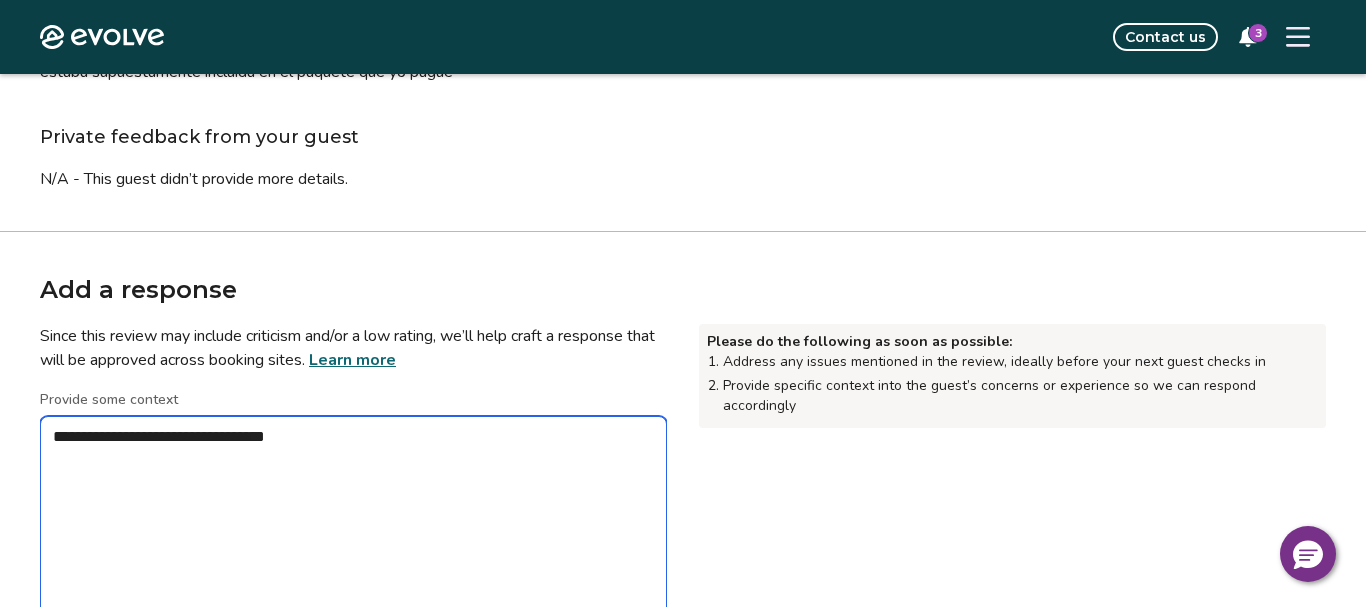 type on "*" 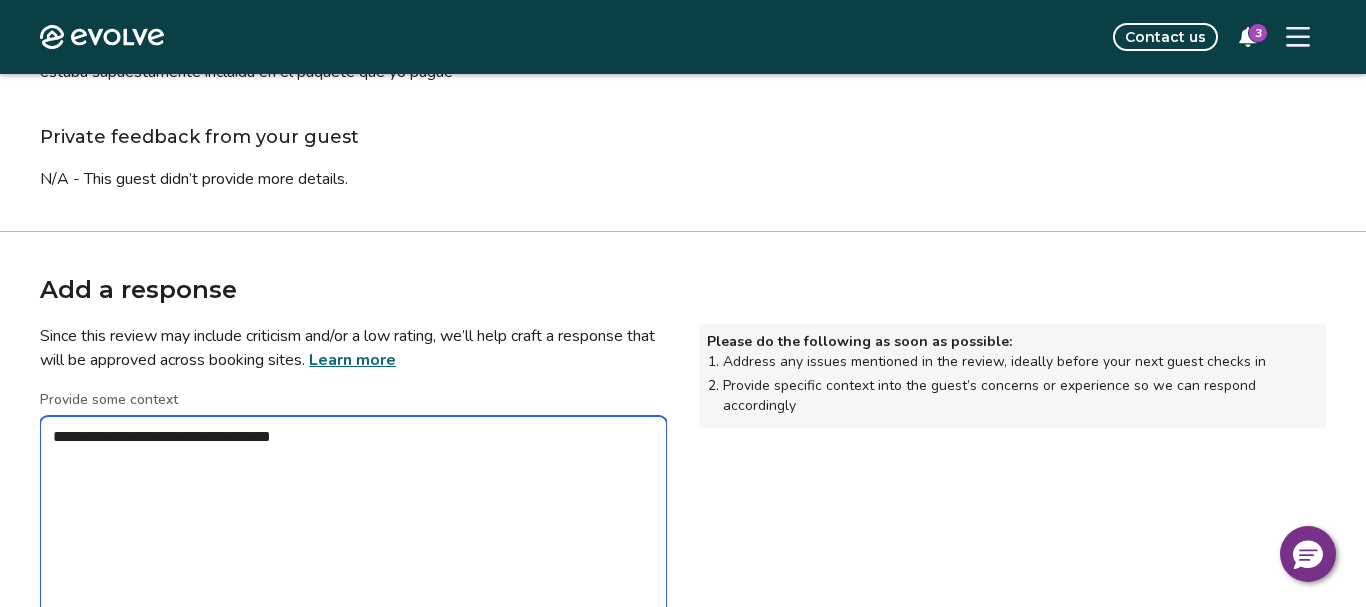 type on "*" 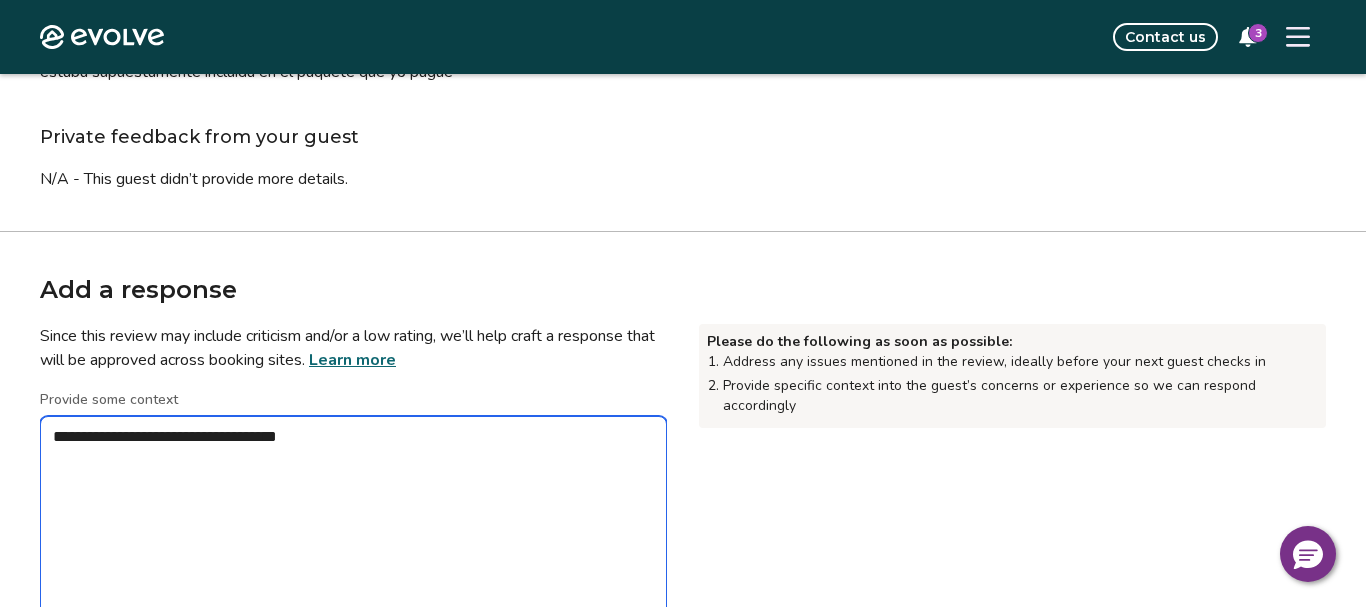 type on "*" 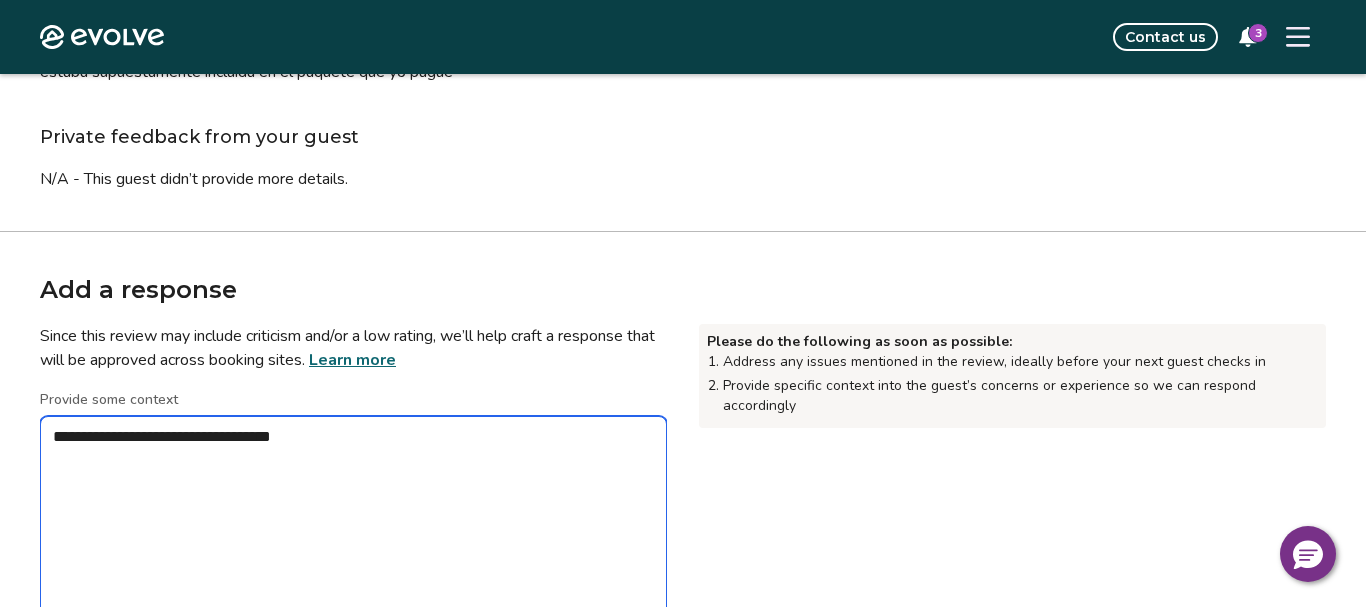 type on "*" 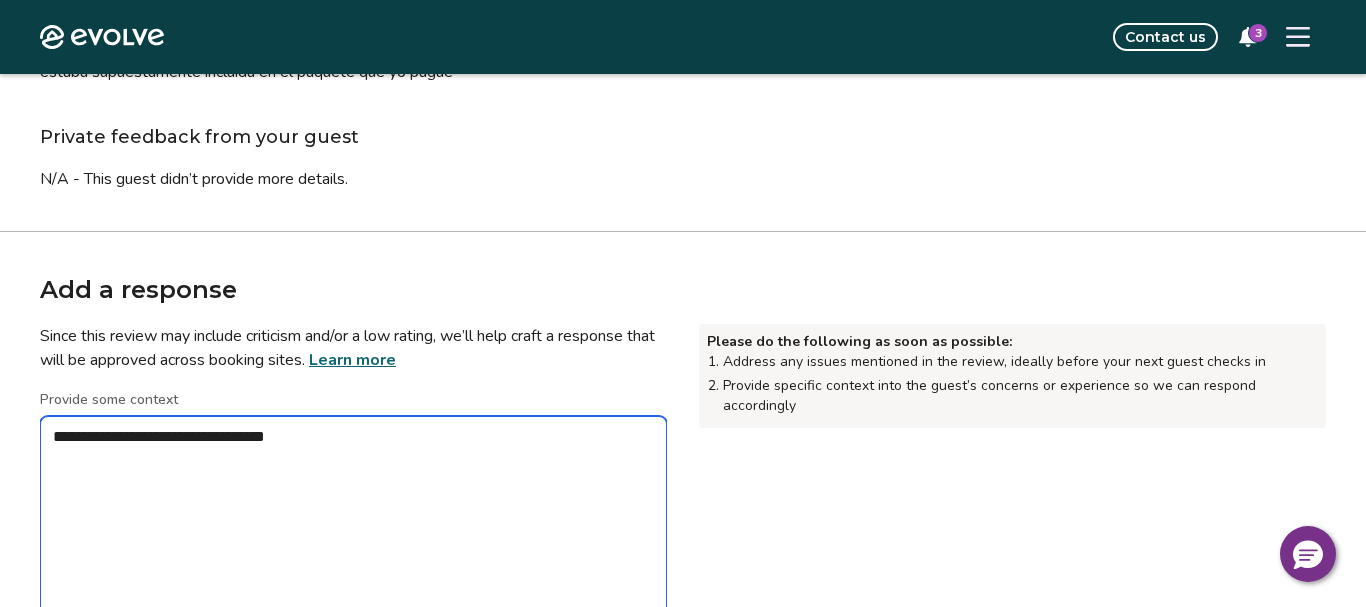 type on "*" 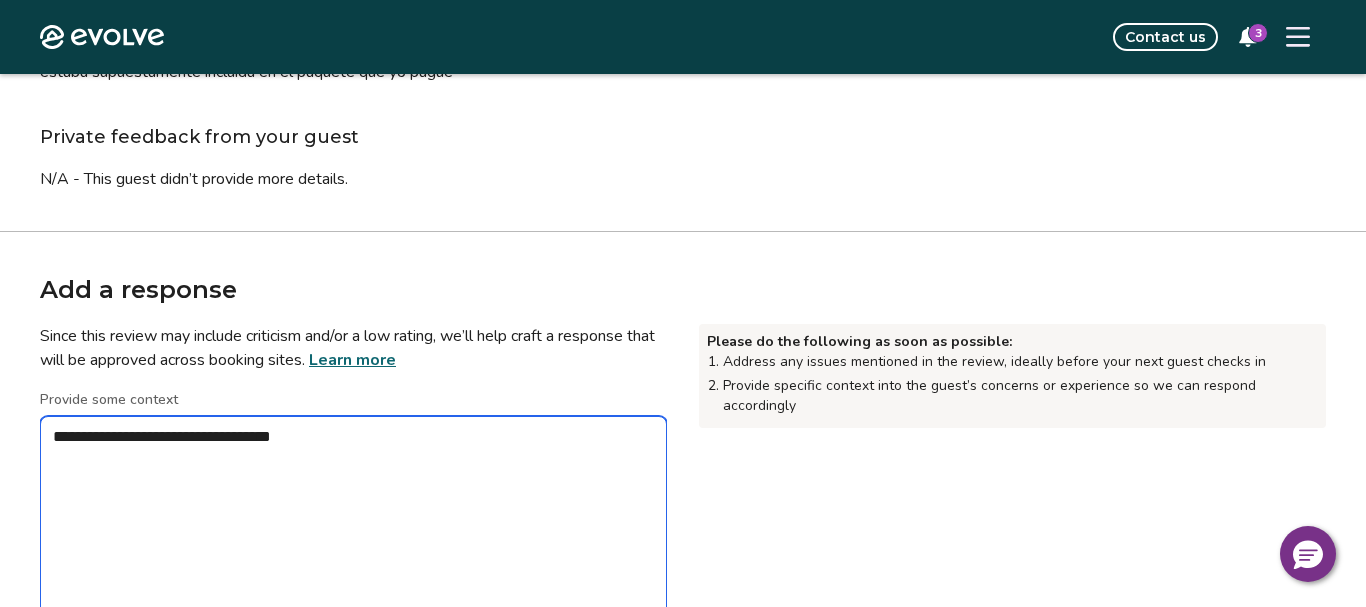 type on "*" 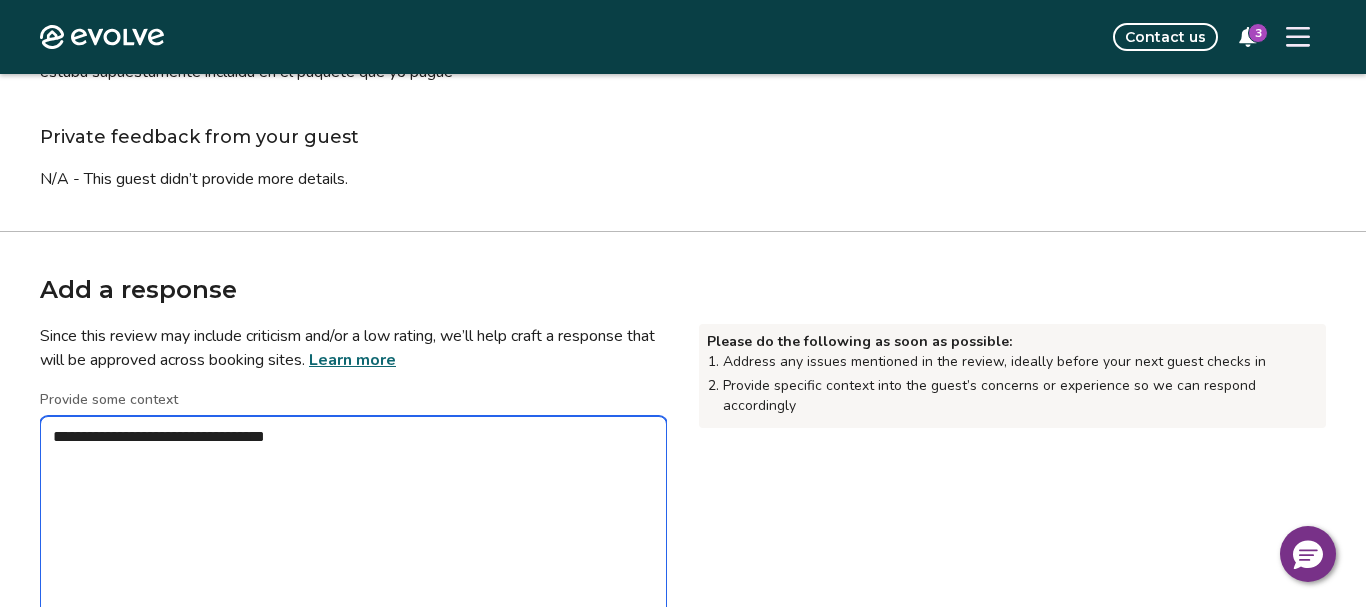 type on "*" 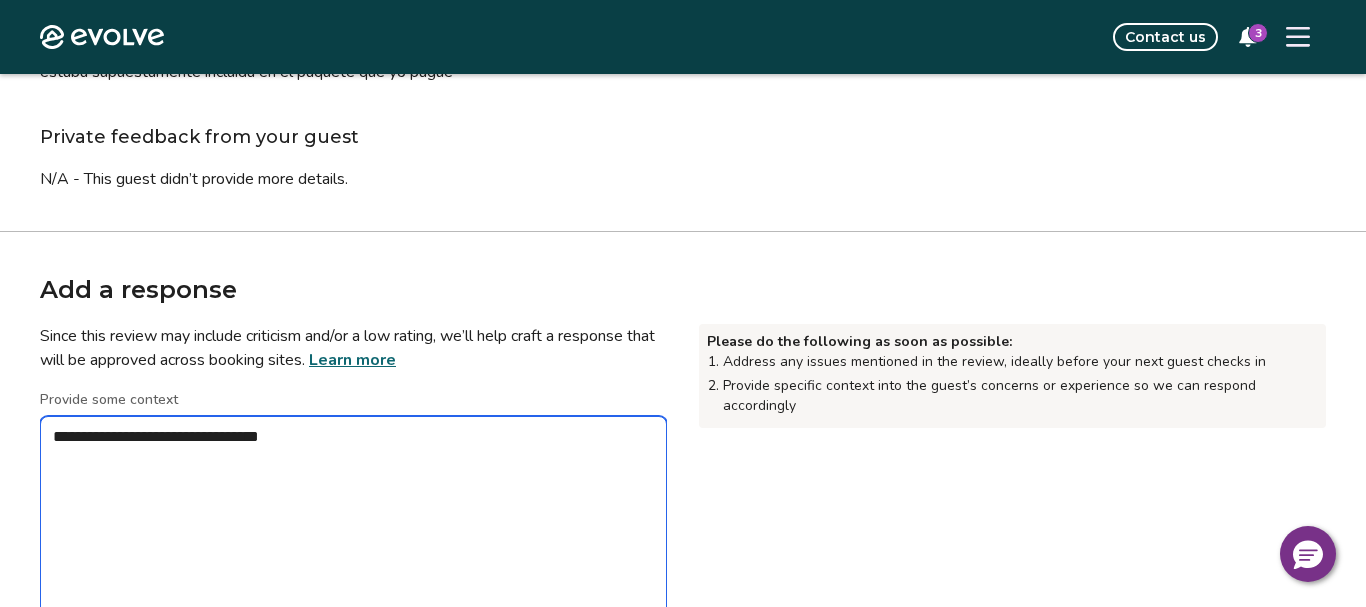 type on "*" 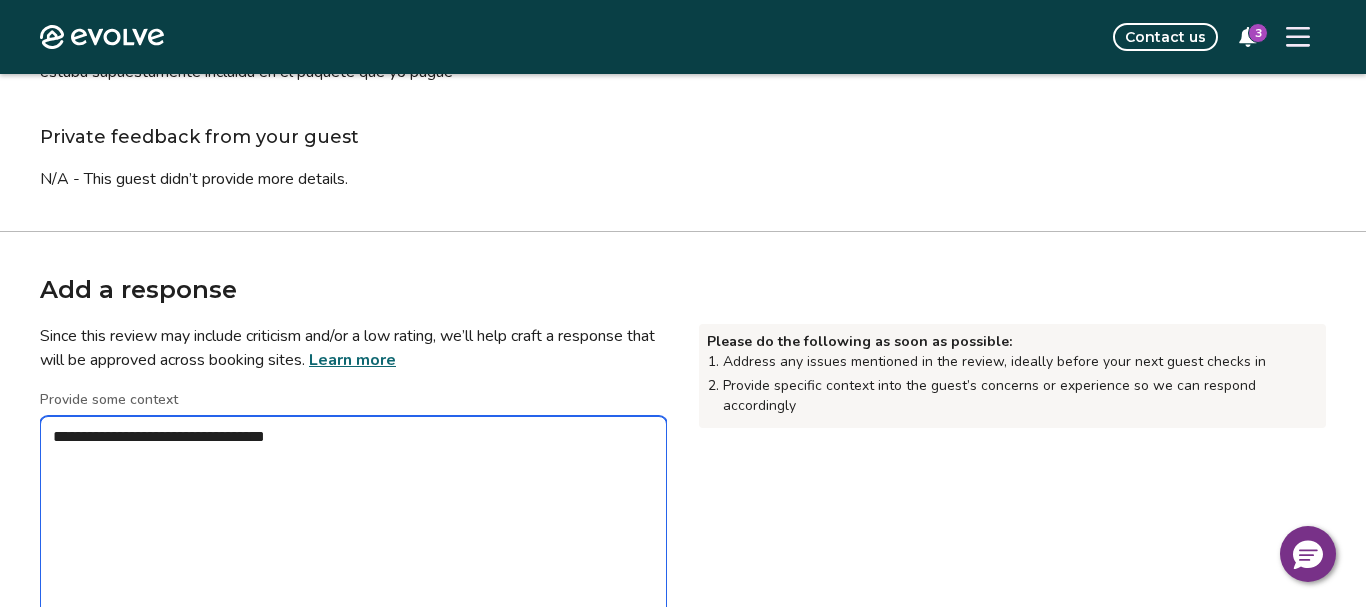 type on "*" 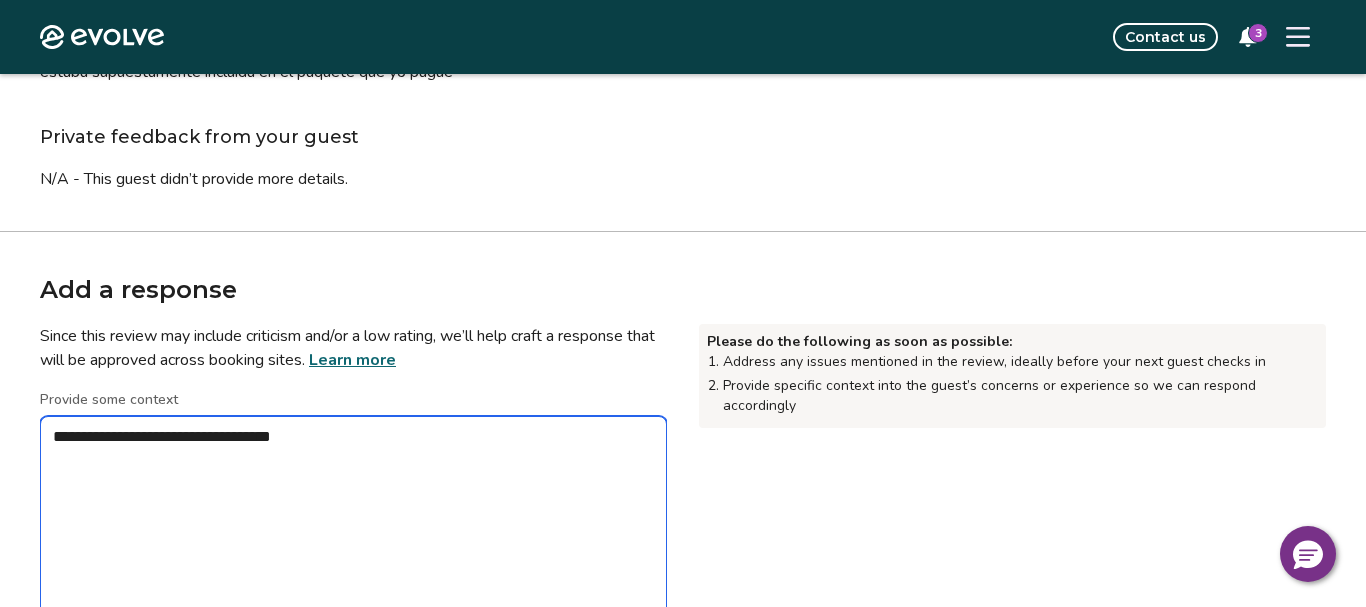 type on "*" 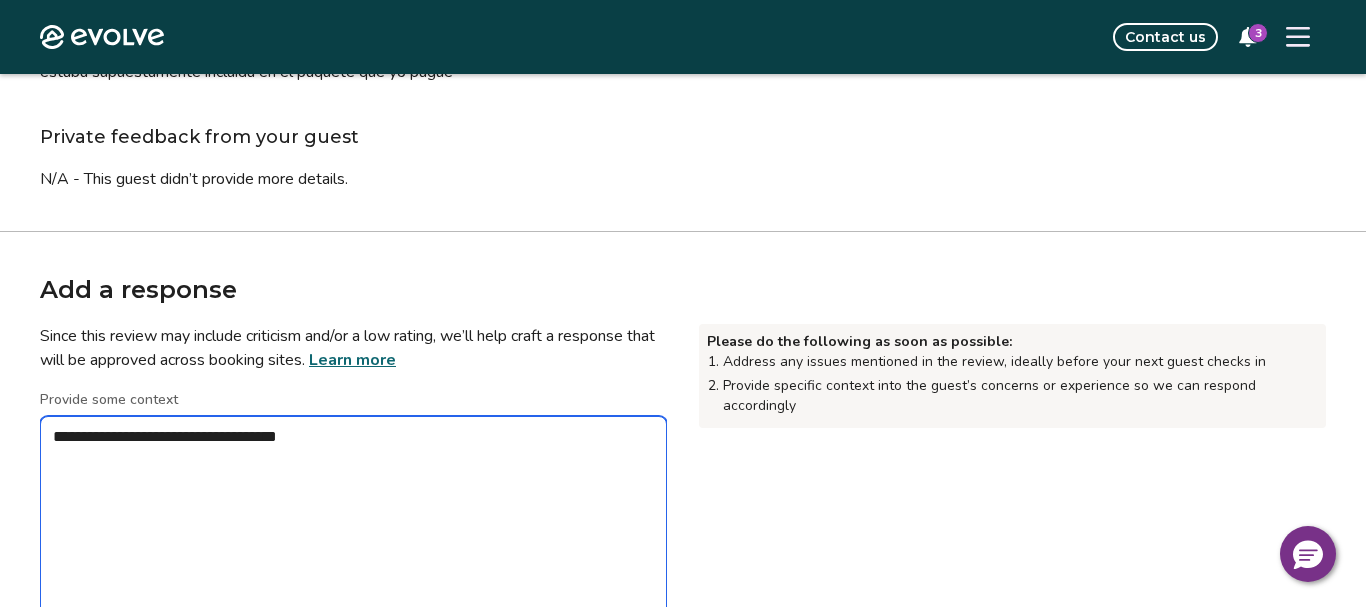 type on "*" 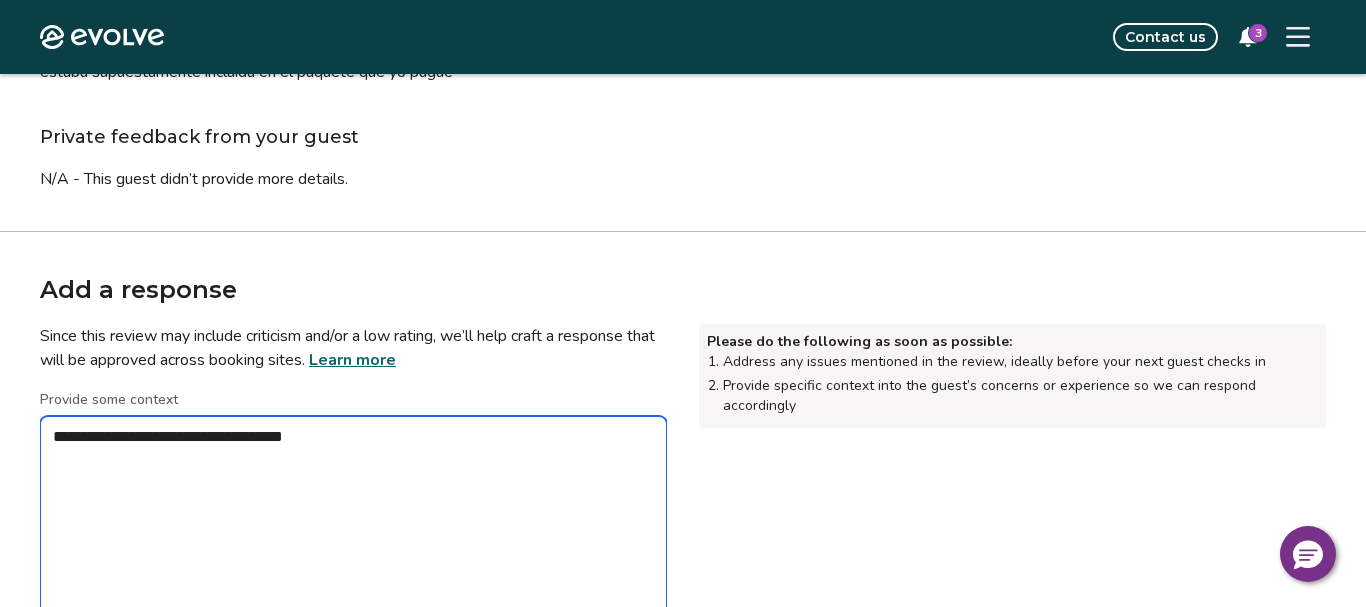 type on "*" 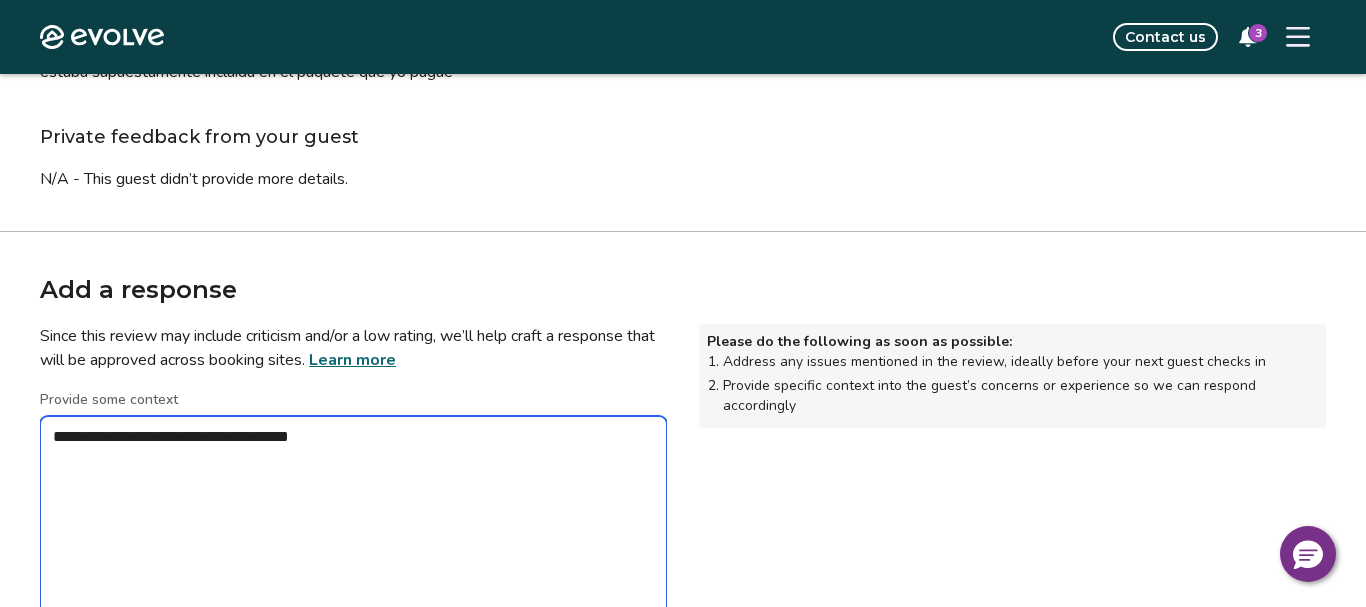 type on "*" 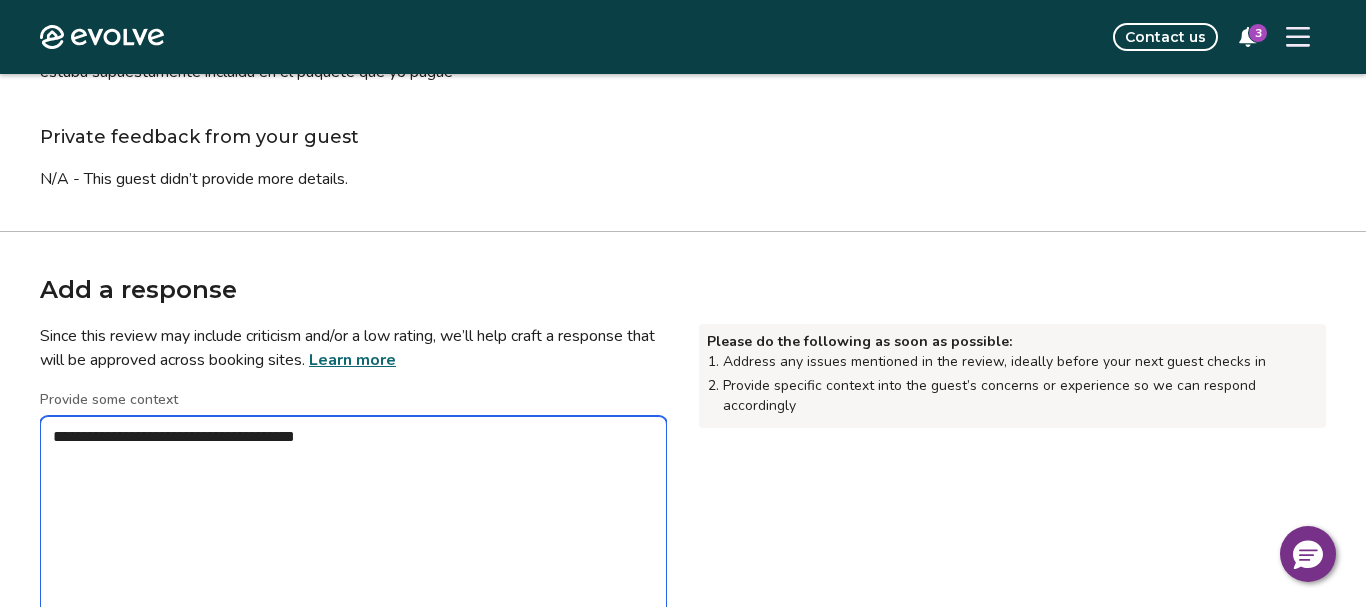 type on "*" 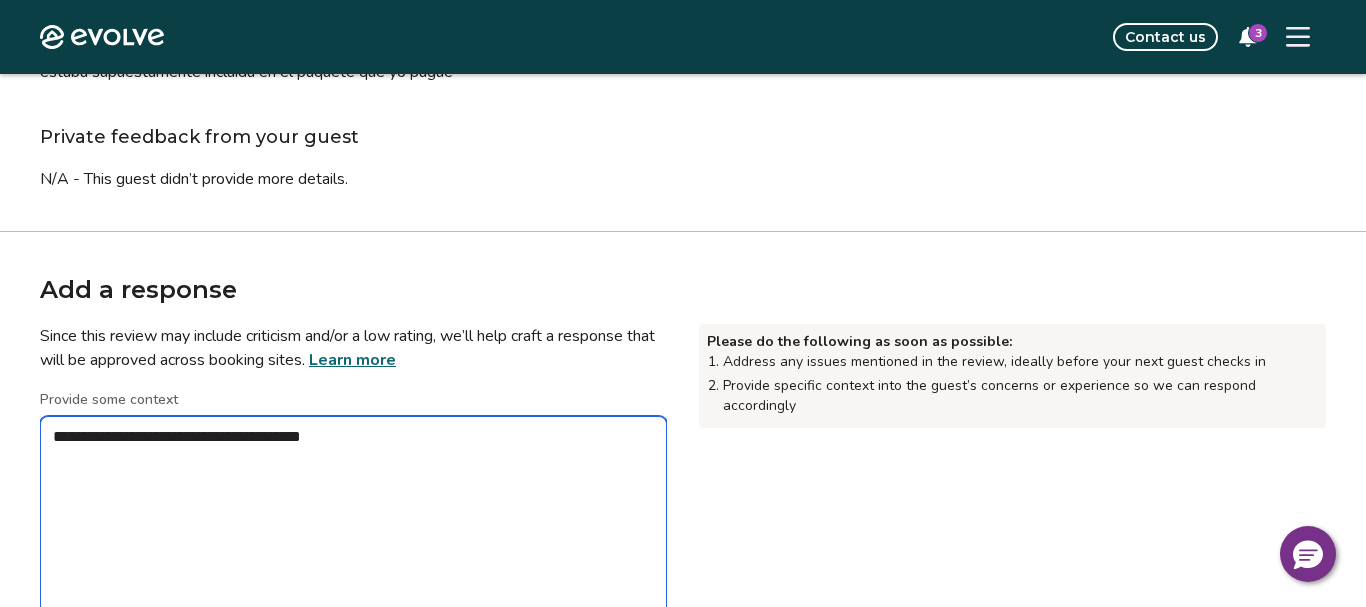 type on "*" 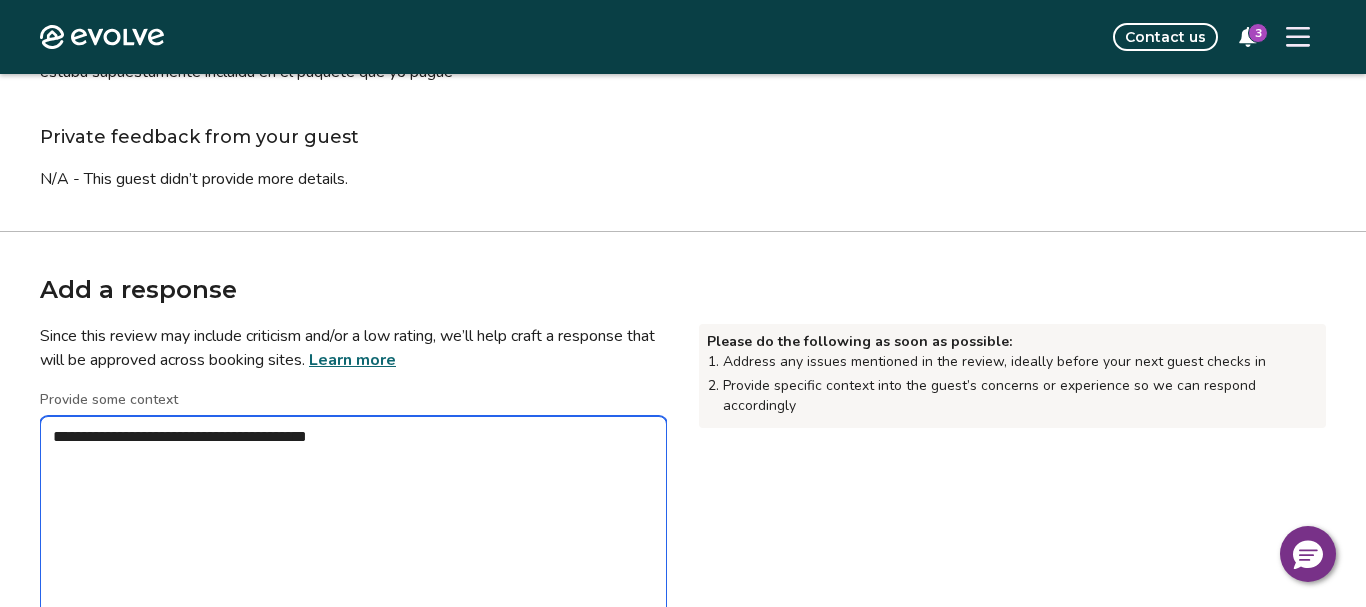 type on "*" 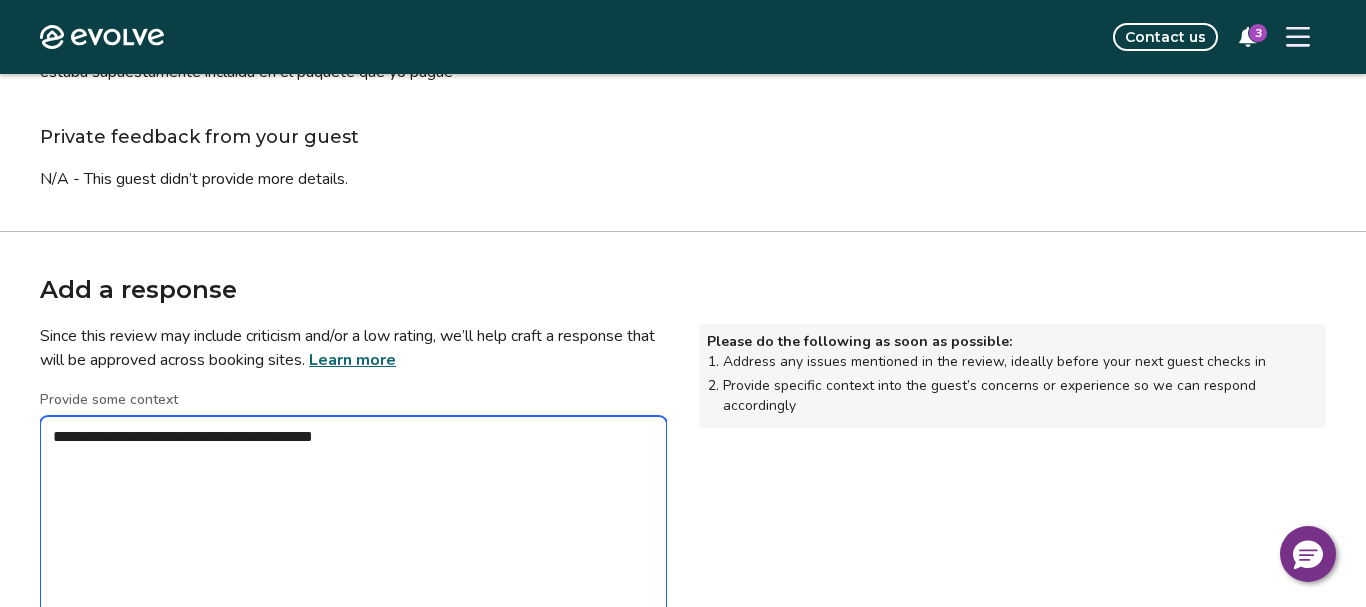 type on "*" 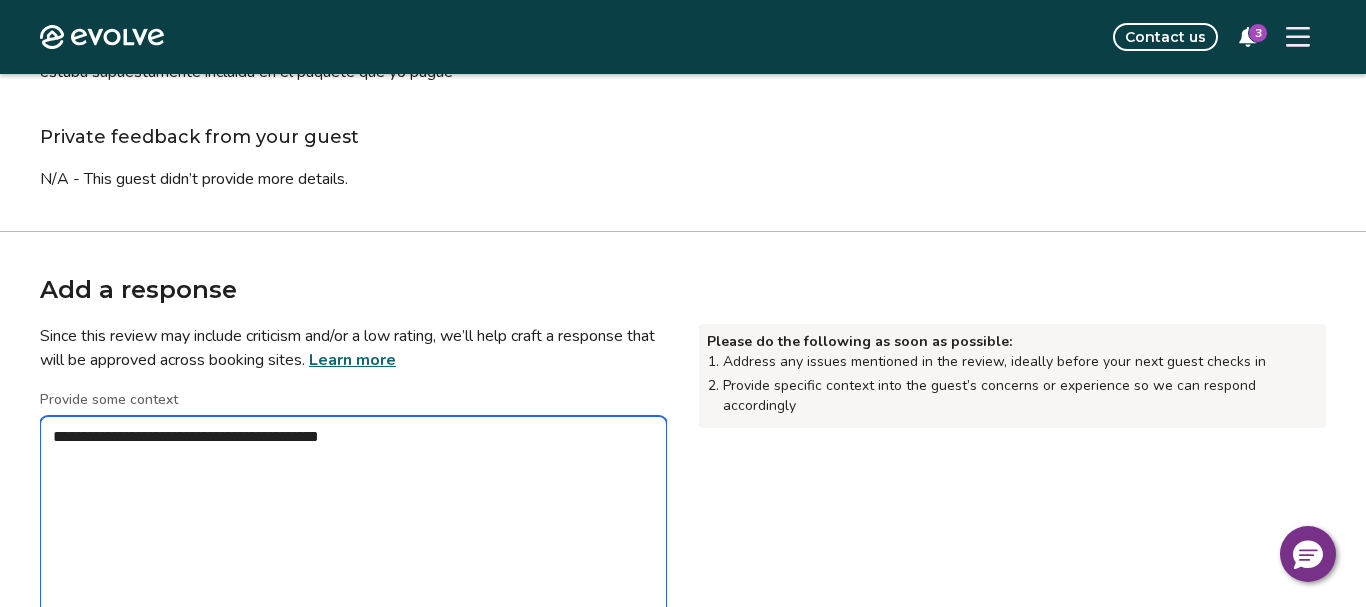 type on "*" 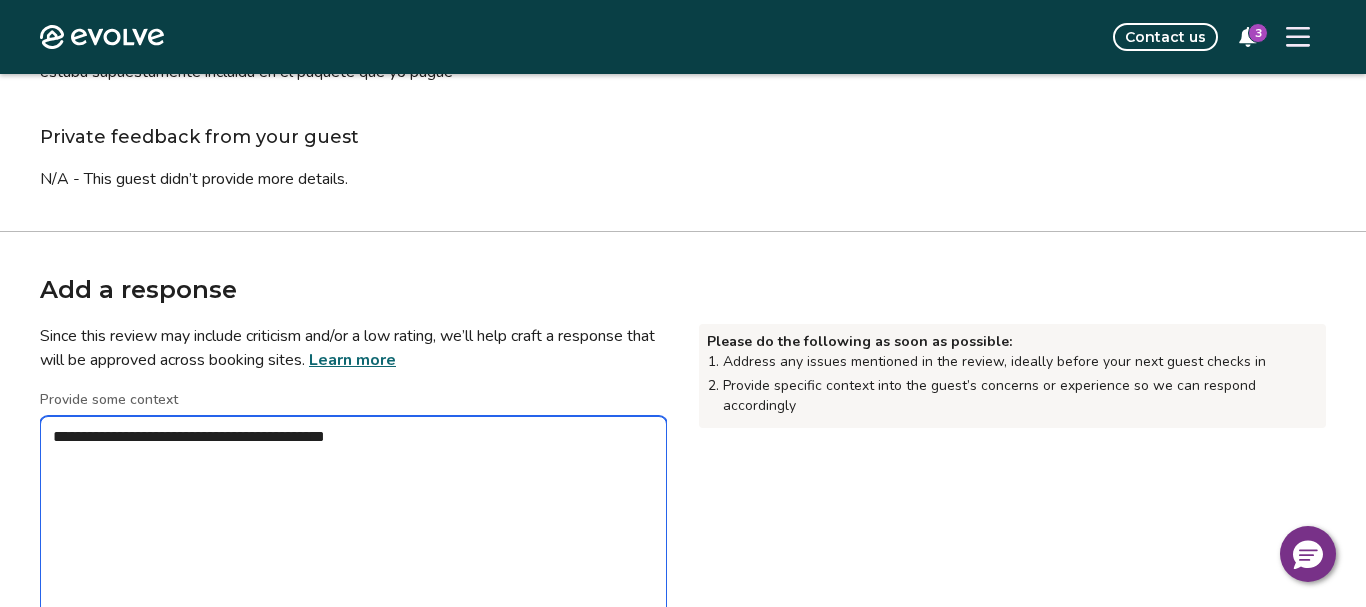 type on "*" 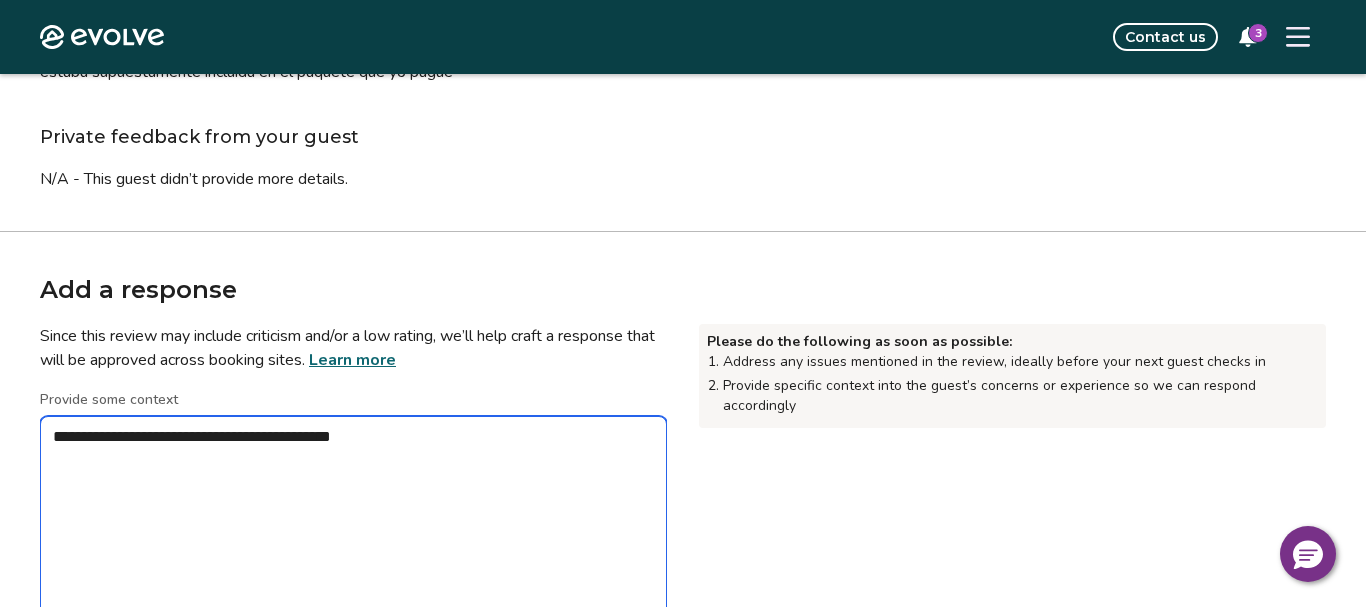 type on "*" 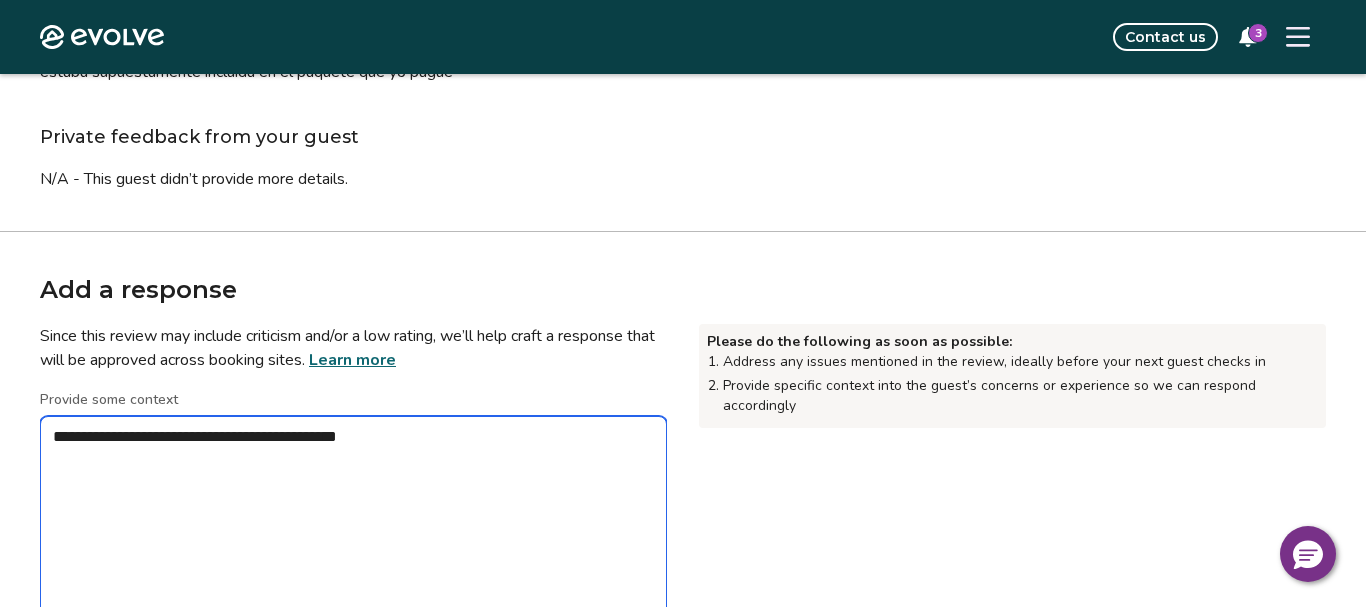 type on "*" 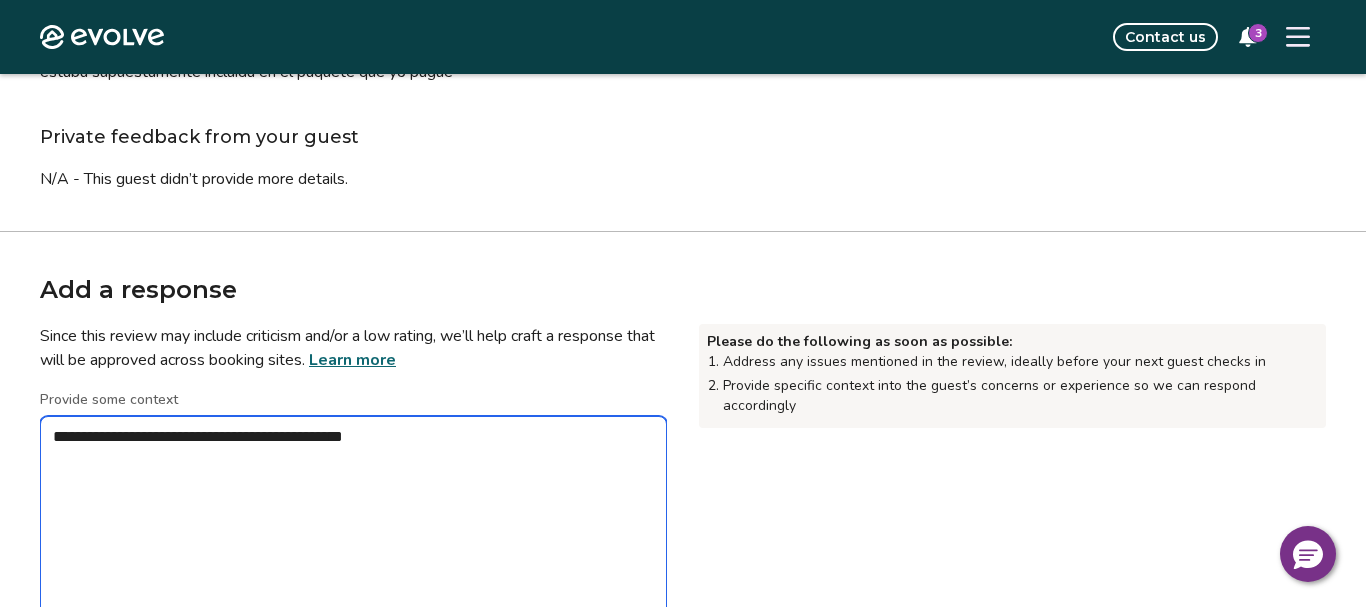 type on "*" 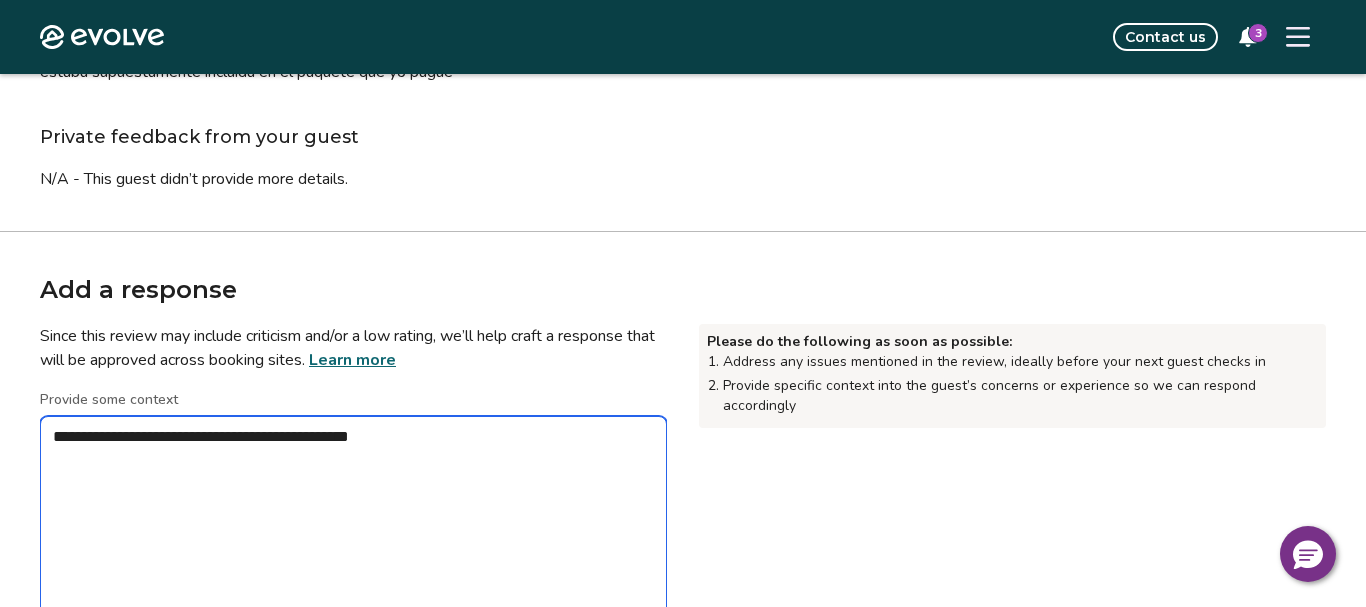type on "*" 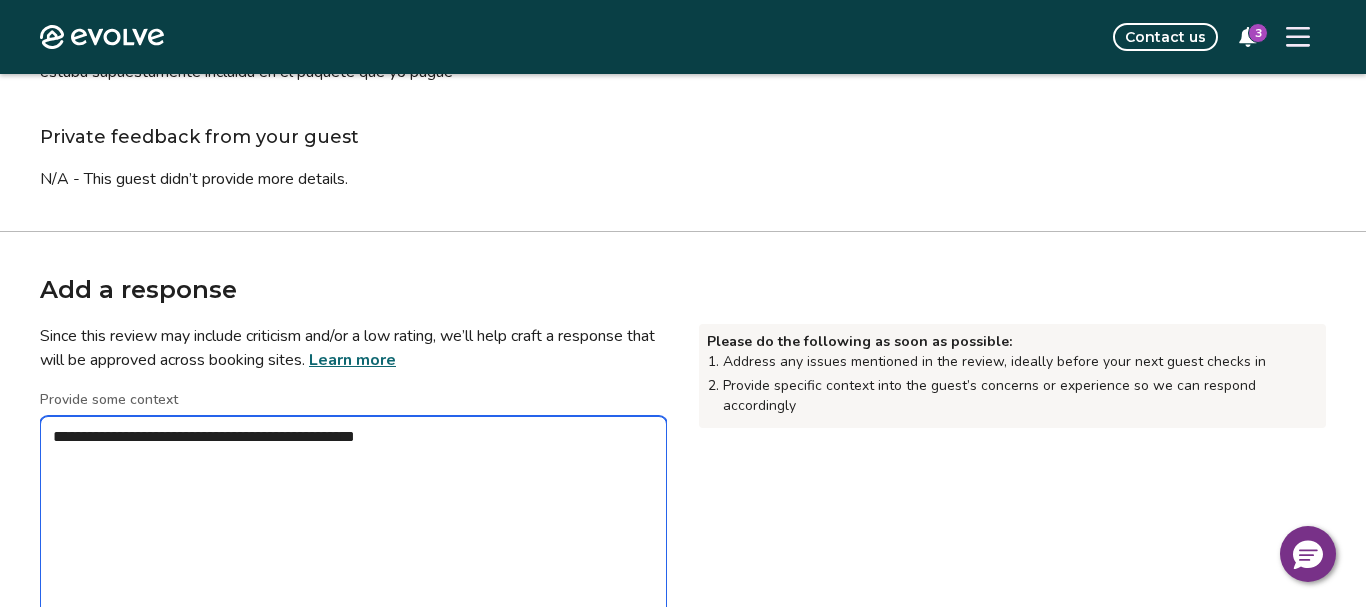 type on "*" 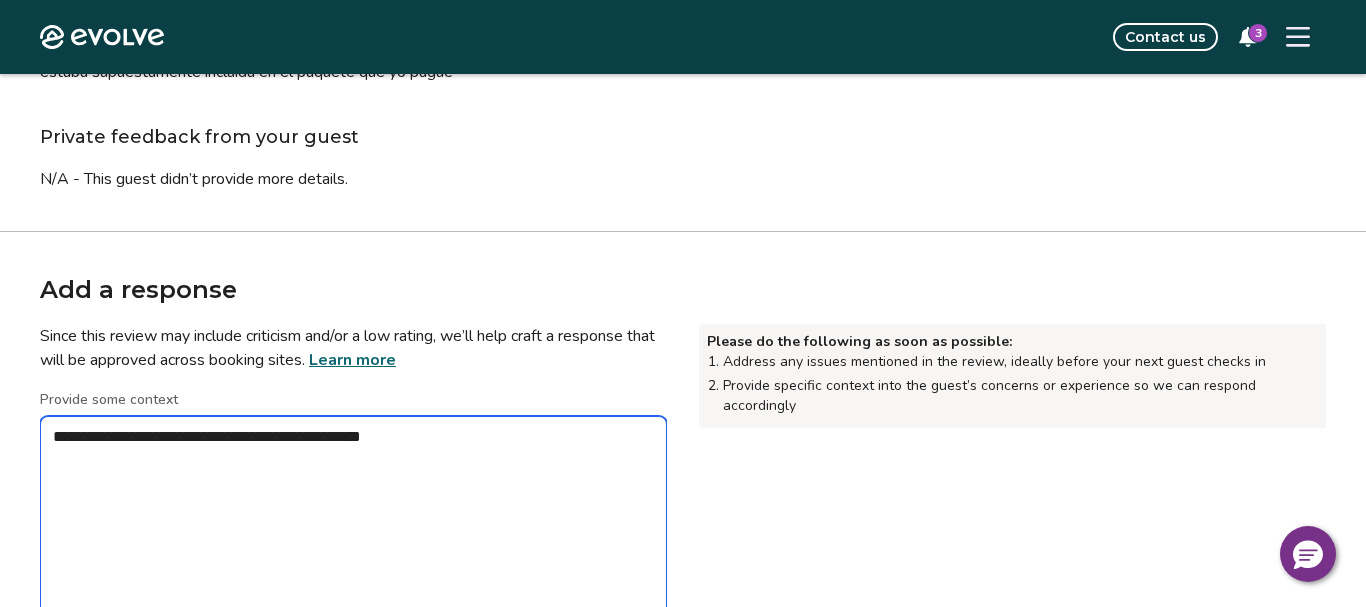 type on "*" 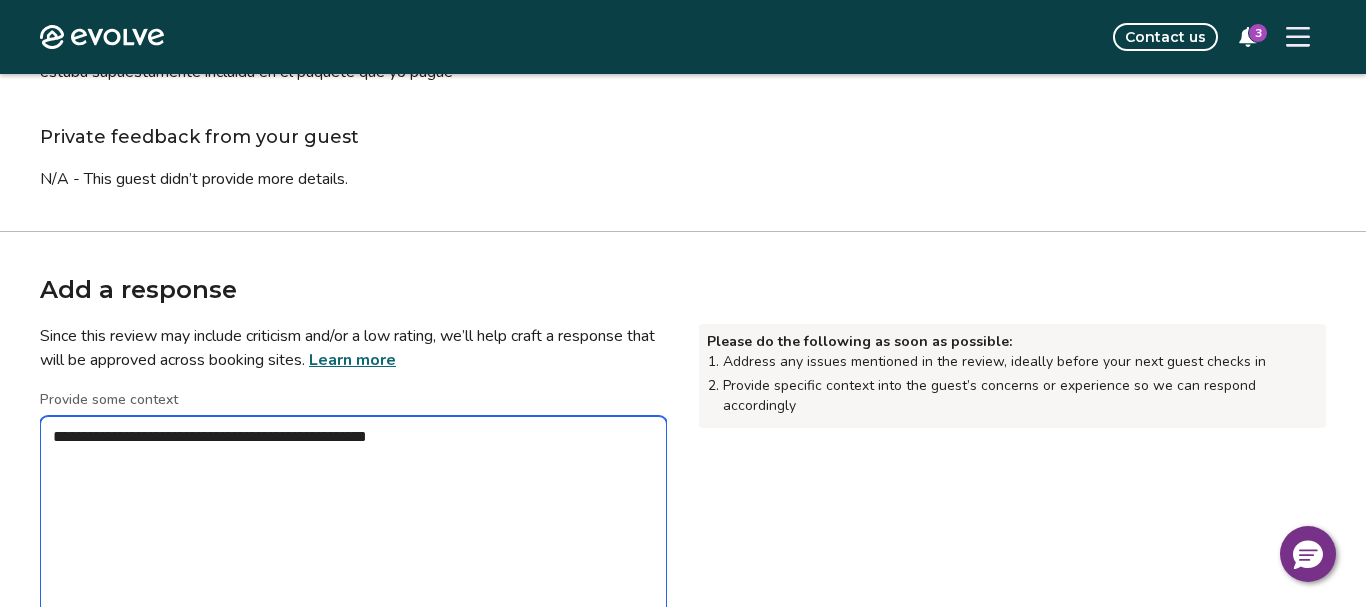 type on "*" 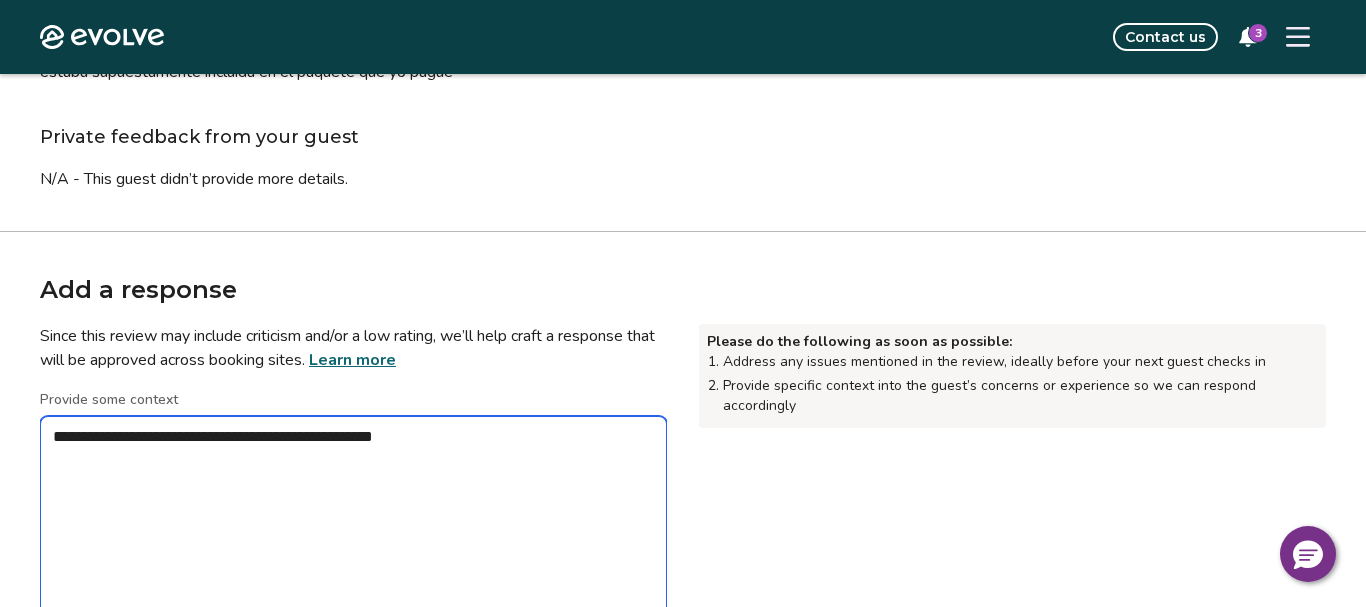 type on "*" 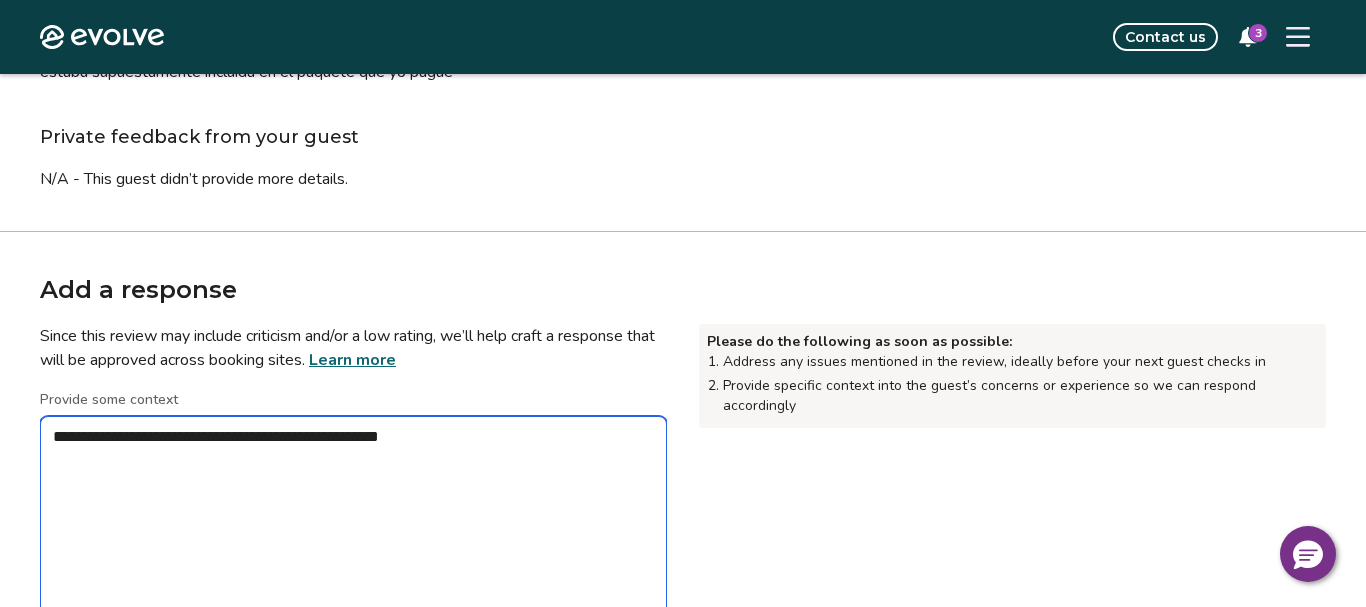 type on "*" 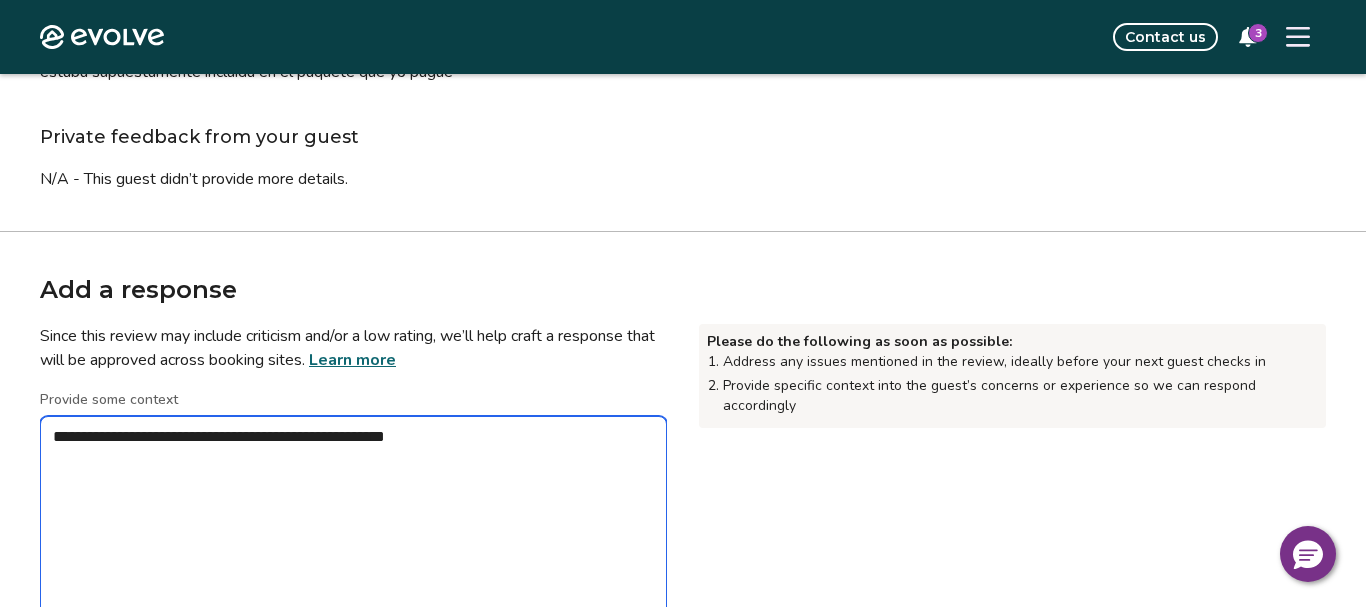 type on "*" 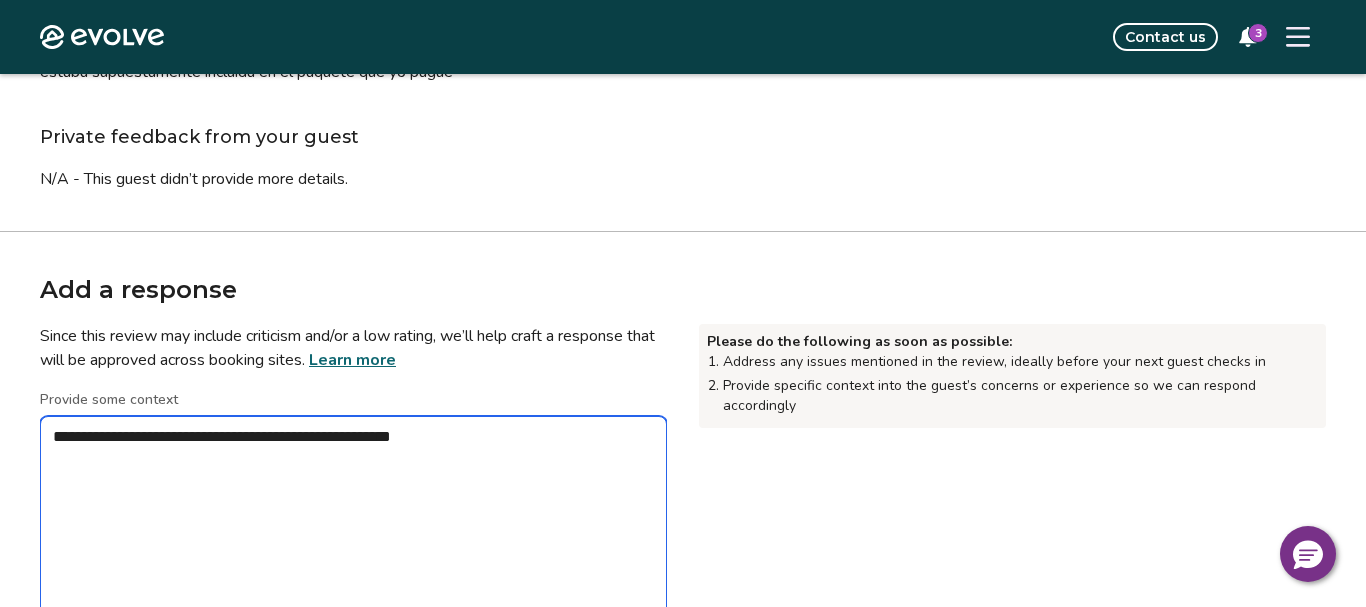 type on "*" 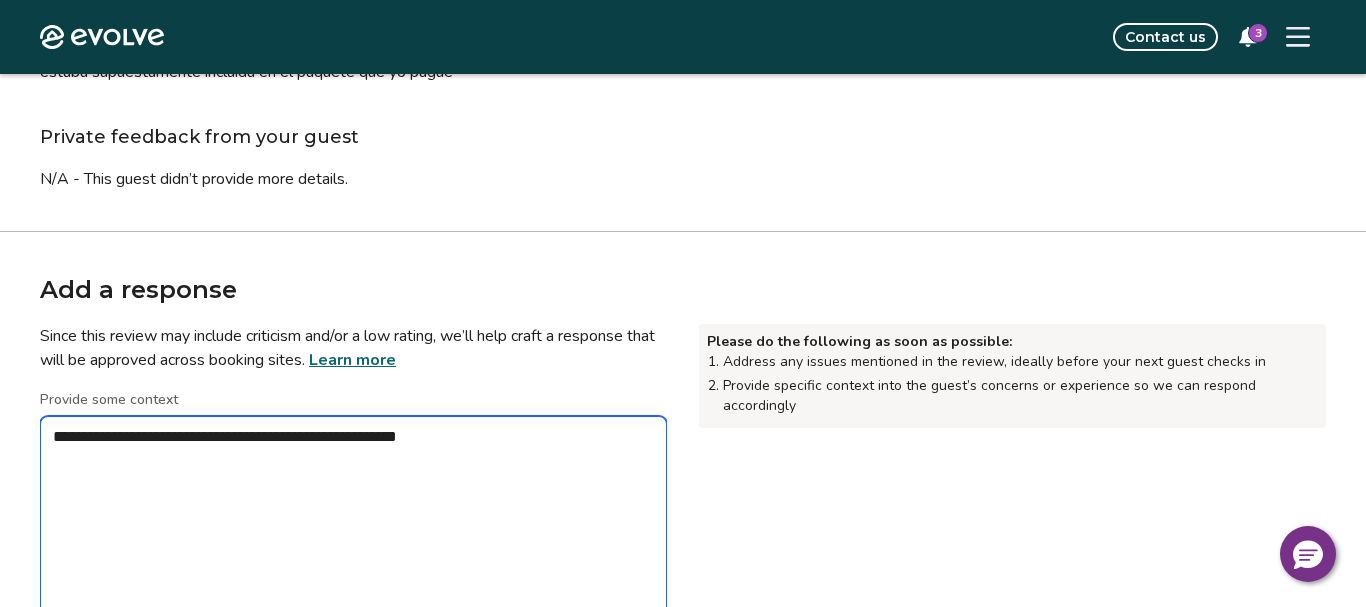 type on "*" 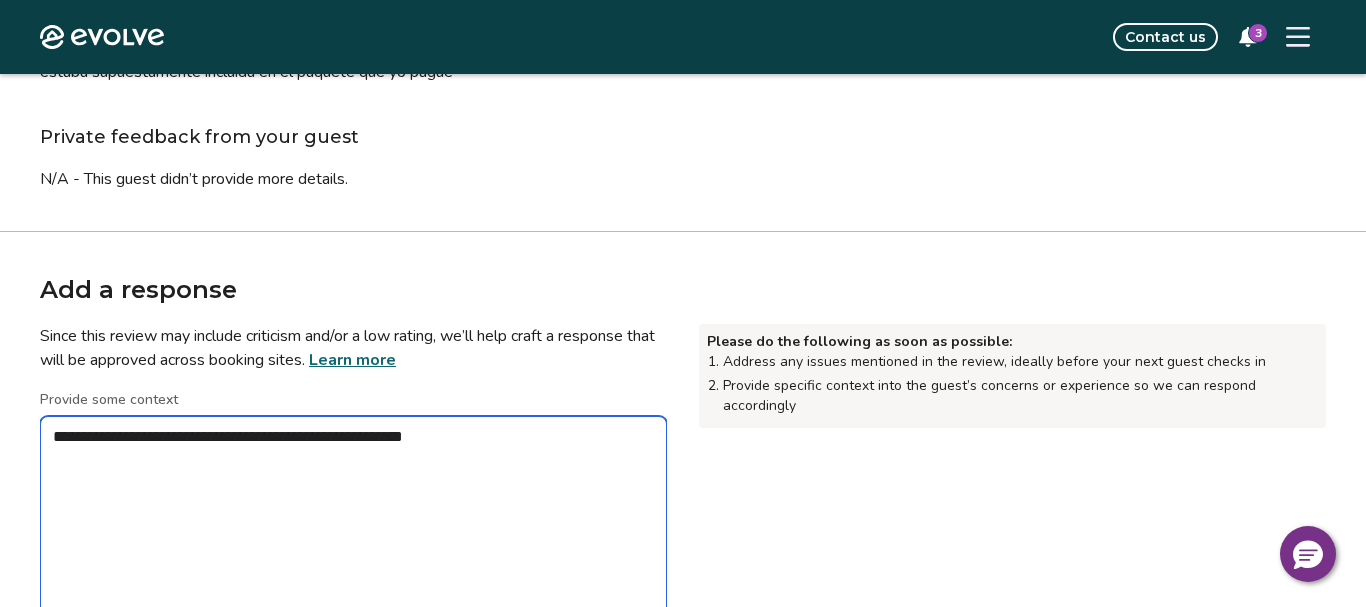 type on "*" 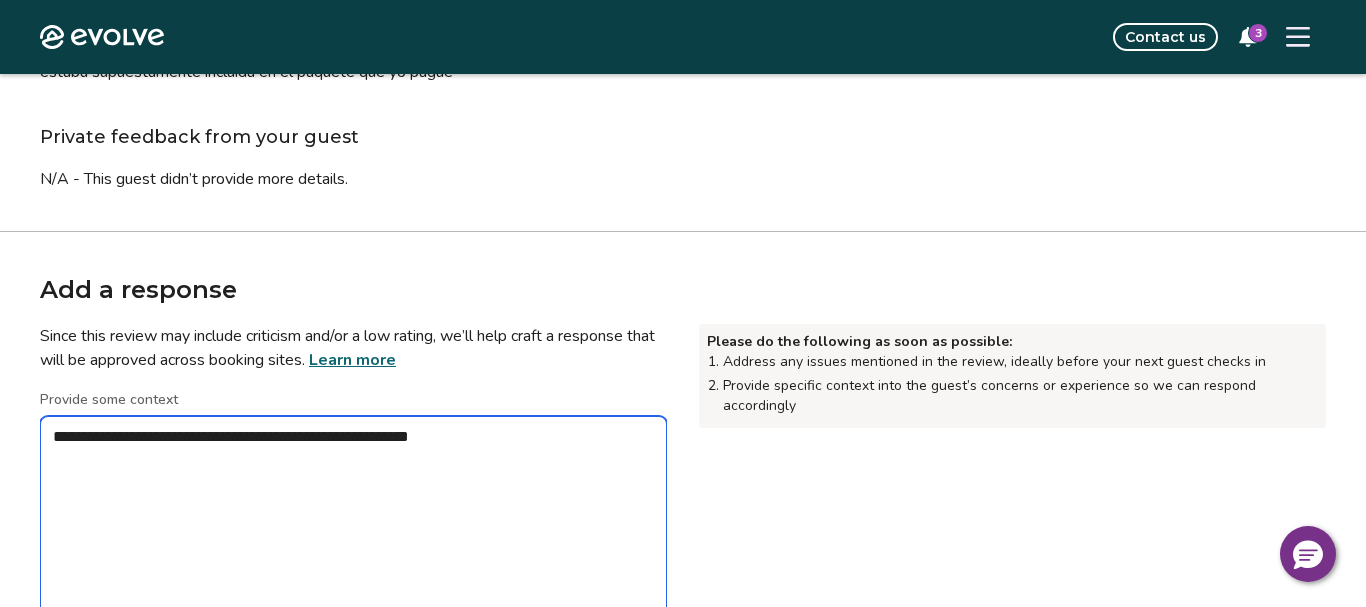 type on "*" 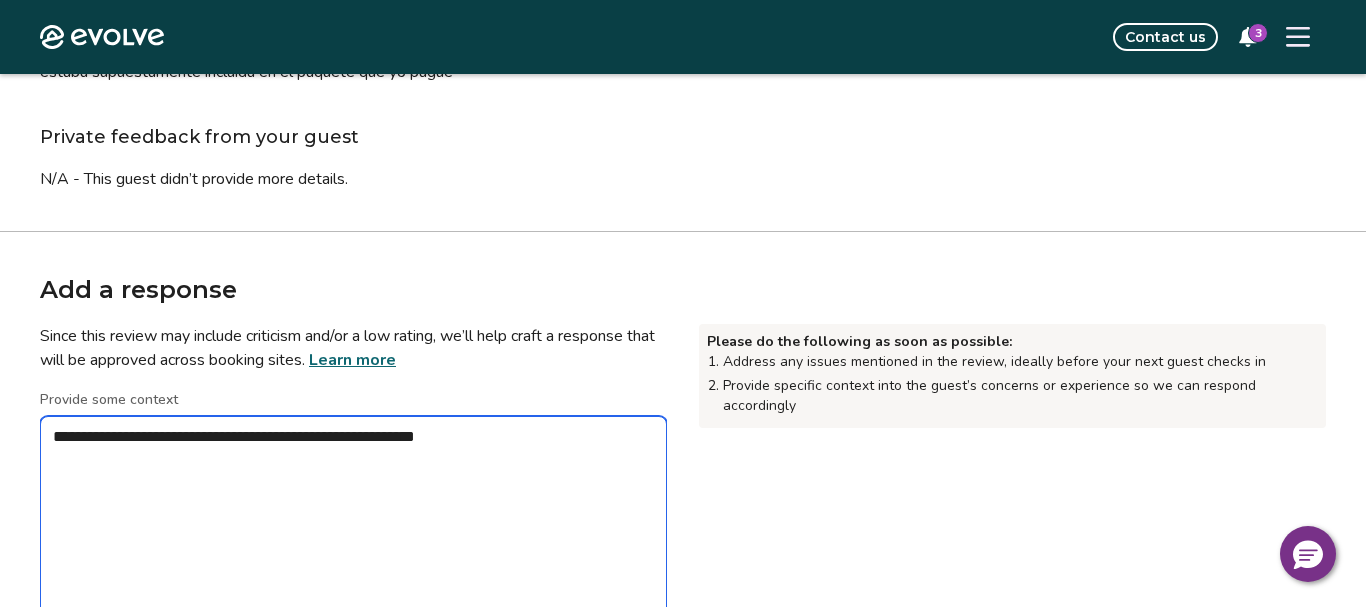 type on "*" 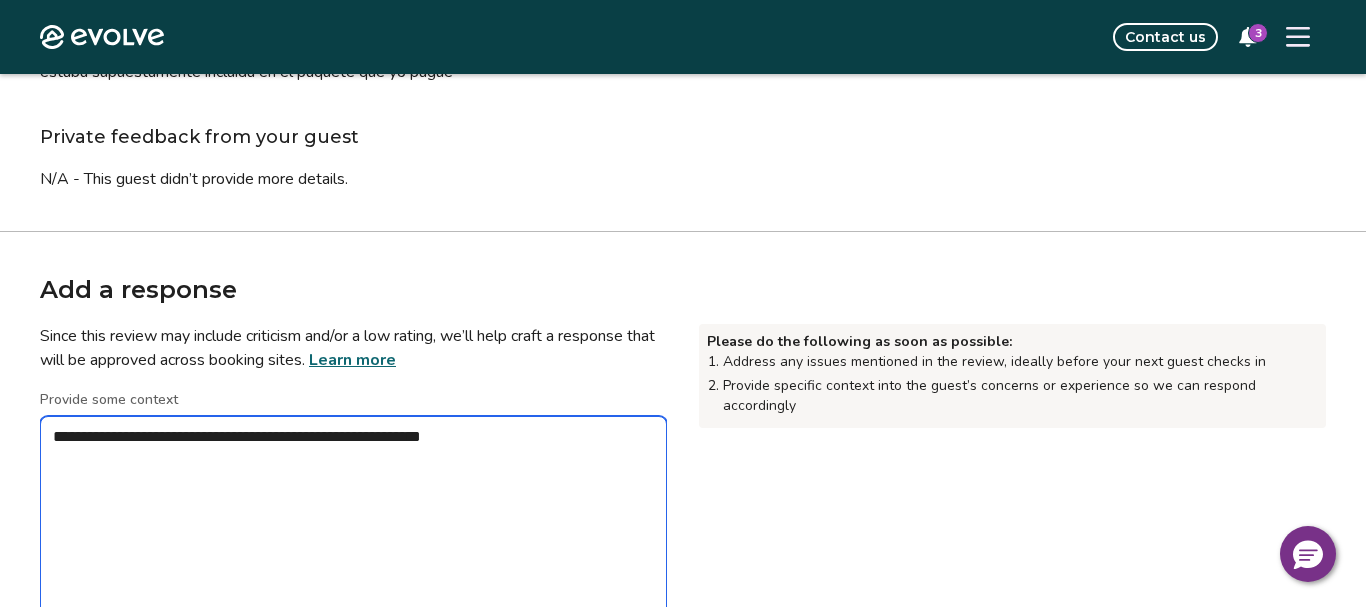 type on "*" 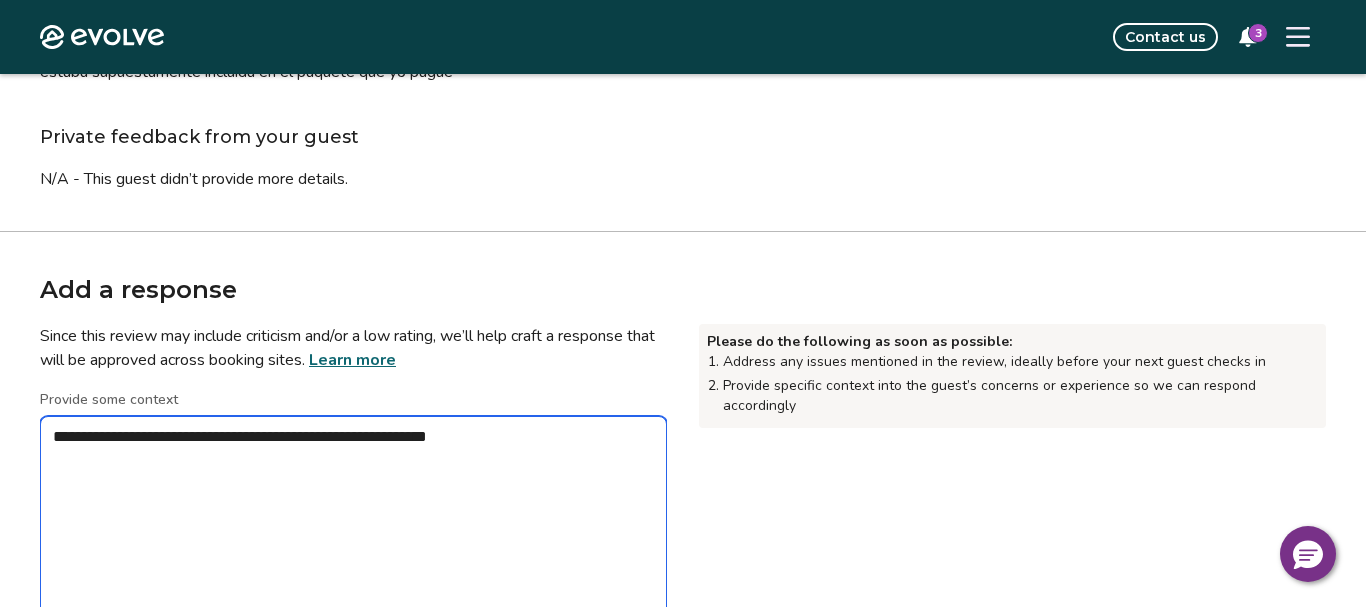 type on "*" 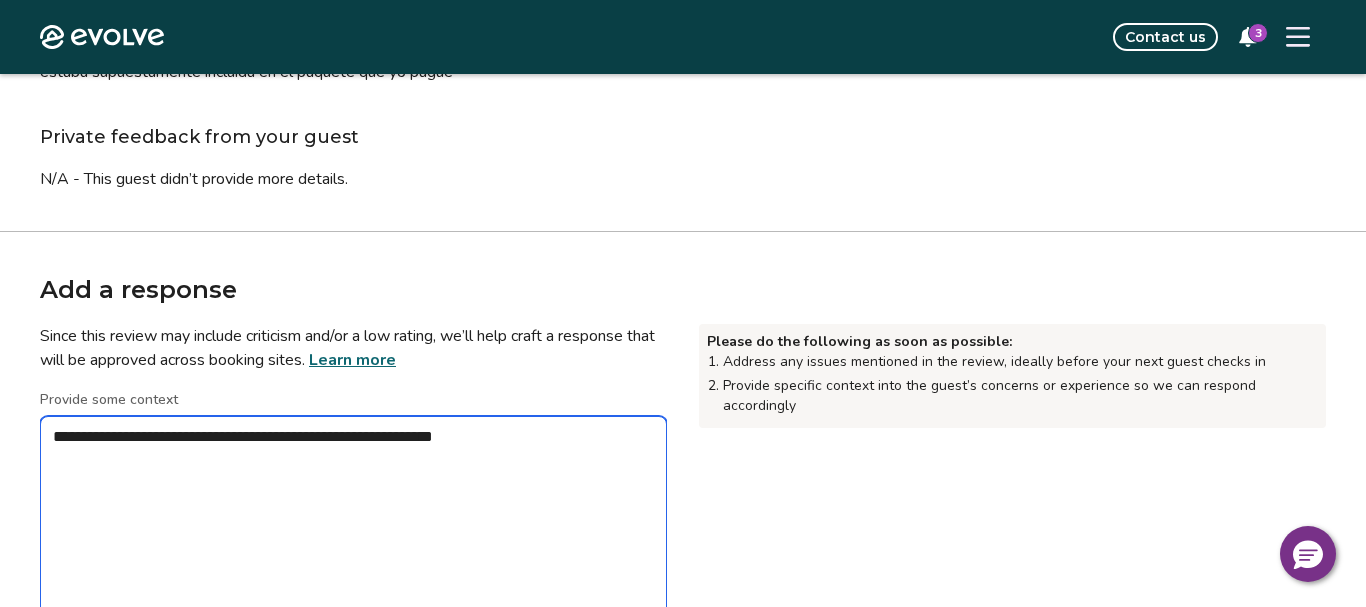 type on "*" 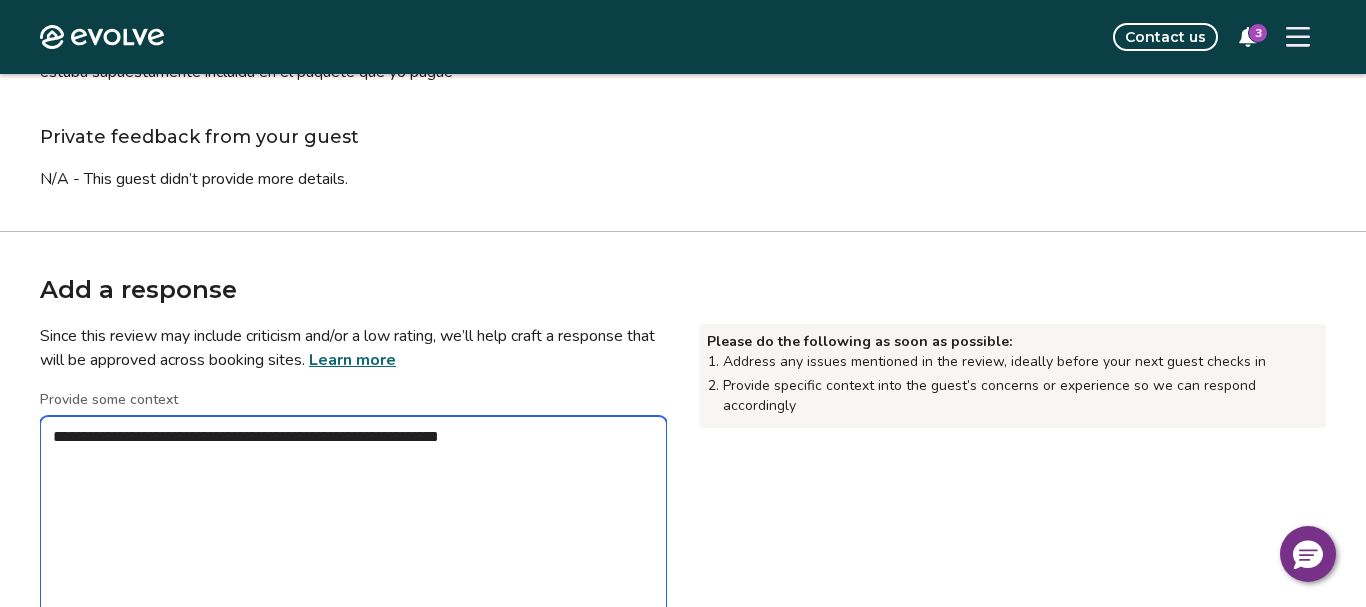 type on "*" 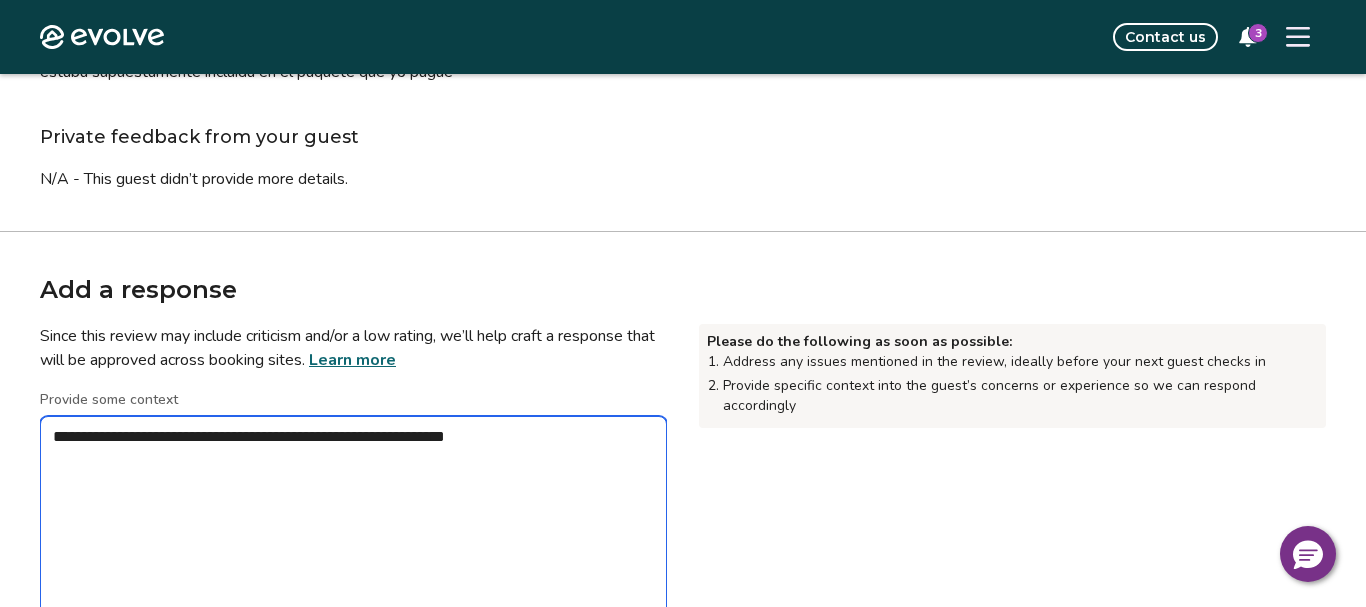 type on "*" 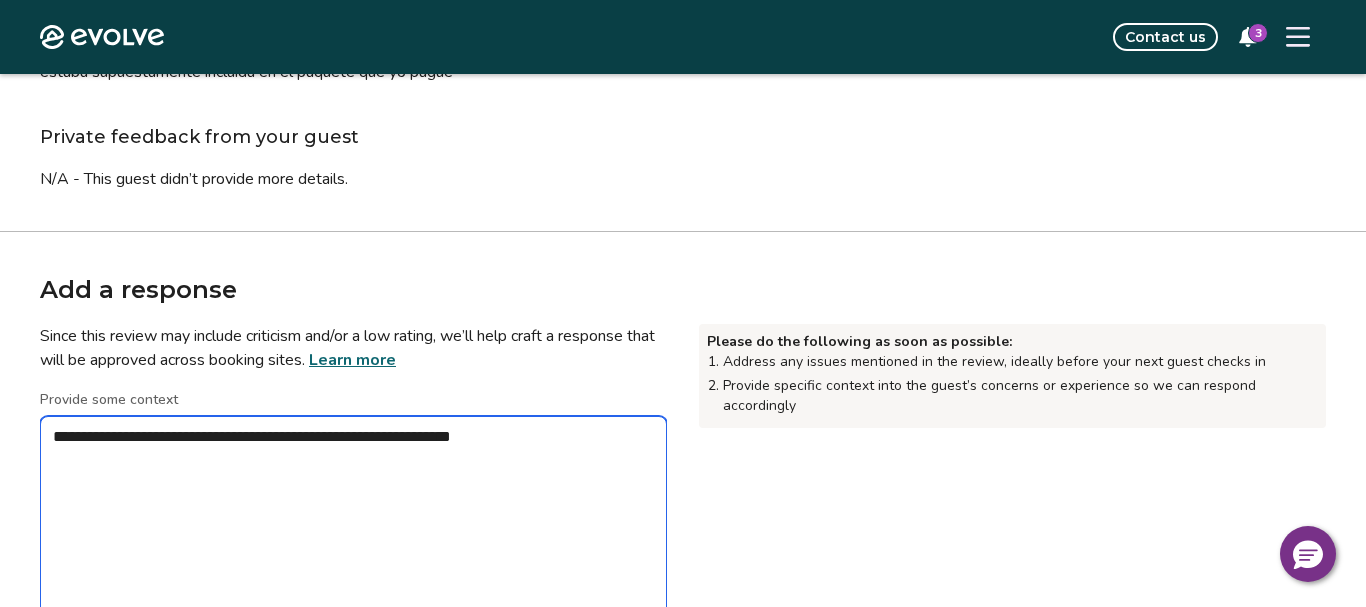 type on "*" 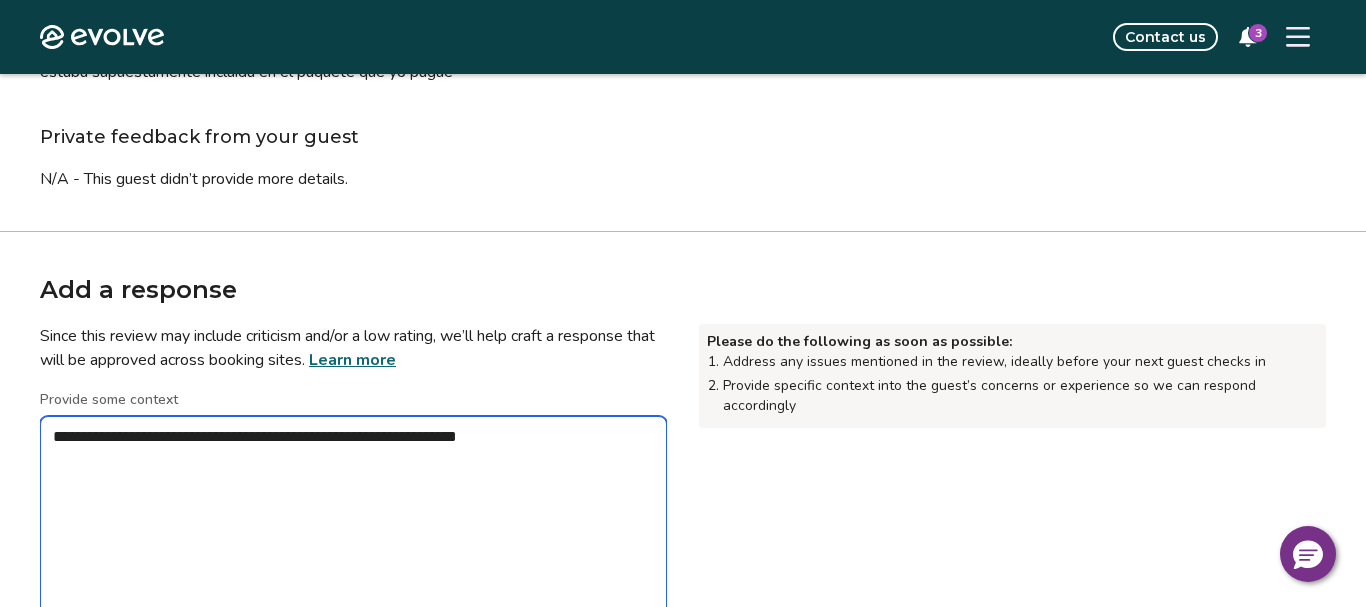 type 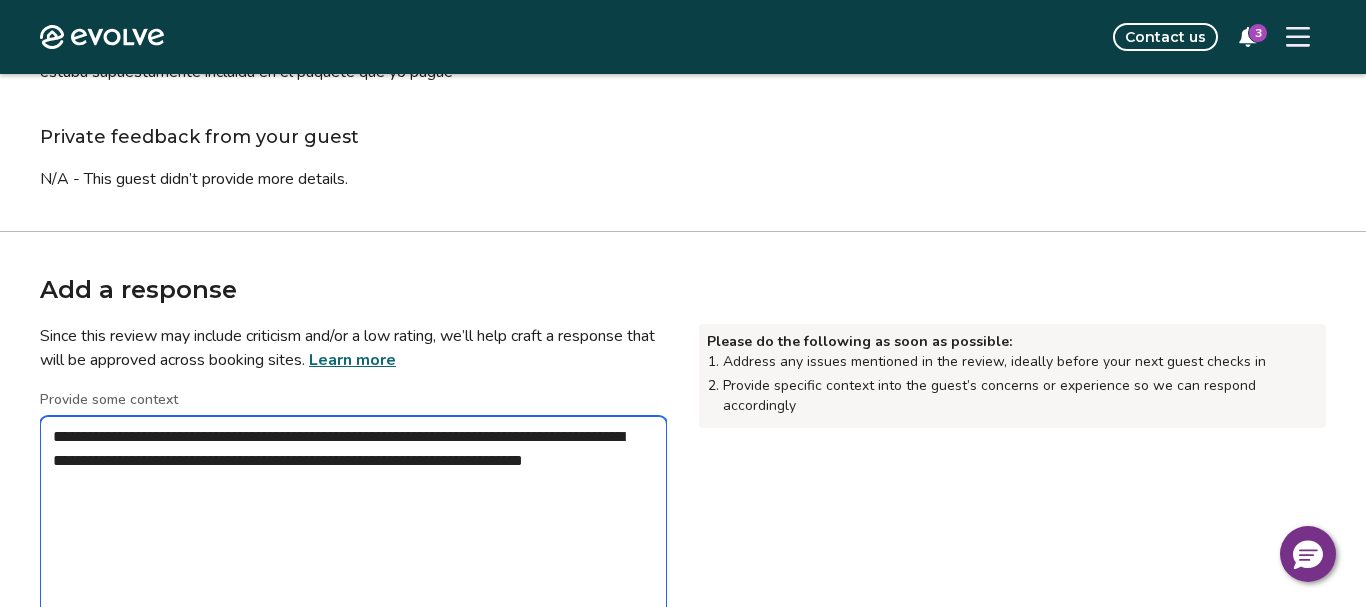 paste on "**********" 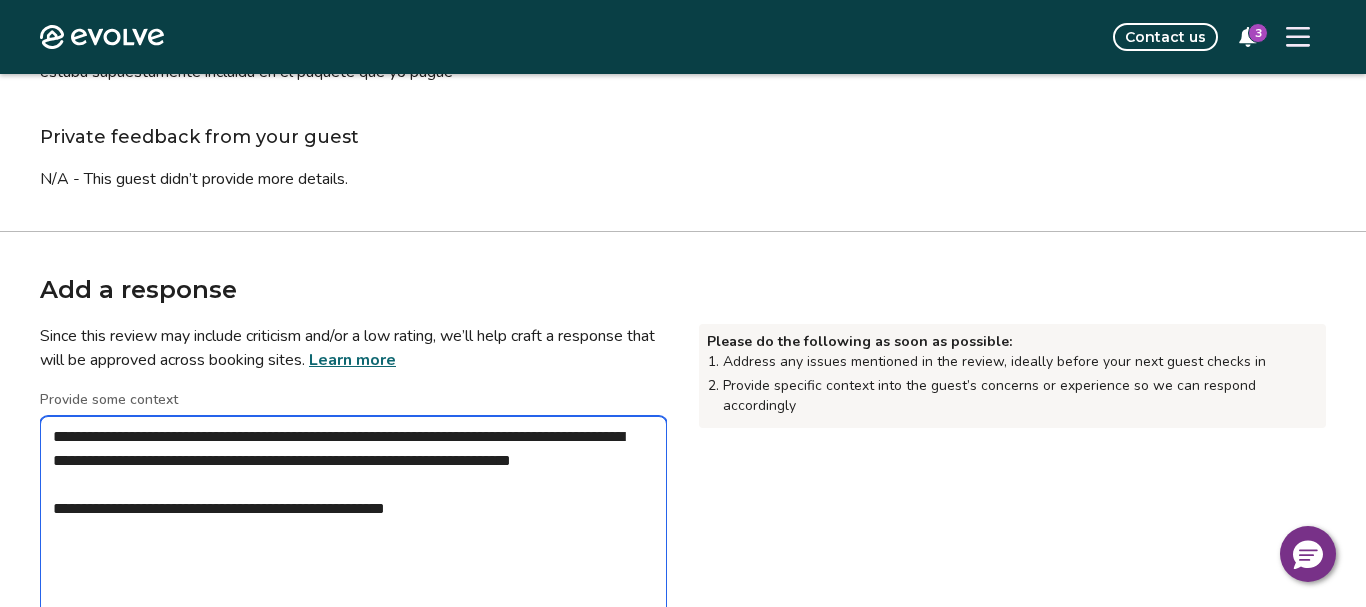 click on "**********" at bounding box center [353, 516] 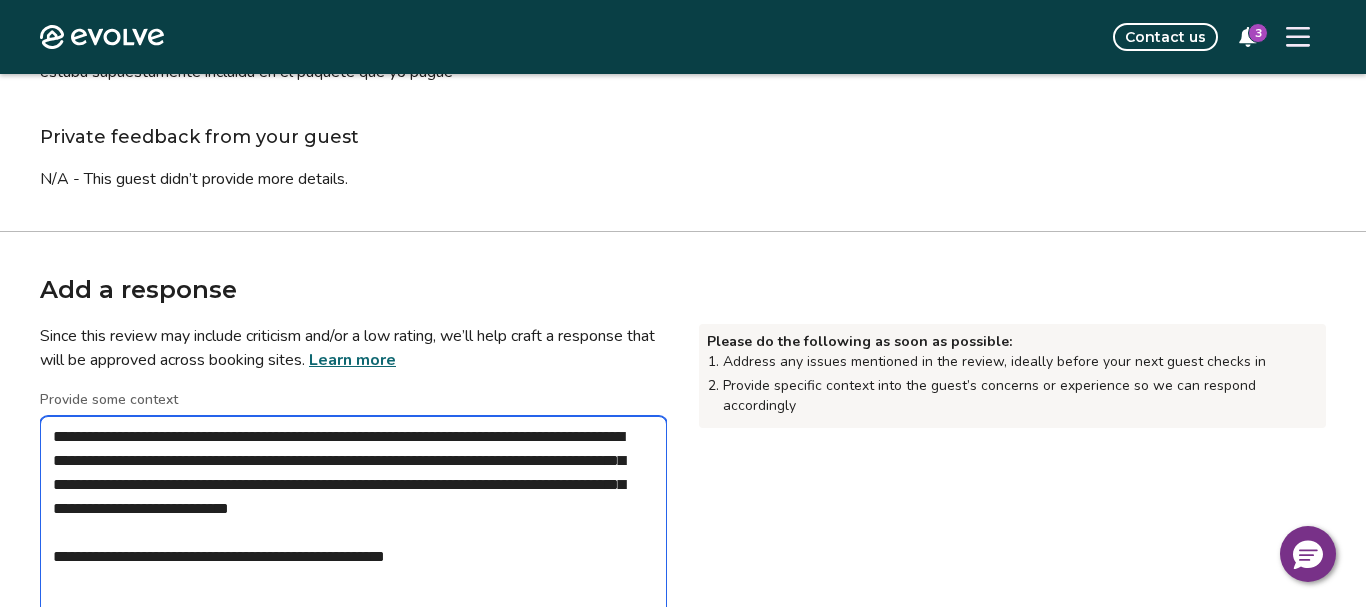 click on "**********" at bounding box center [353, 516] 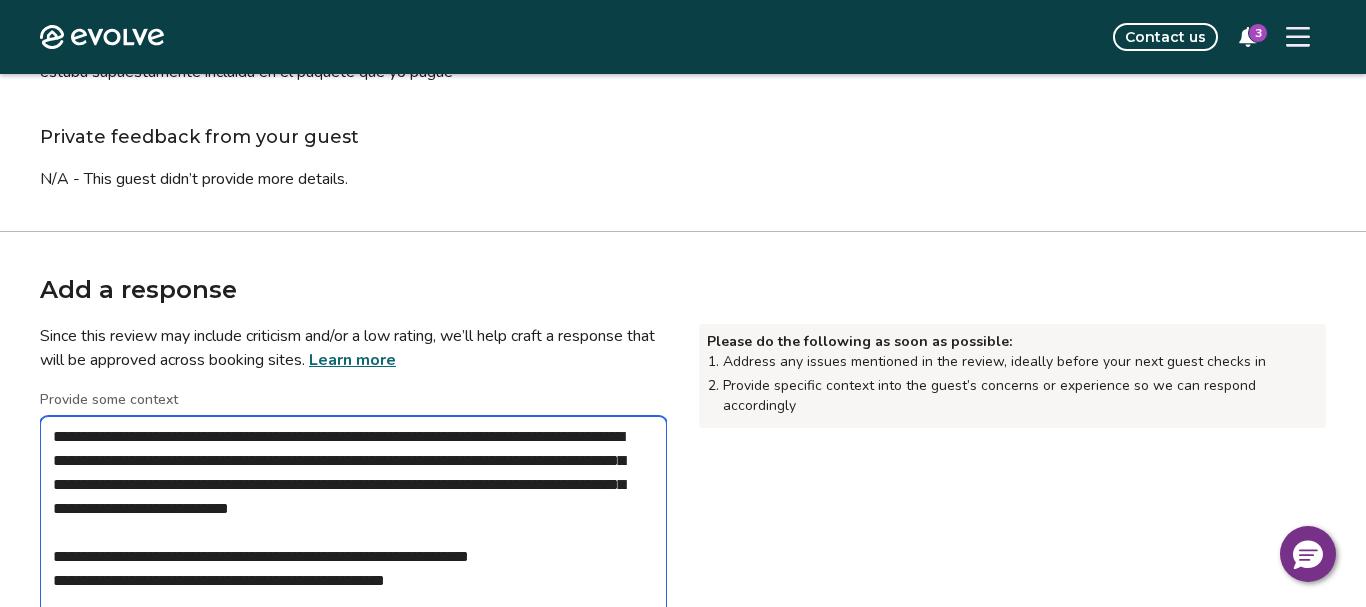 click on "**********" at bounding box center [353, 516] 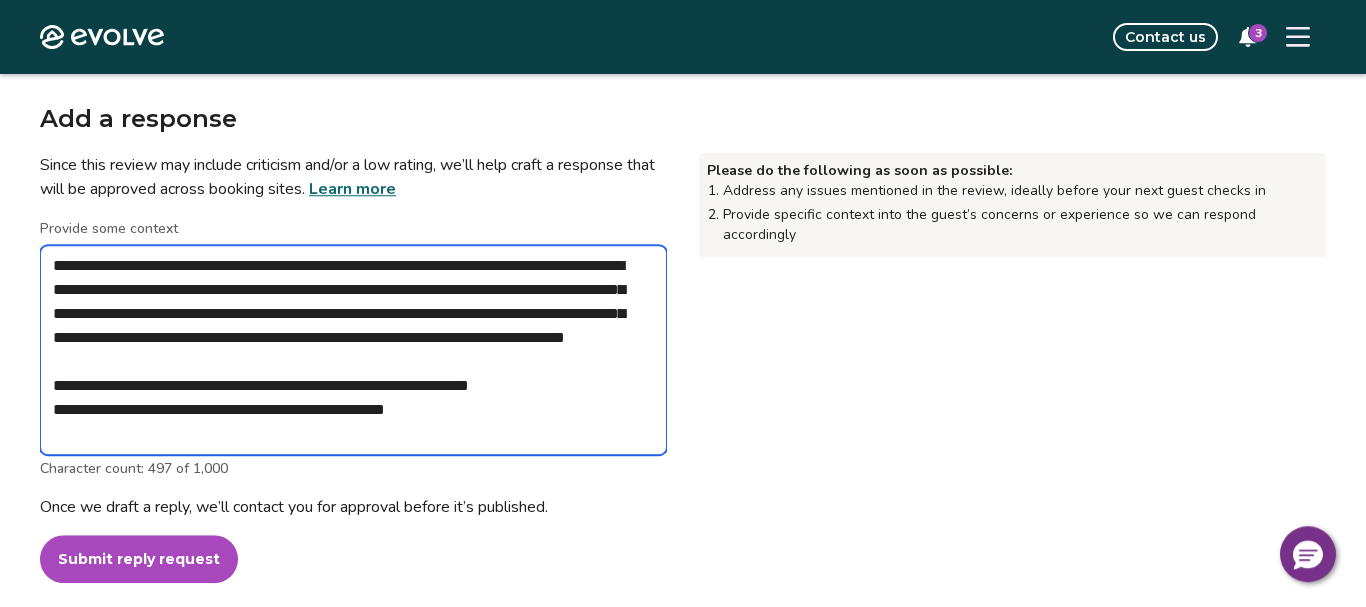 scroll, scrollTop: 408, scrollLeft: 0, axis: vertical 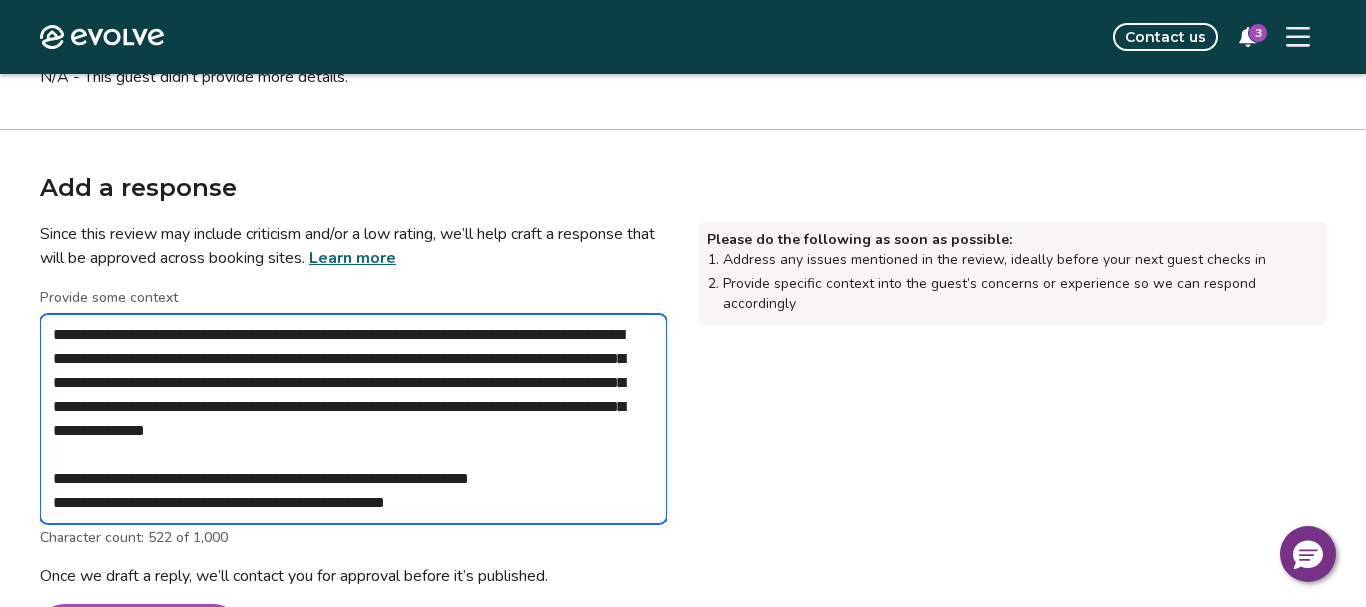 click on "**********" at bounding box center (353, 419) 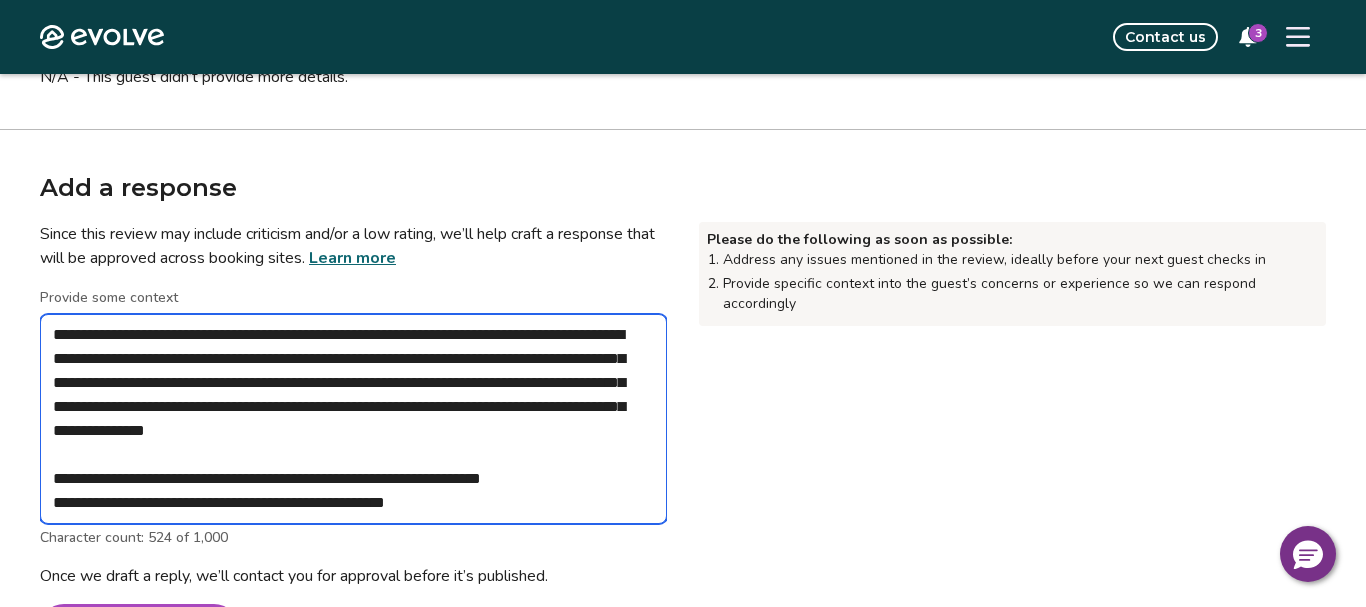 drag, startPoint x: 535, startPoint y: 472, endPoint x: 561, endPoint y: 482, distance: 27.856777 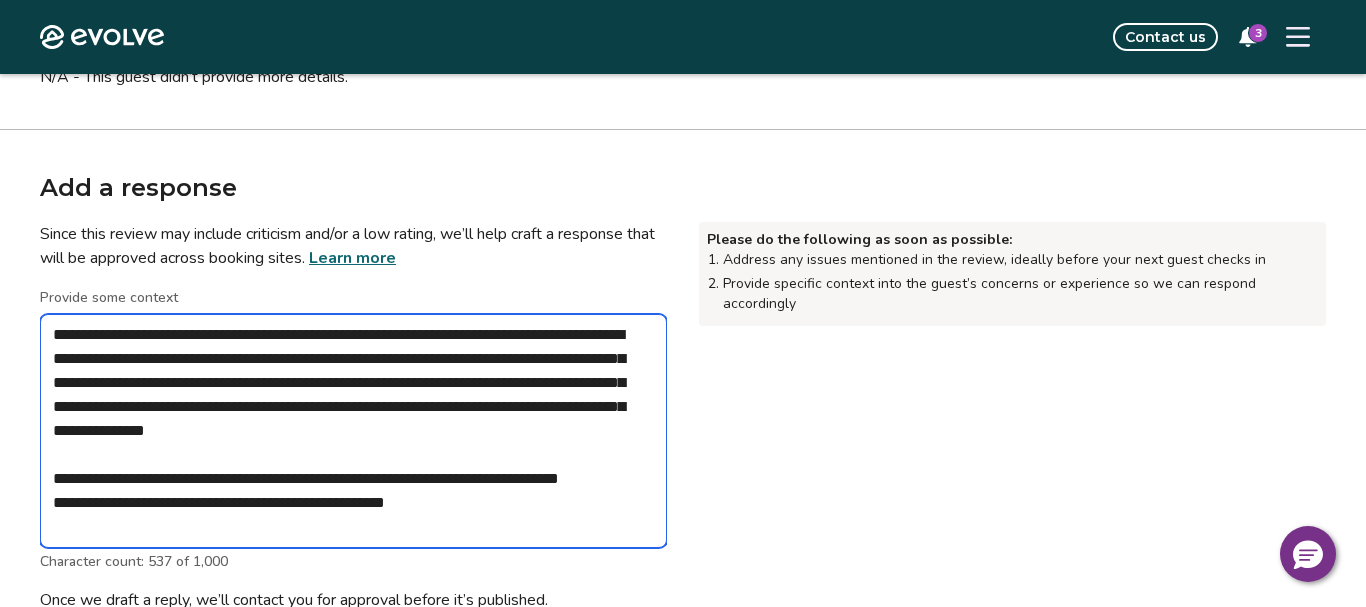 click on "**********" at bounding box center (353, 431) 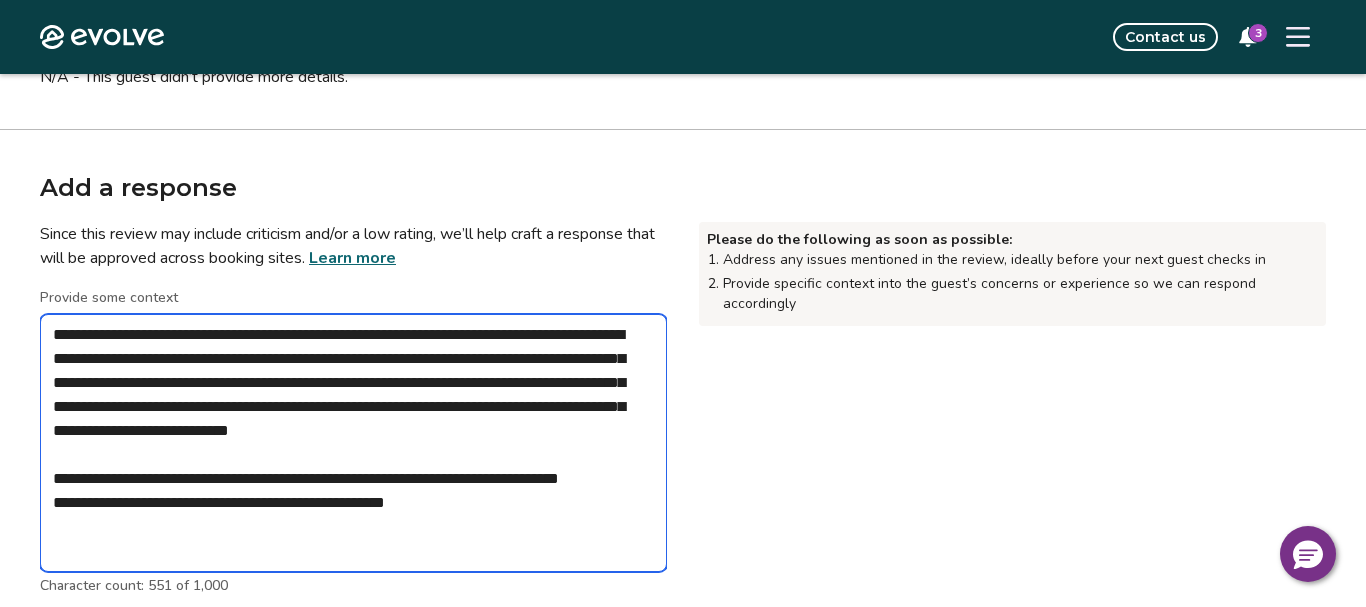click on "**********" at bounding box center [353, 443] 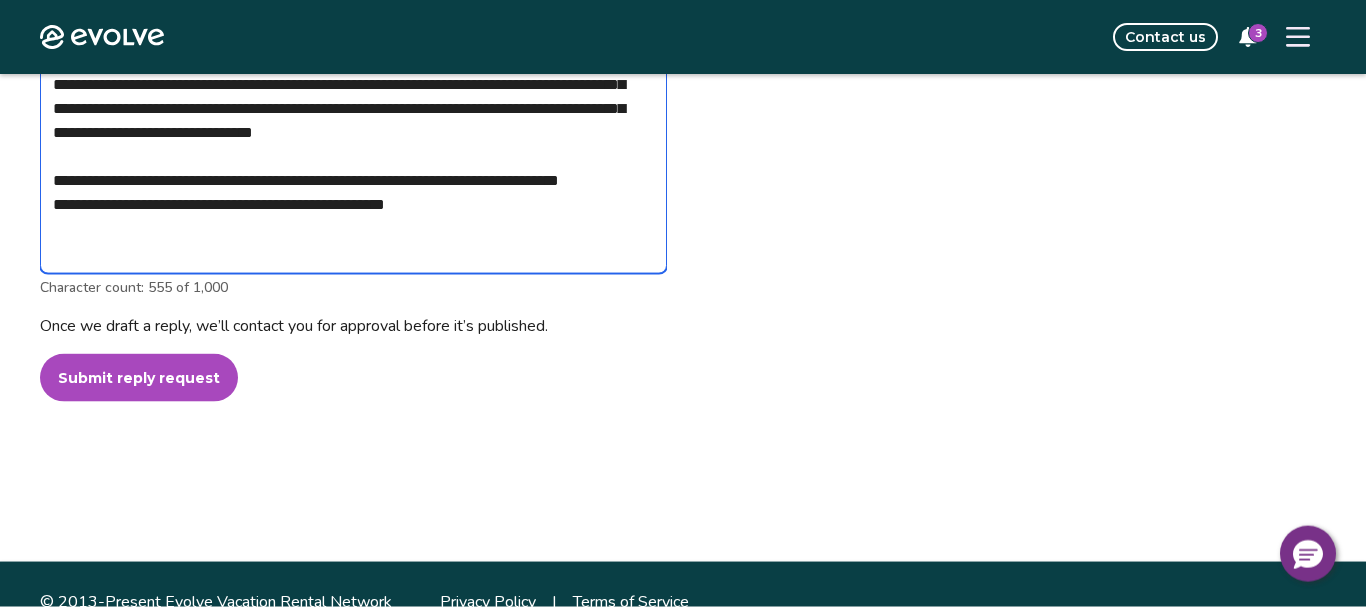 scroll, scrollTop: 714, scrollLeft: 0, axis: vertical 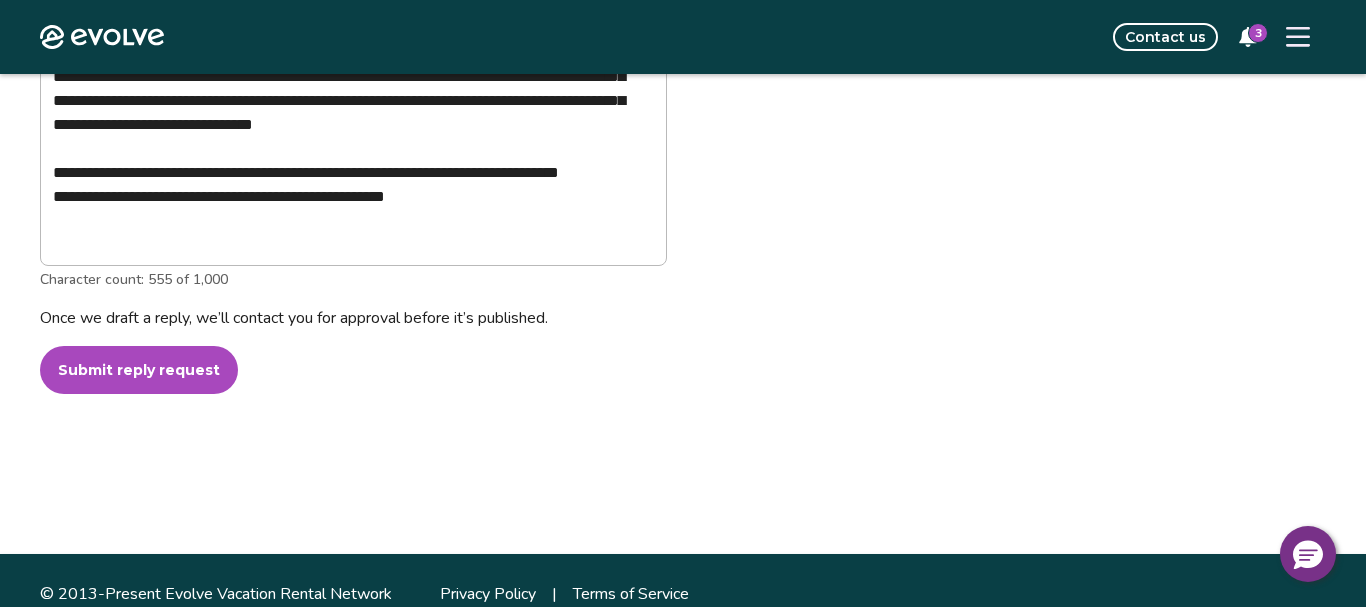 click on "Submit reply request" at bounding box center [139, 370] 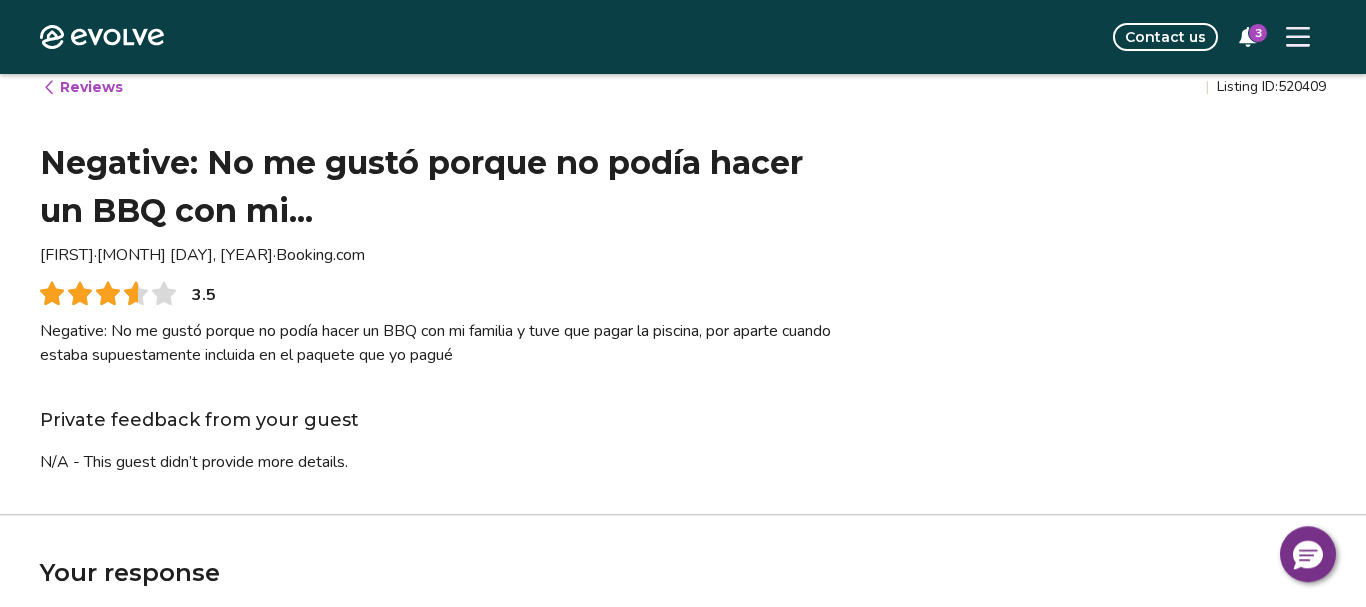 scroll, scrollTop: 0, scrollLeft: 0, axis: both 